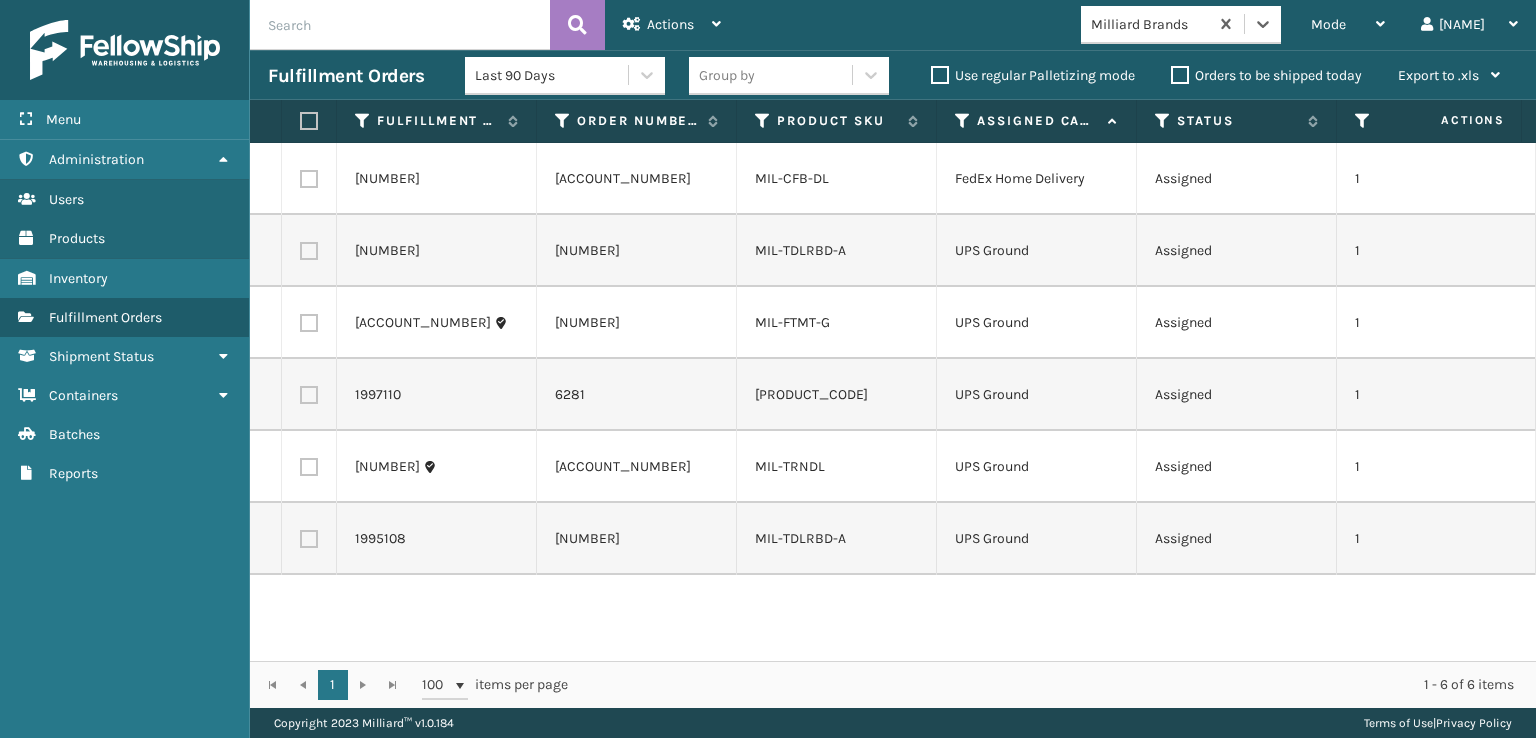 scroll, scrollTop: 0, scrollLeft: 0, axis: both 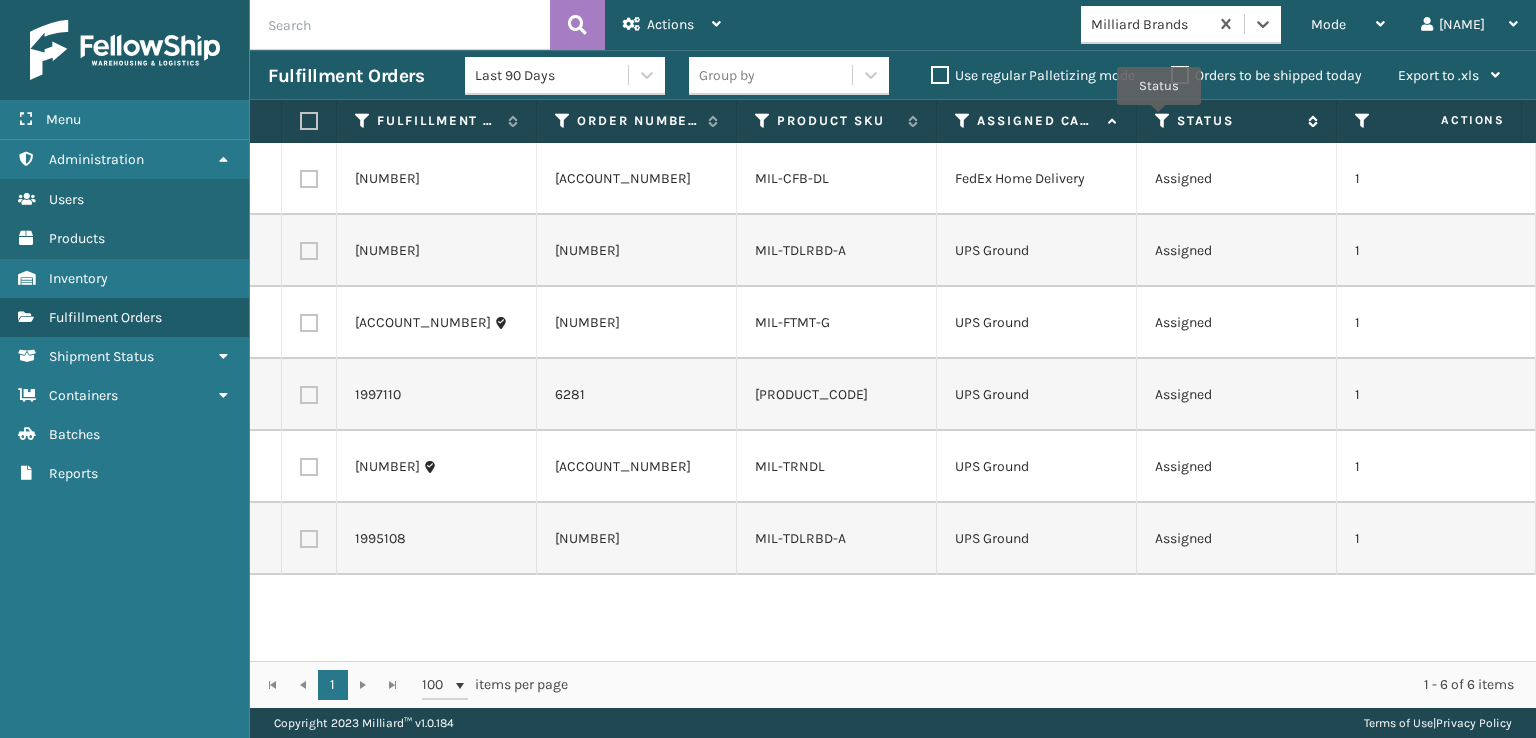 click at bounding box center (1163, 121) 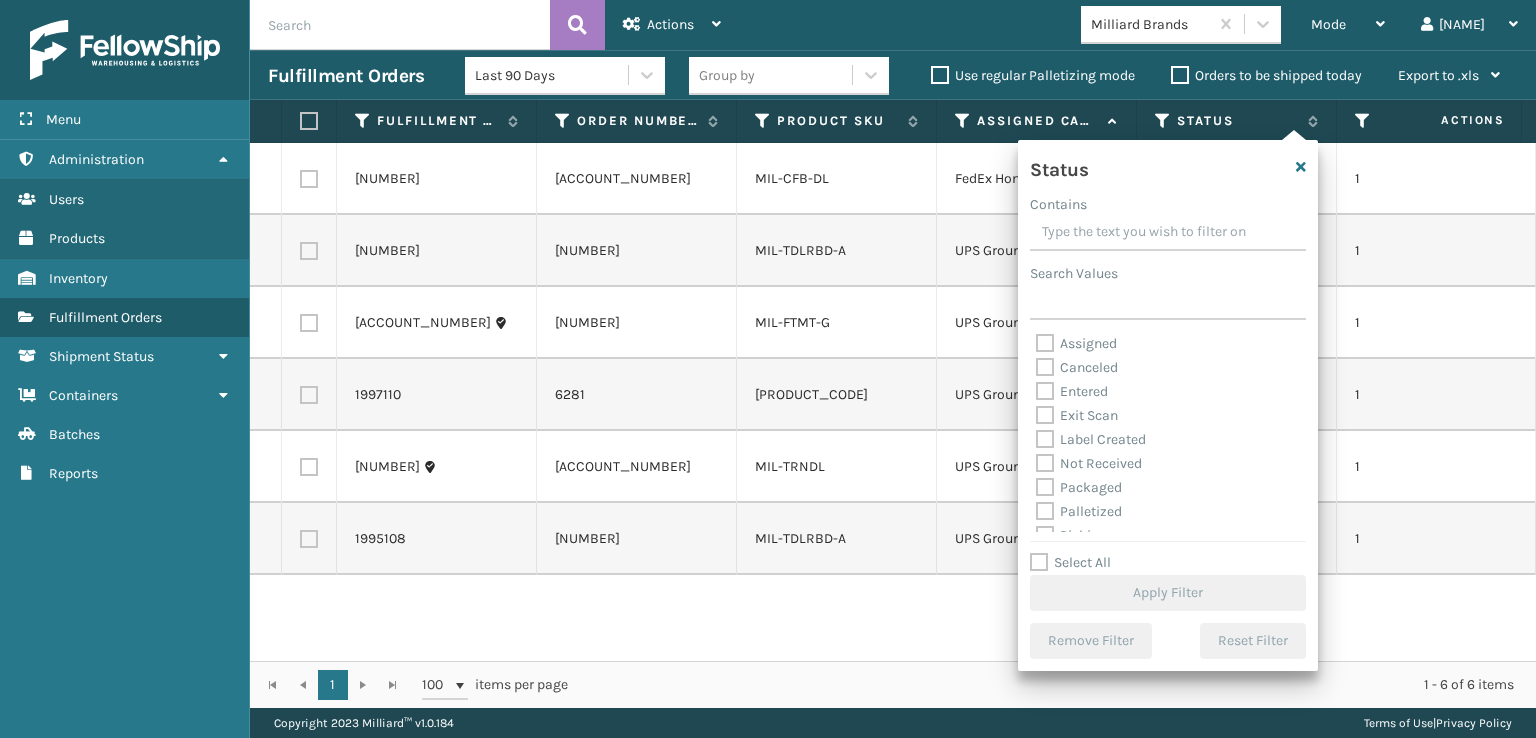 scroll, scrollTop: 100, scrollLeft: 0, axis: vertical 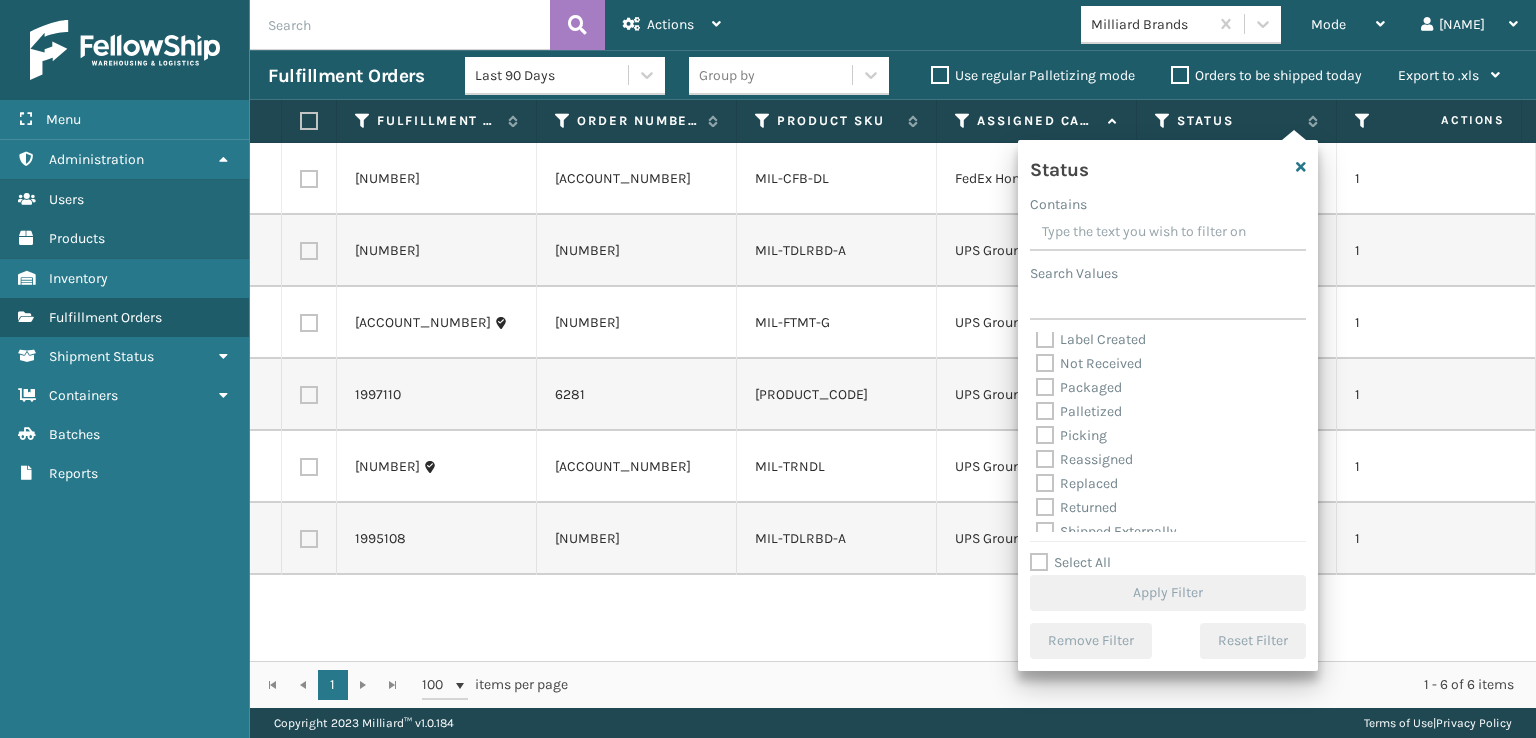 click on "Picking" at bounding box center [1071, 435] 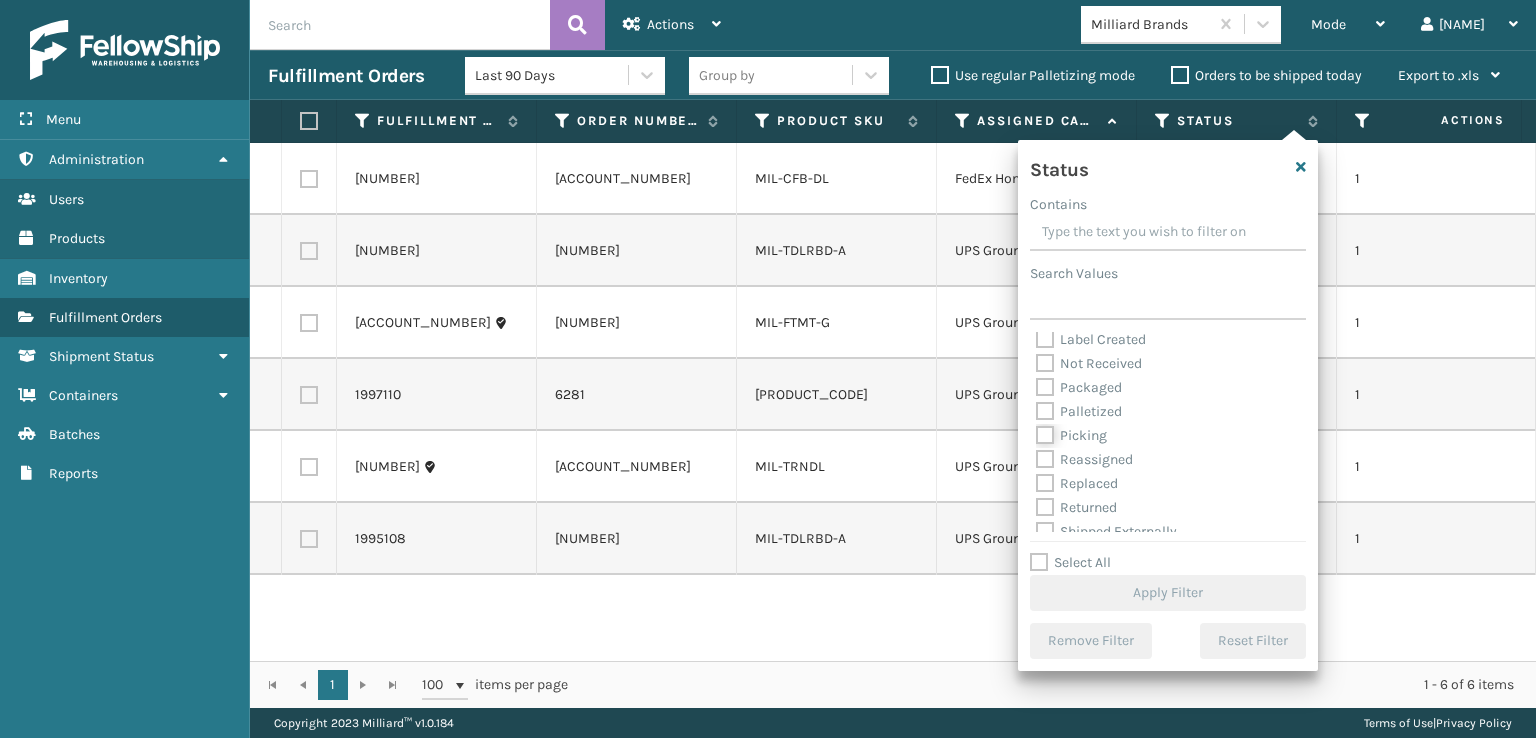 click on "Picking" at bounding box center (1036, 430) 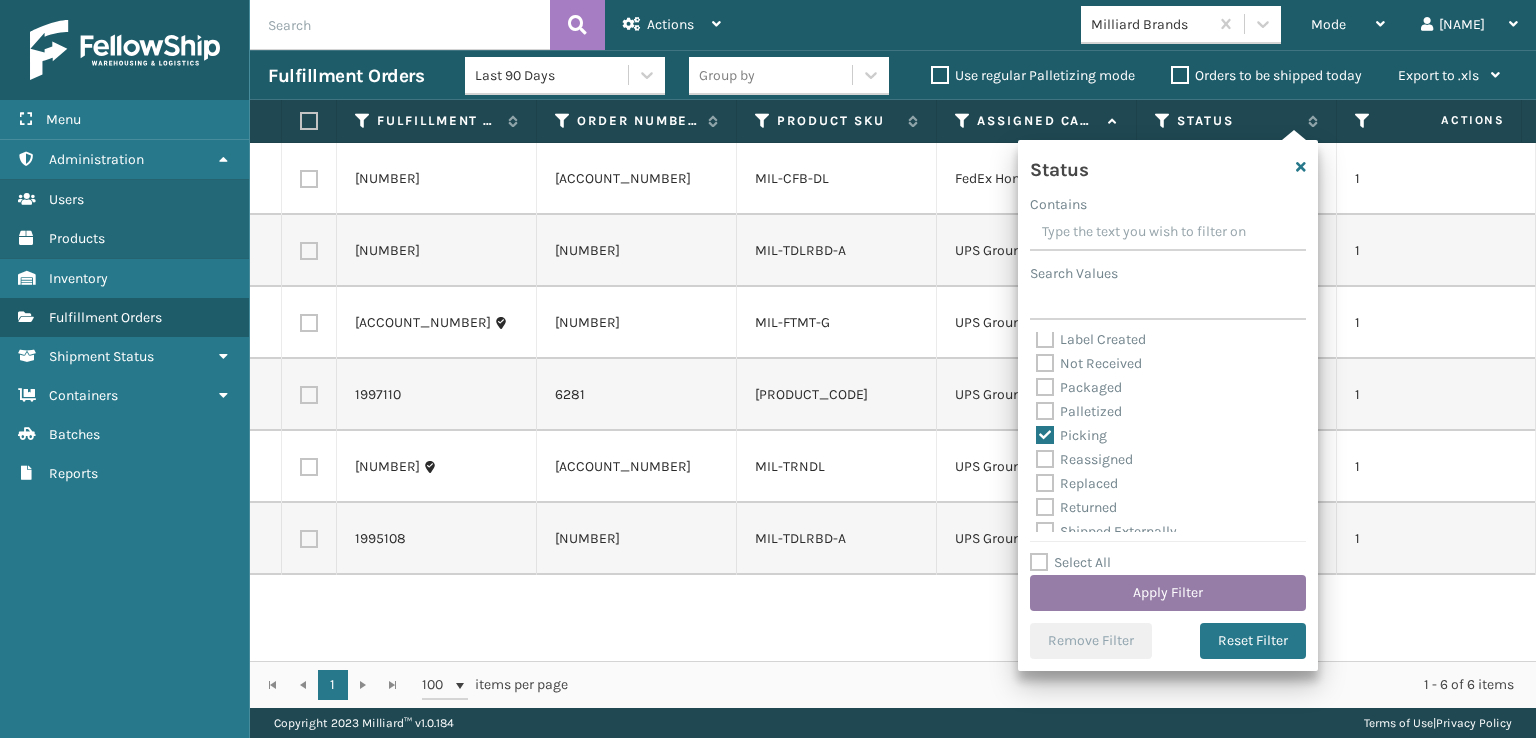 click on "Apply Filter" at bounding box center [1168, 593] 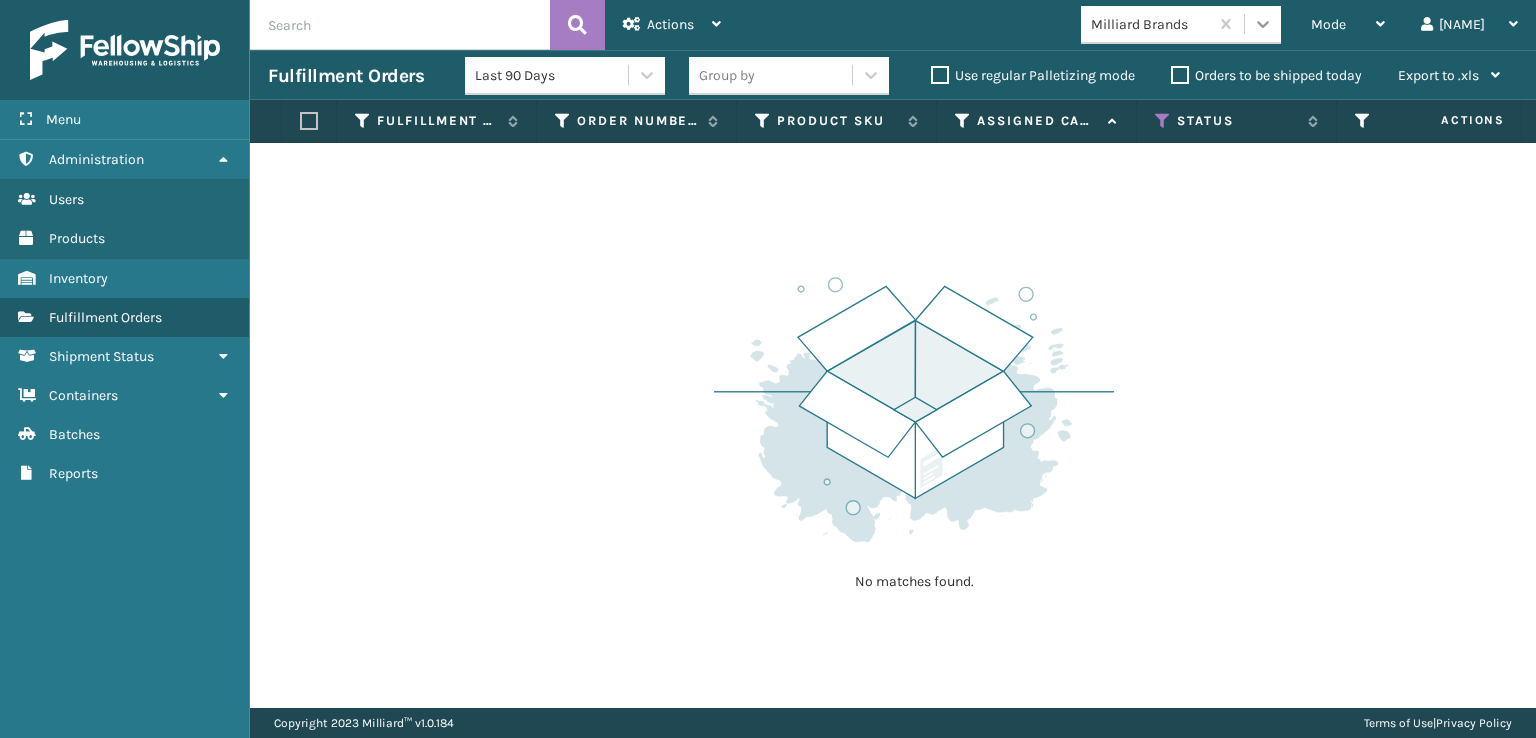 click at bounding box center [1263, 24] 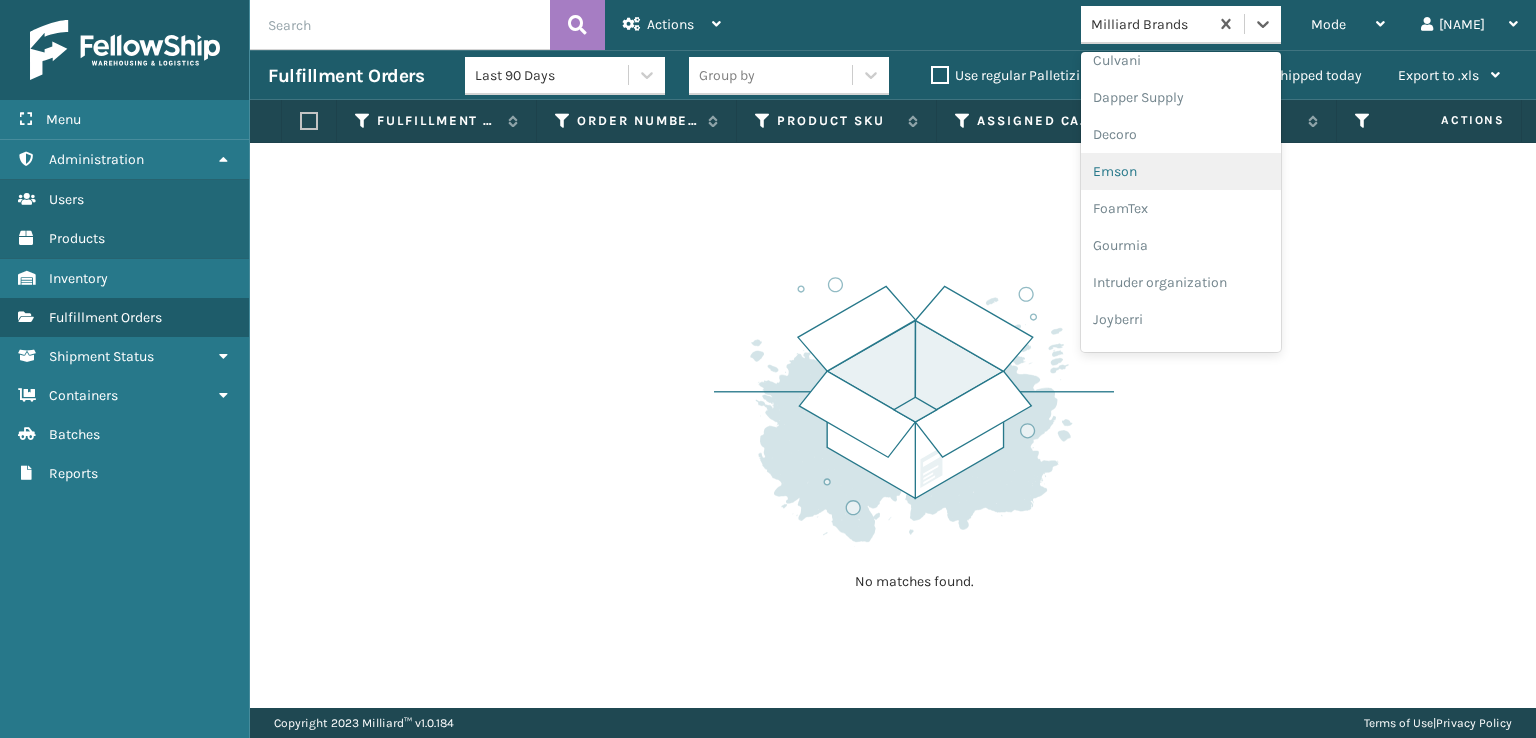 scroll, scrollTop: 332, scrollLeft: 0, axis: vertical 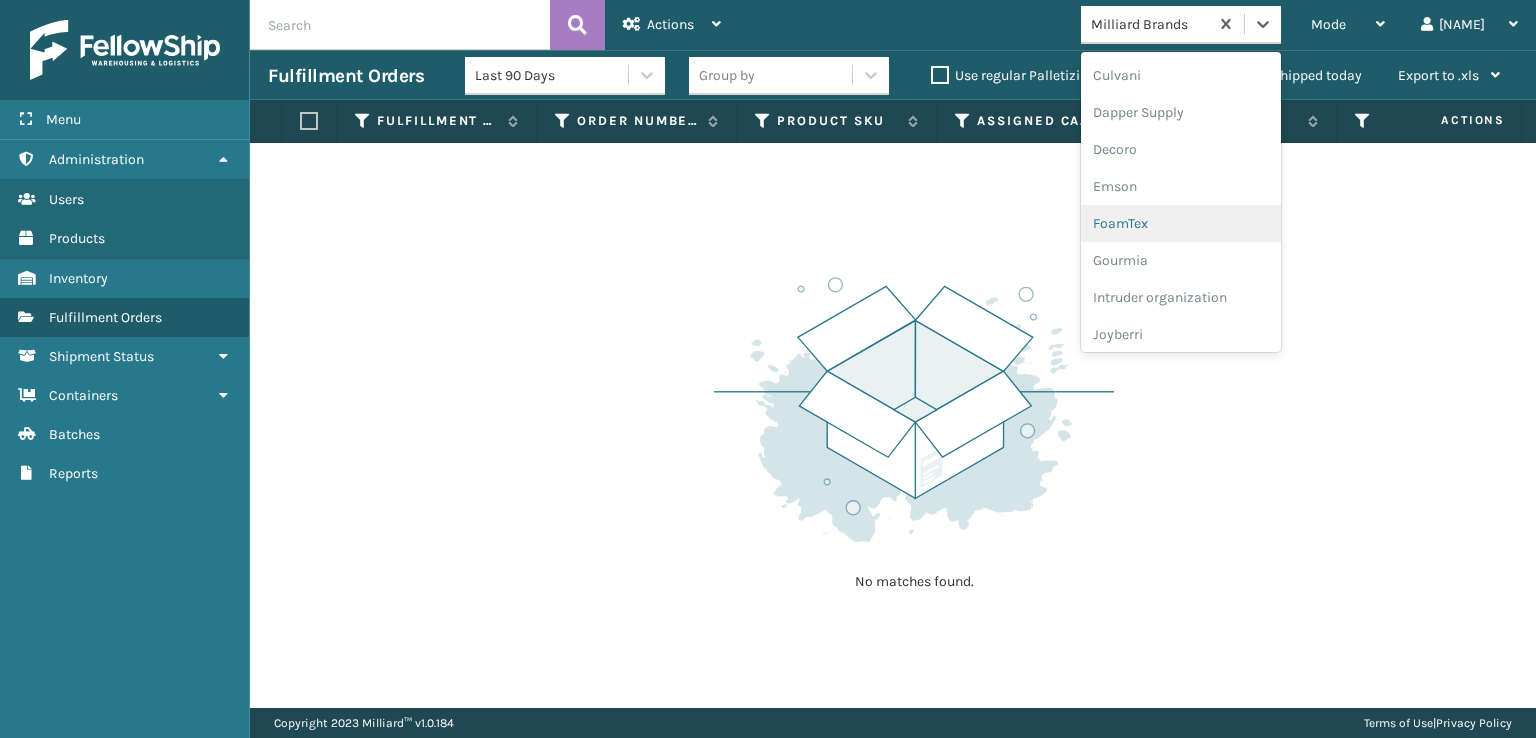click on "FoamTex" at bounding box center [1181, 223] 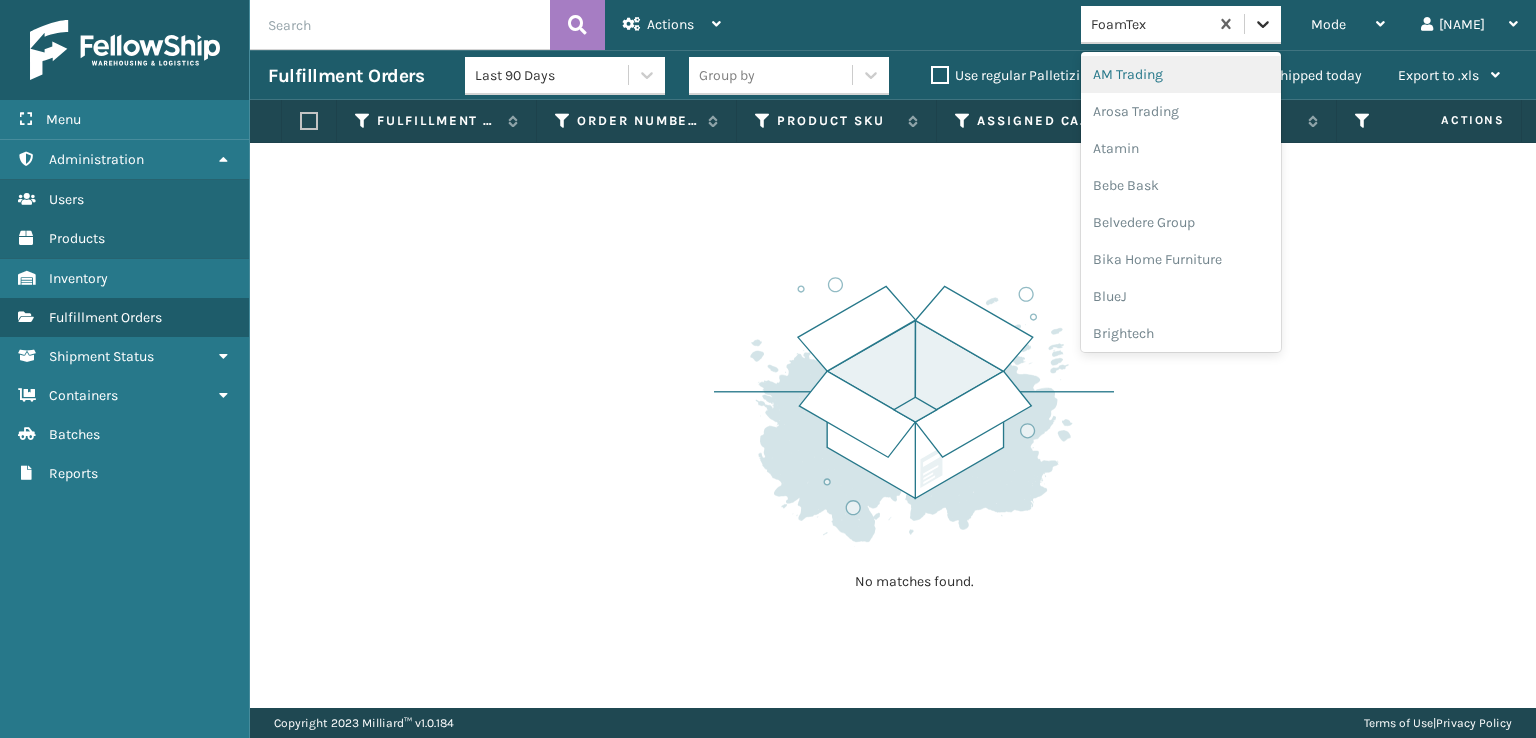click 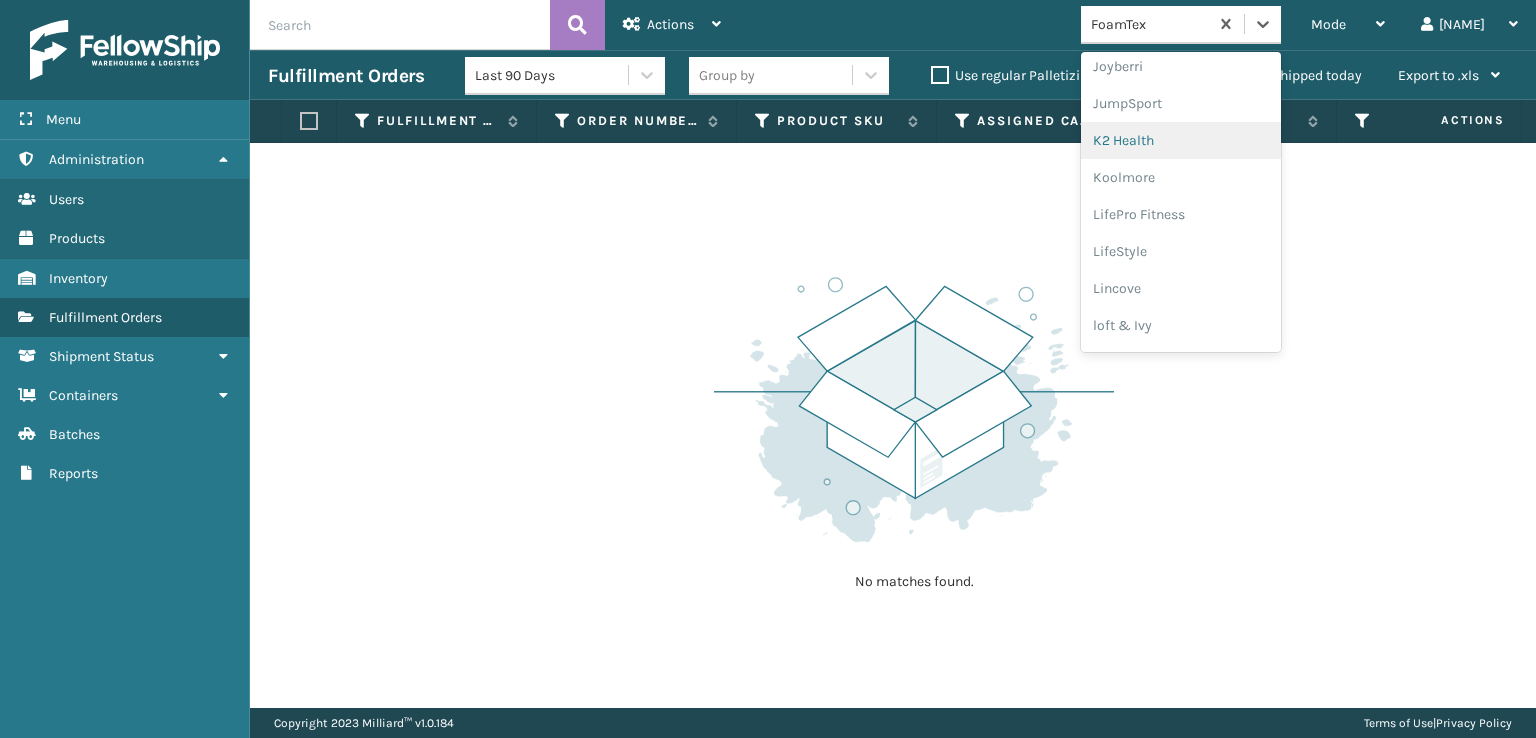 scroll, scrollTop: 632, scrollLeft: 0, axis: vertical 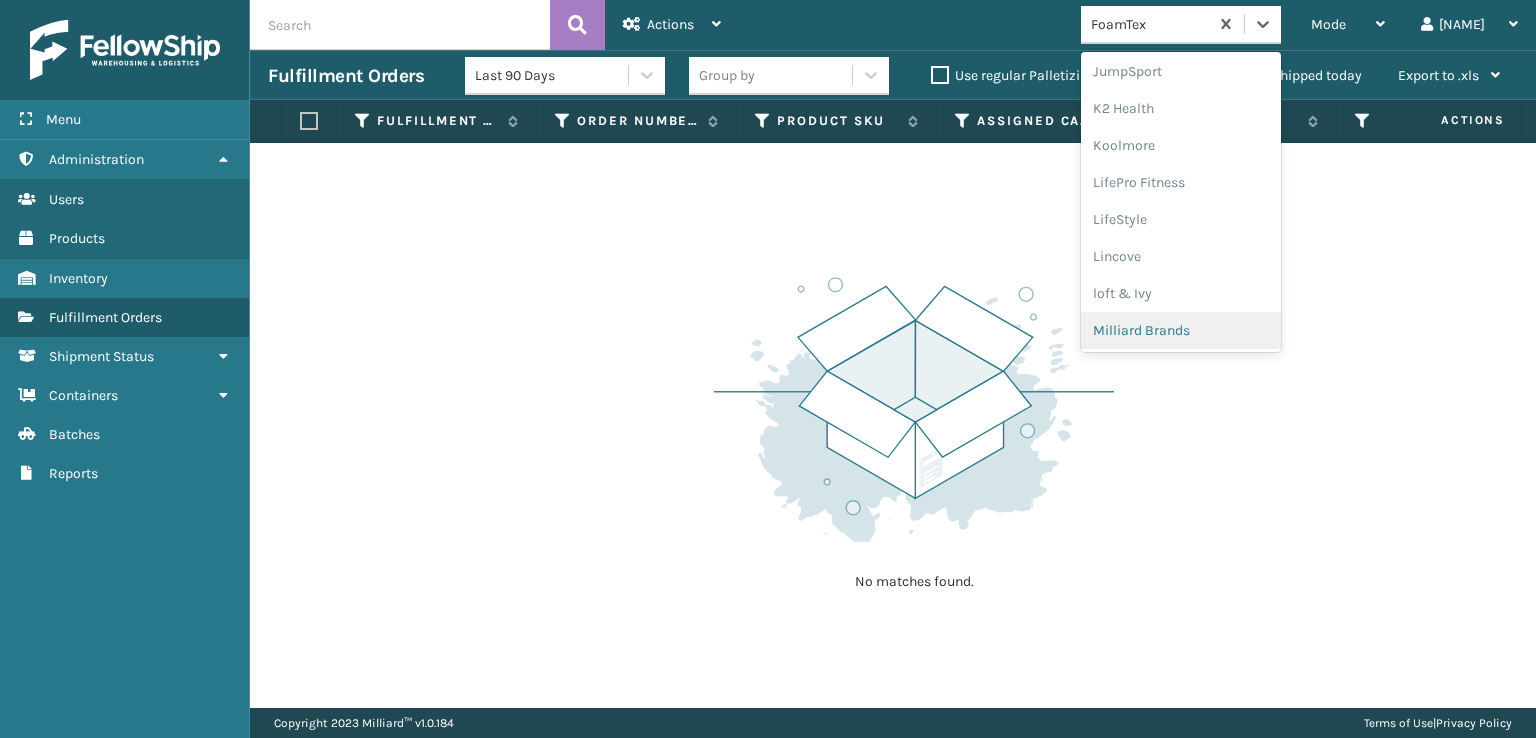 click on "Milliard Brands" at bounding box center (1181, 330) 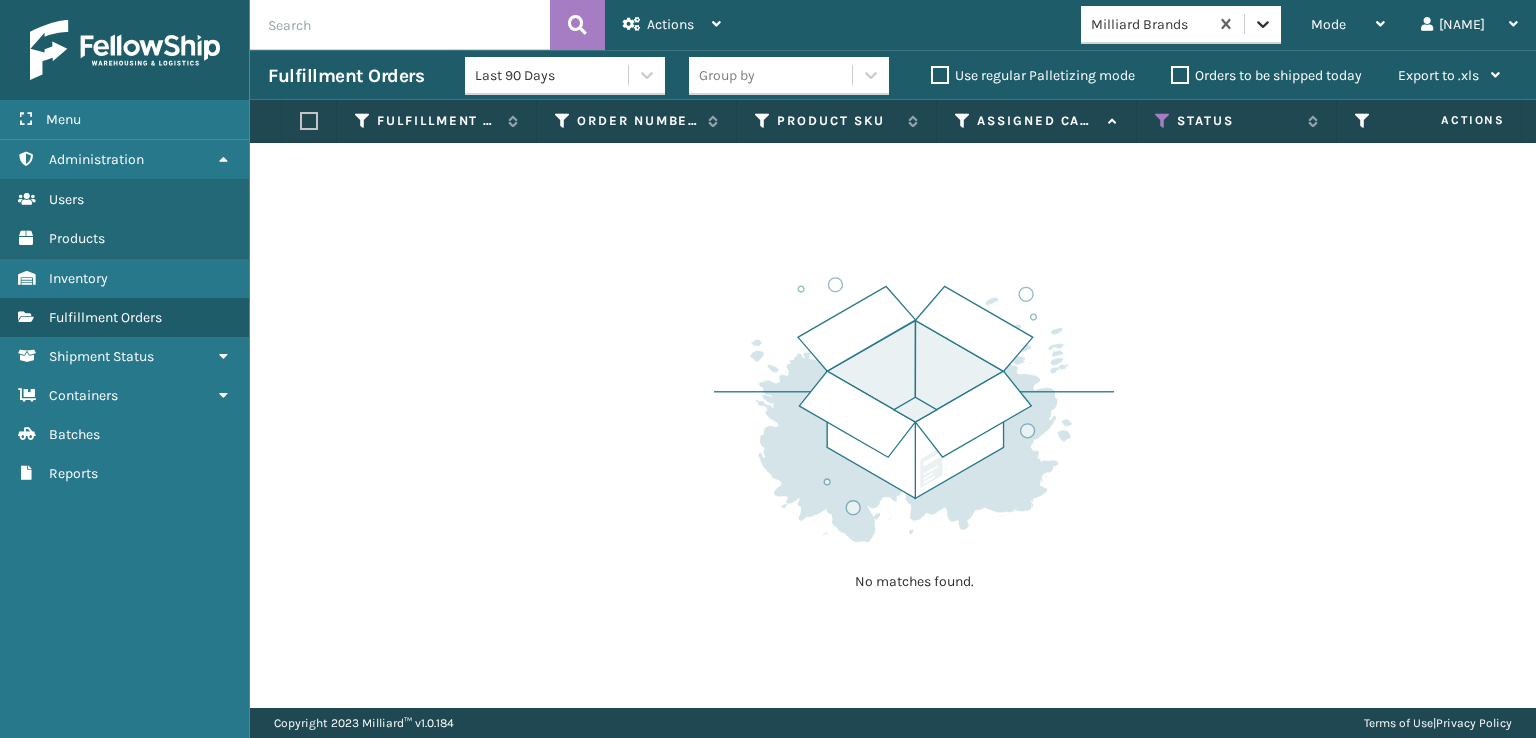 click 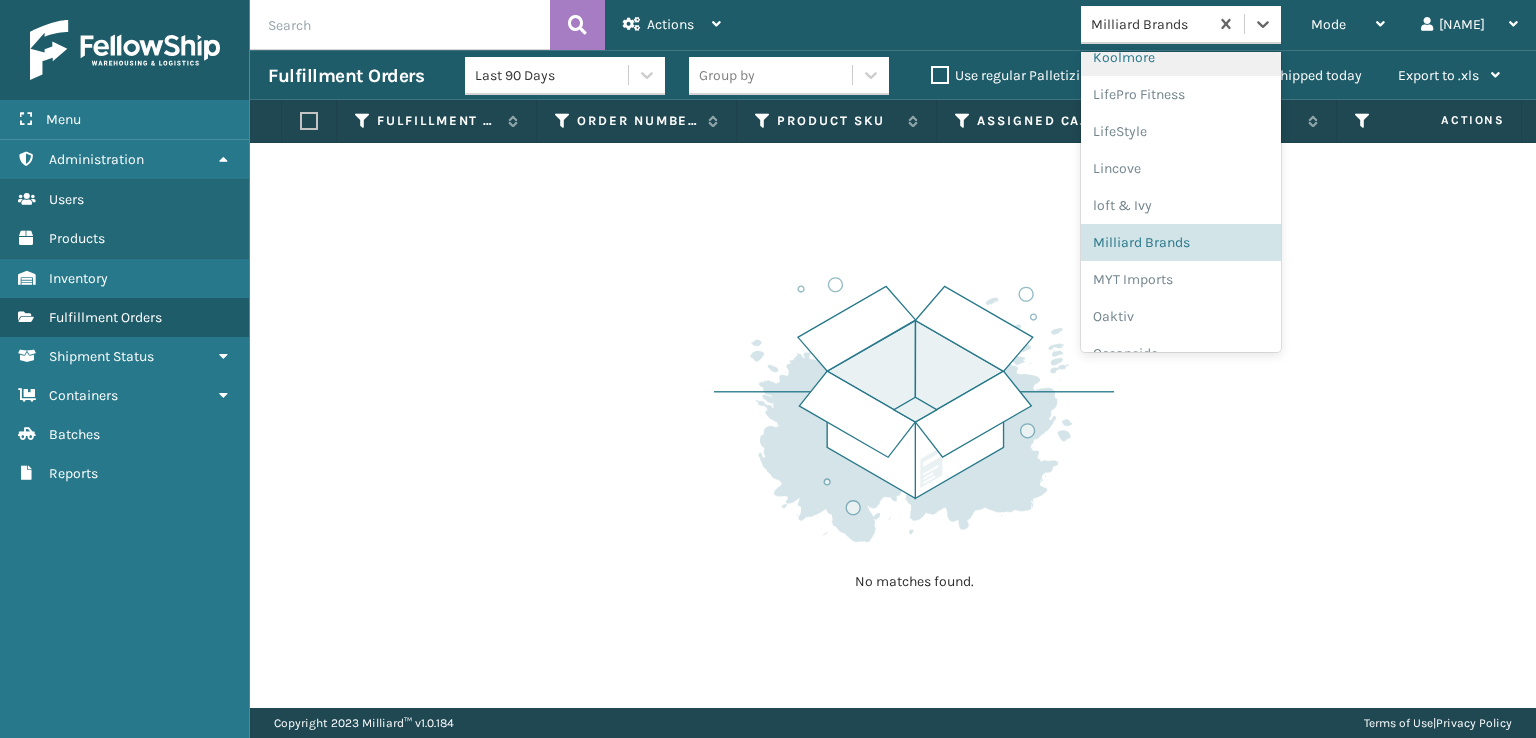 scroll, scrollTop: 966, scrollLeft: 0, axis: vertical 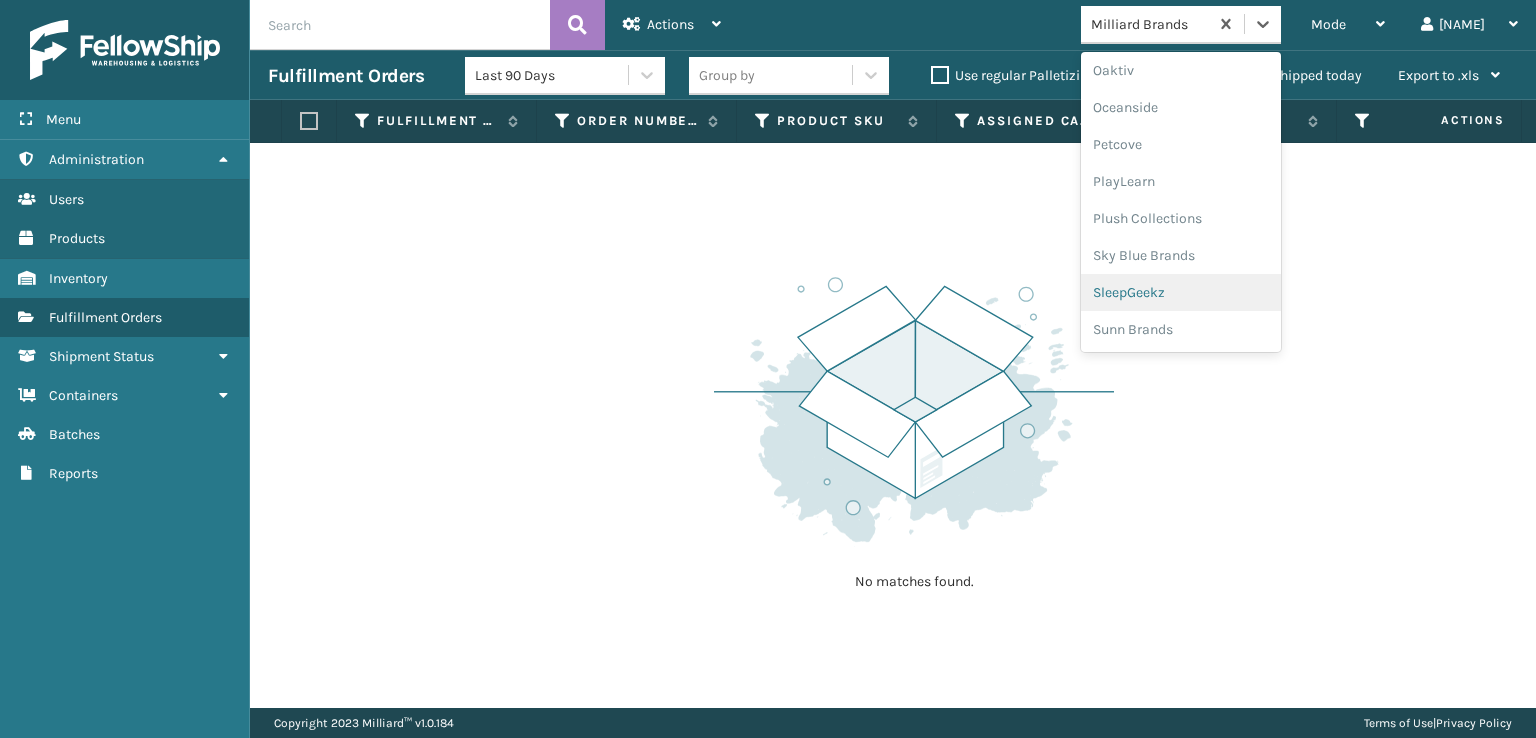 click on "SleepGeekz" at bounding box center [1181, 292] 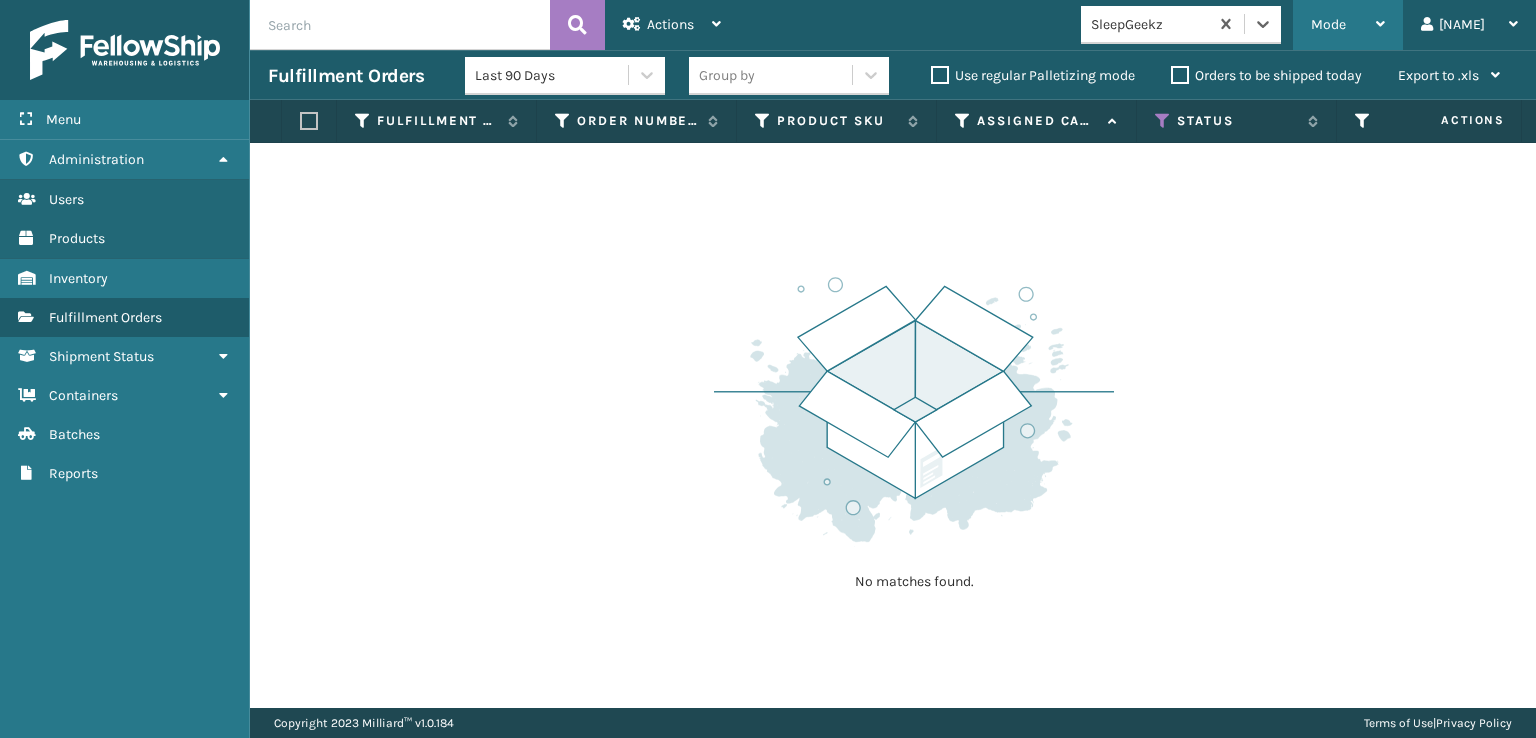 click on "Mode" at bounding box center (1328, 24) 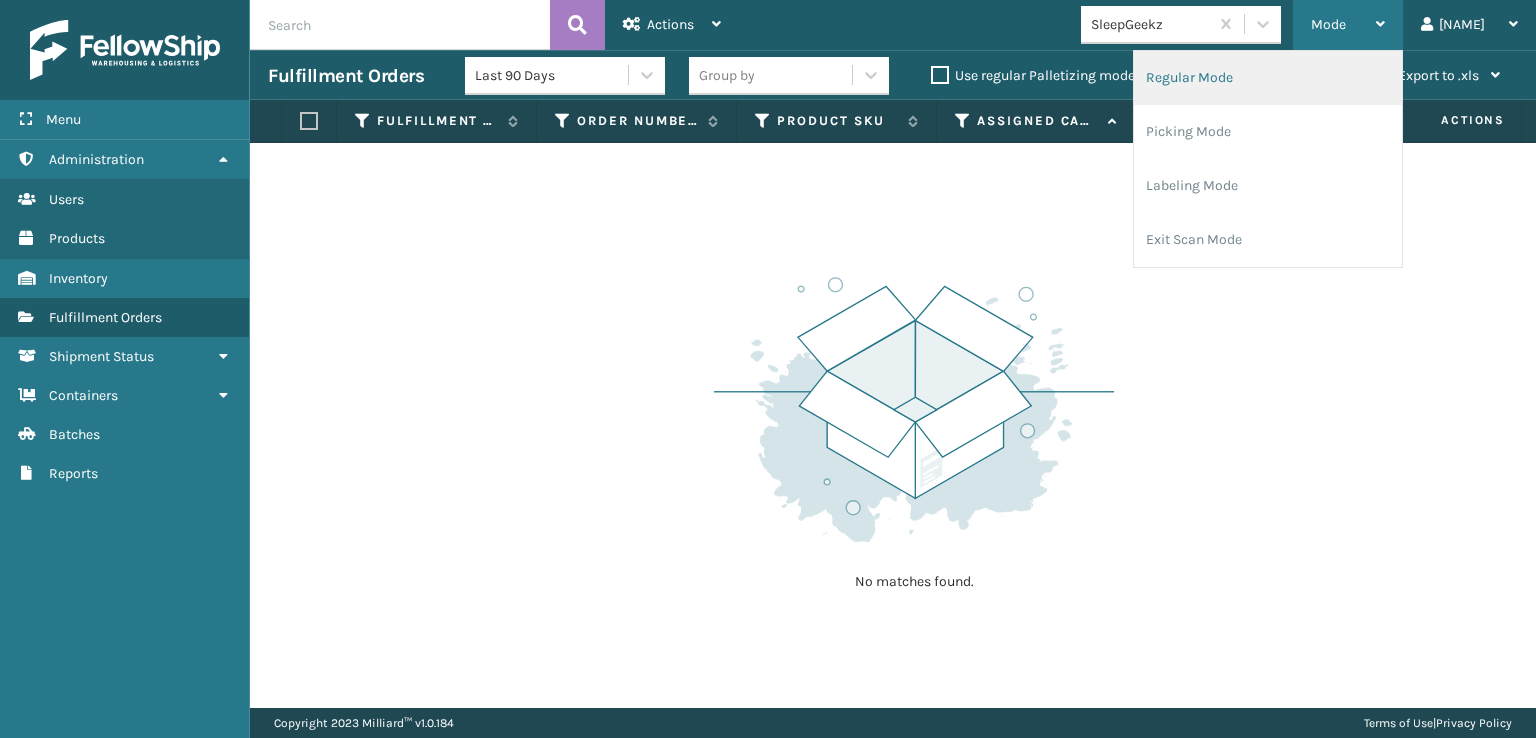 click on "Regular Mode" at bounding box center [1268, 78] 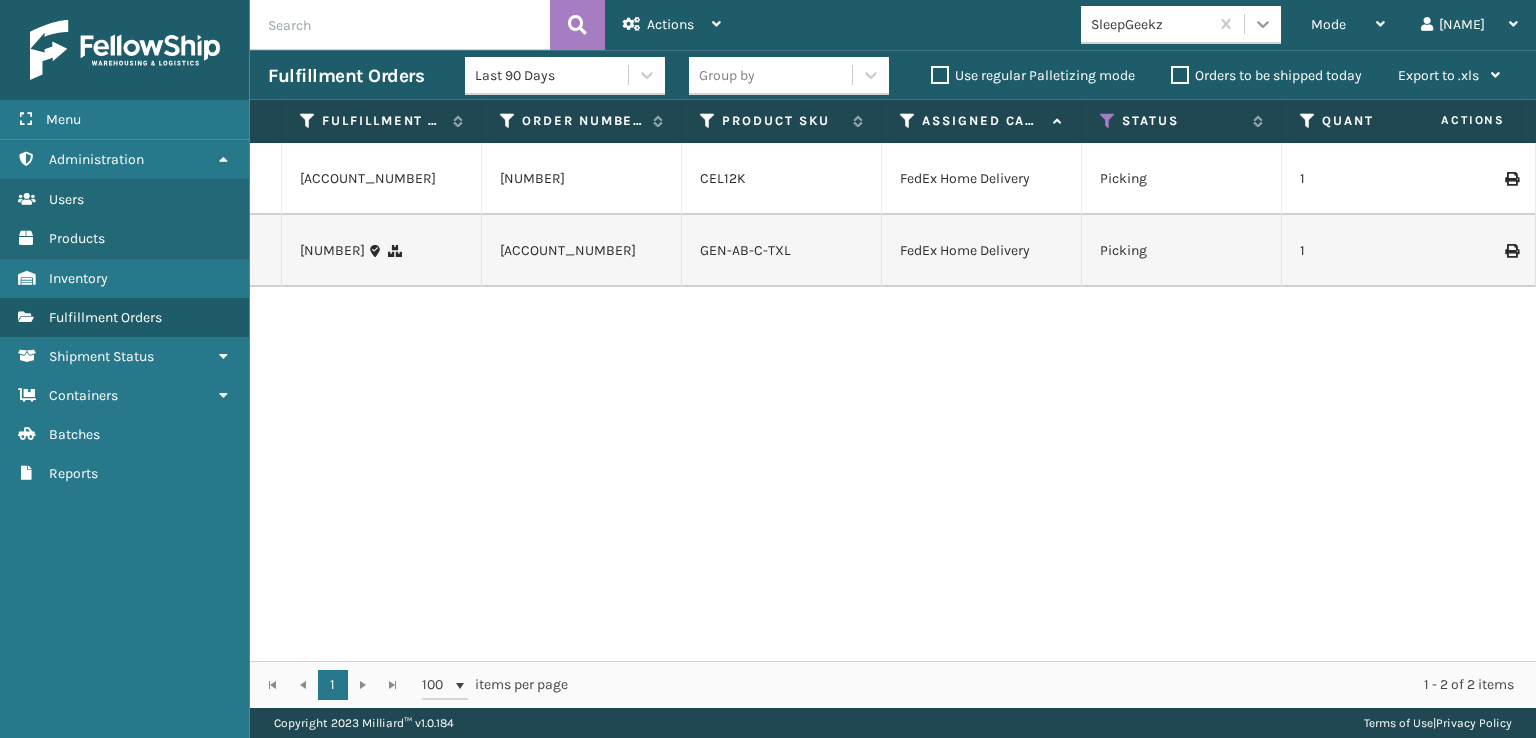 click 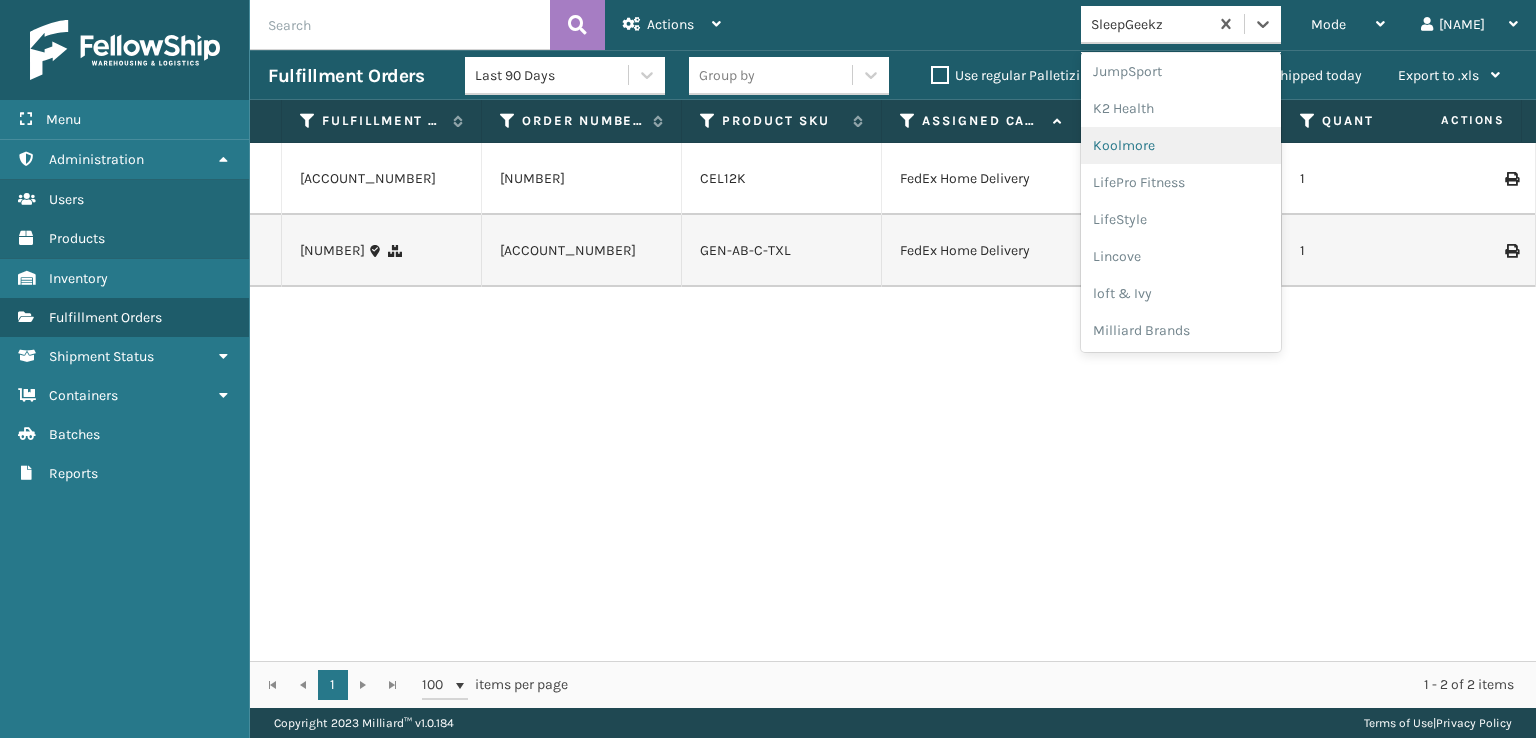 scroll, scrollTop: 728, scrollLeft: 0, axis: vertical 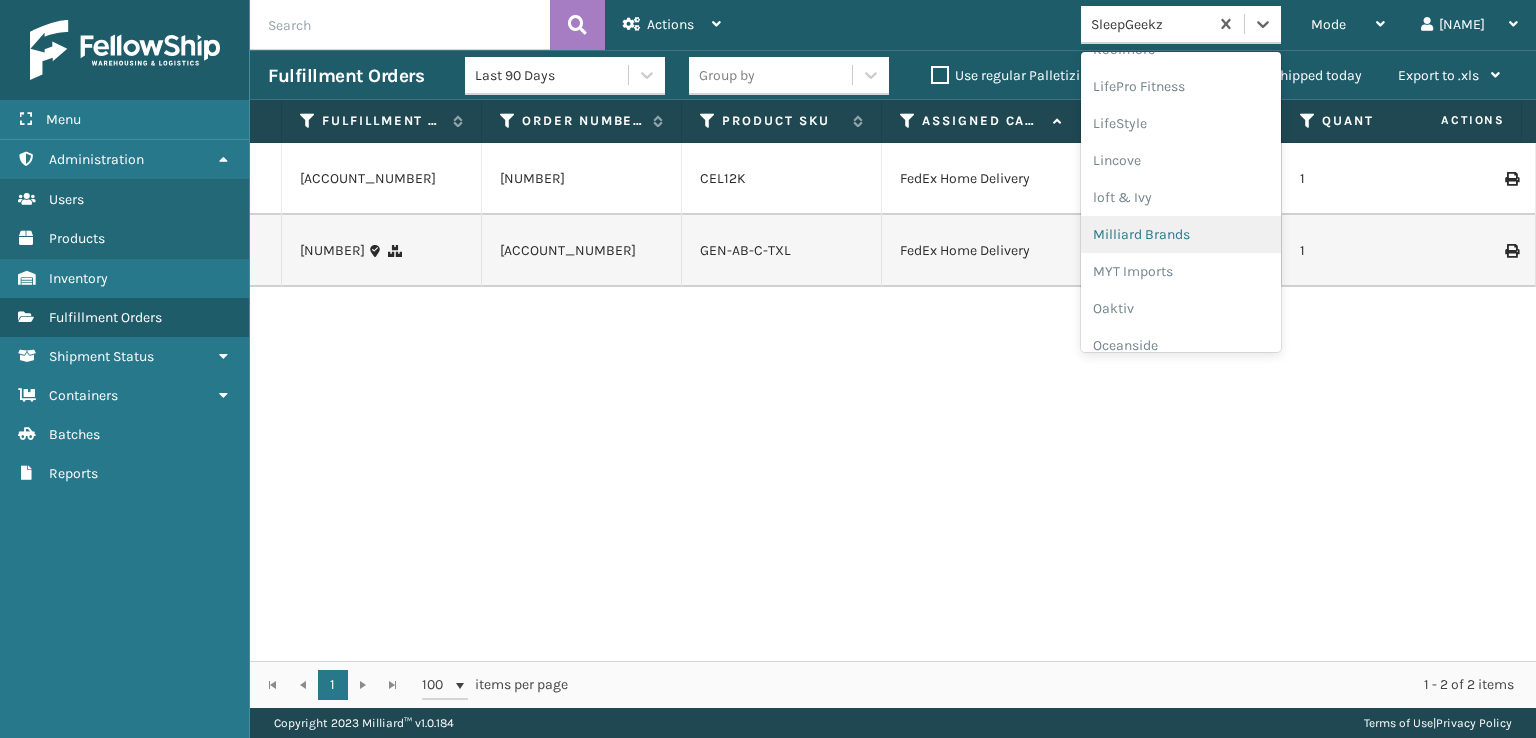 click on "Milliard Brands" at bounding box center (1181, 234) 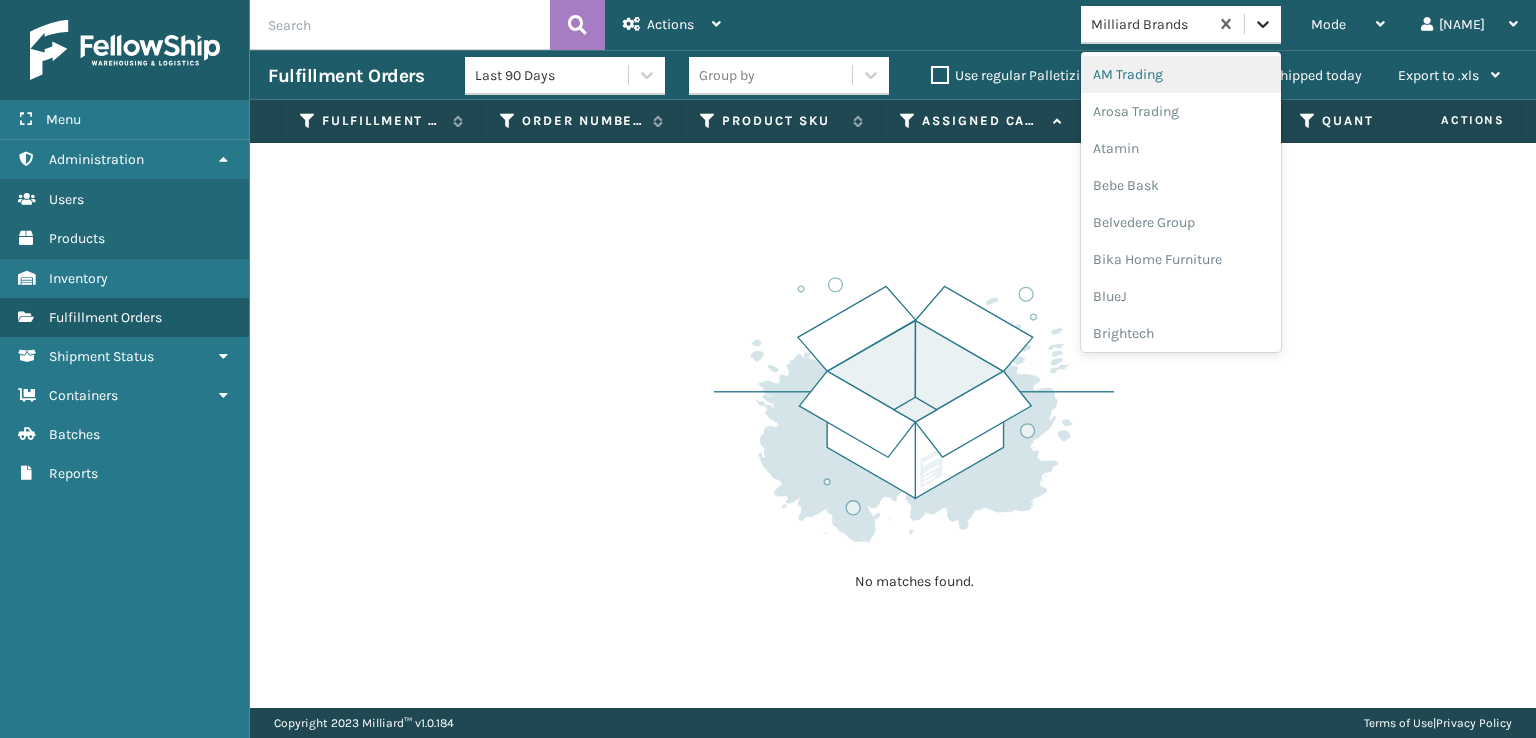 click 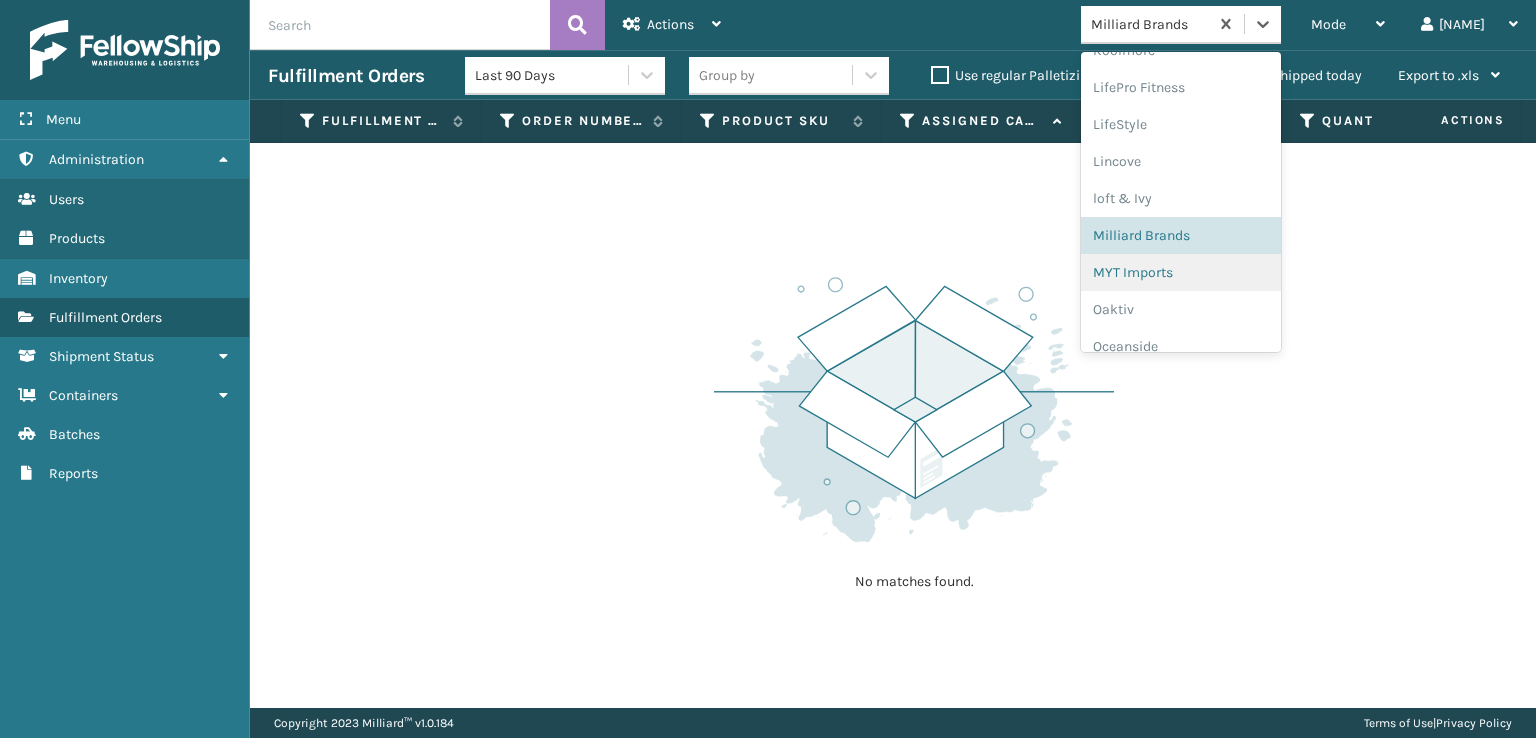 scroll, scrollTop: 332, scrollLeft: 0, axis: vertical 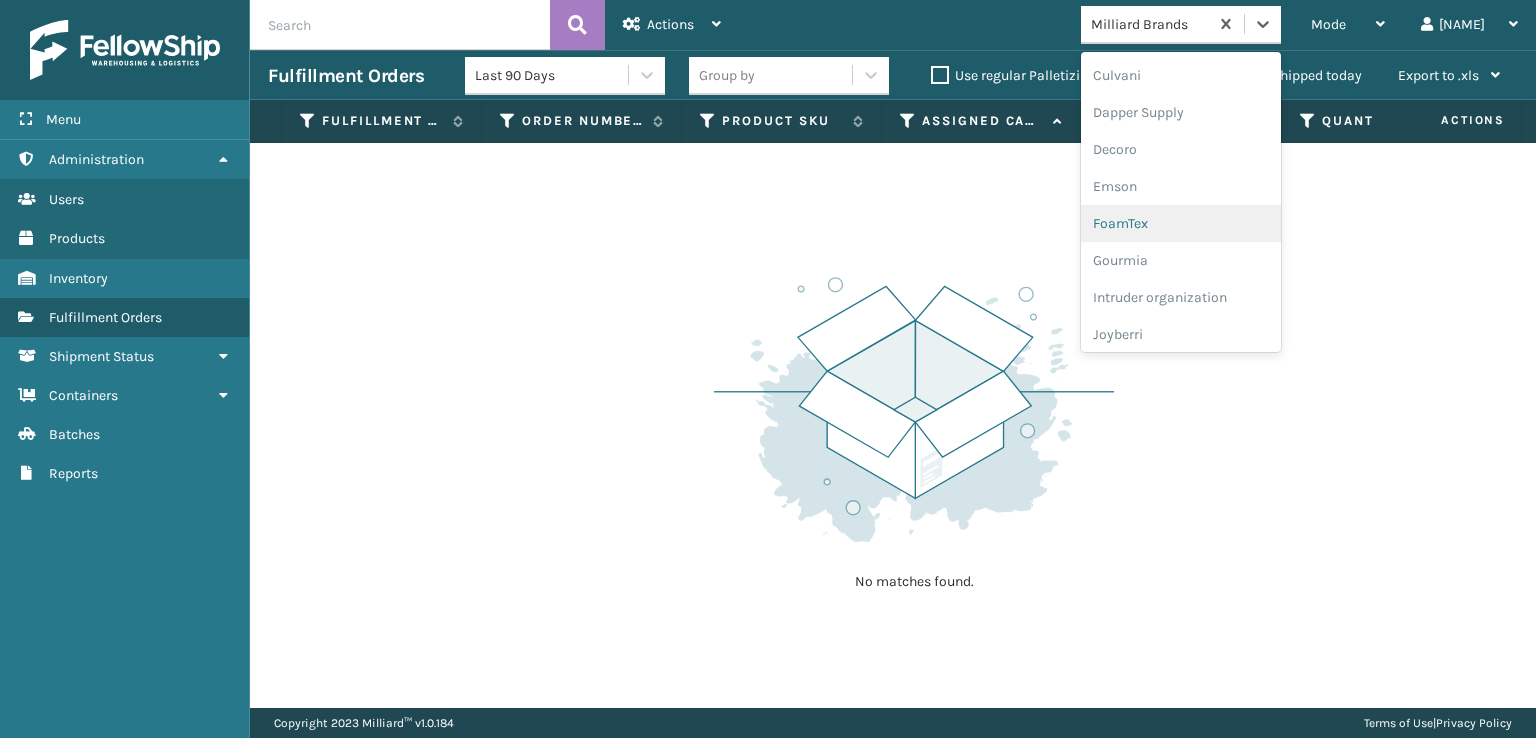 click on "FoamTex" at bounding box center (1181, 223) 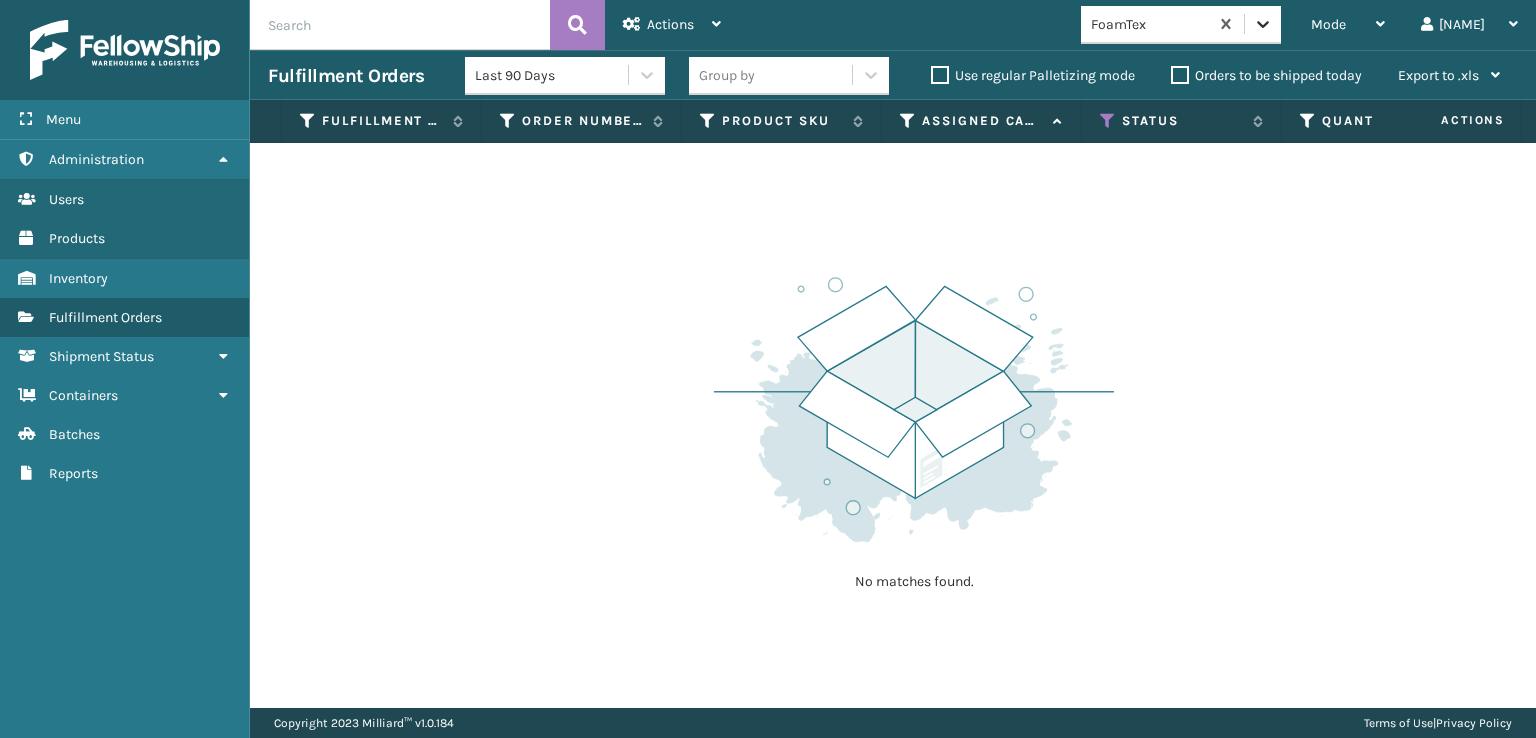 click 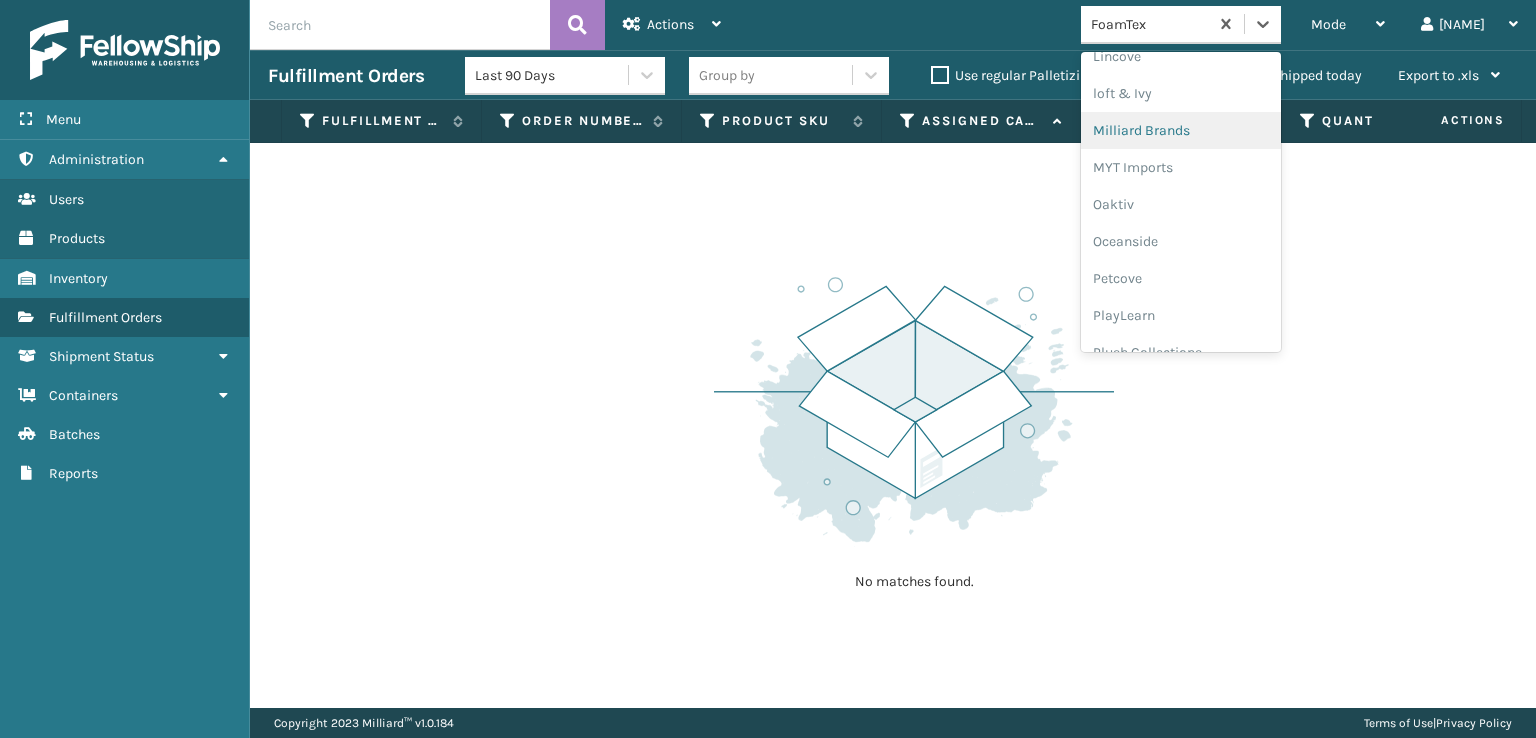 scroll, scrollTop: 966, scrollLeft: 0, axis: vertical 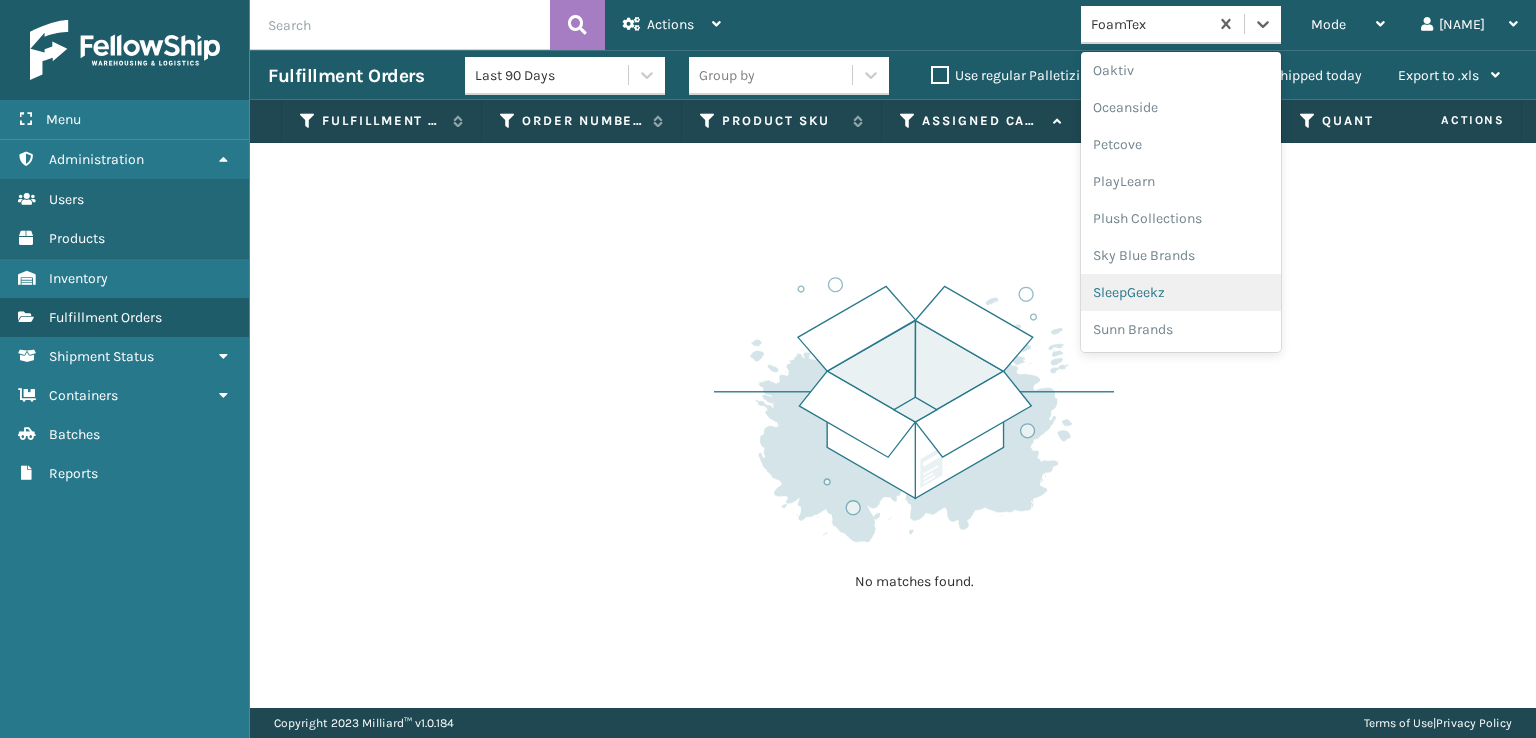 click on "SleepGeekz" at bounding box center [1181, 292] 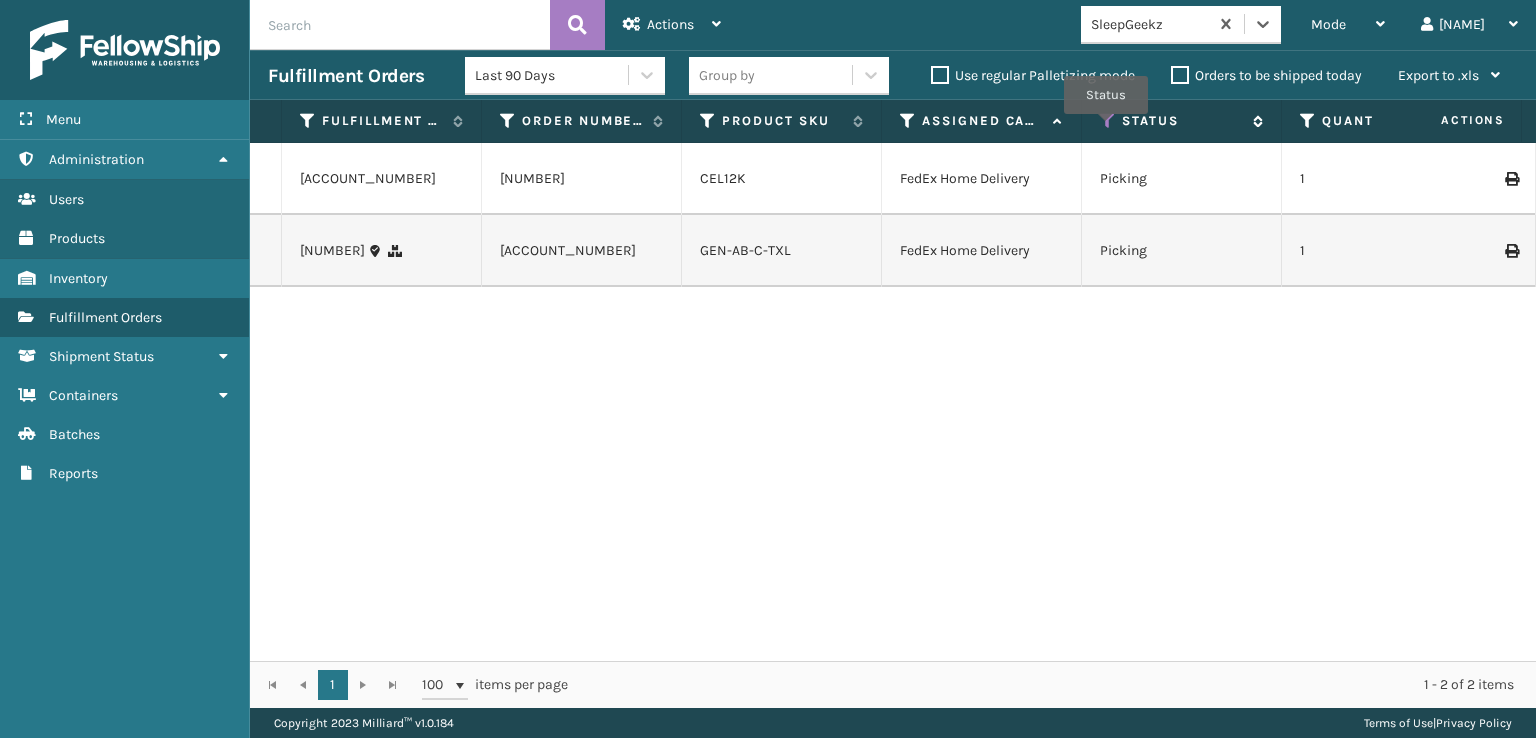 click at bounding box center (1108, 121) 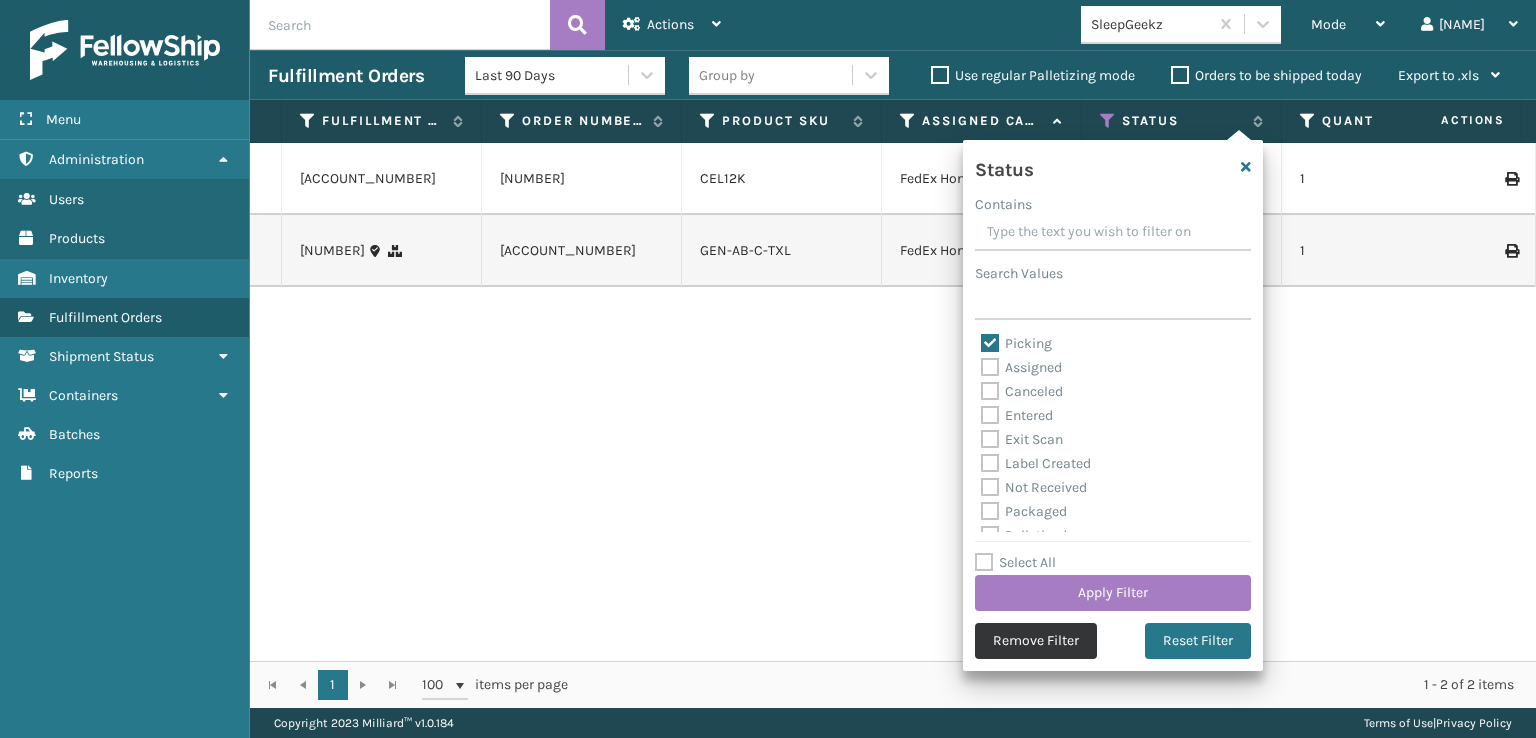 click on "Remove Filter" at bounding box center (1036, 641) 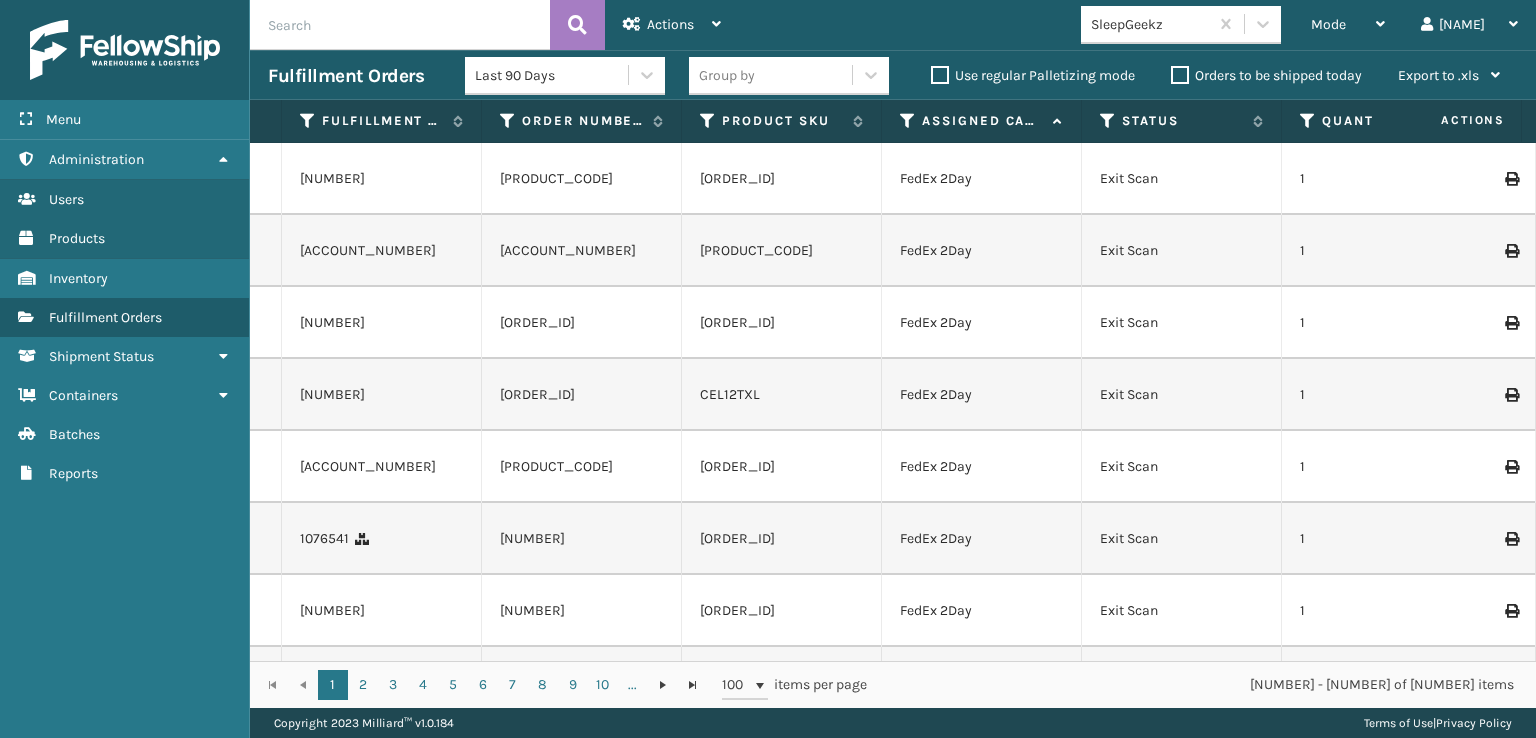 click 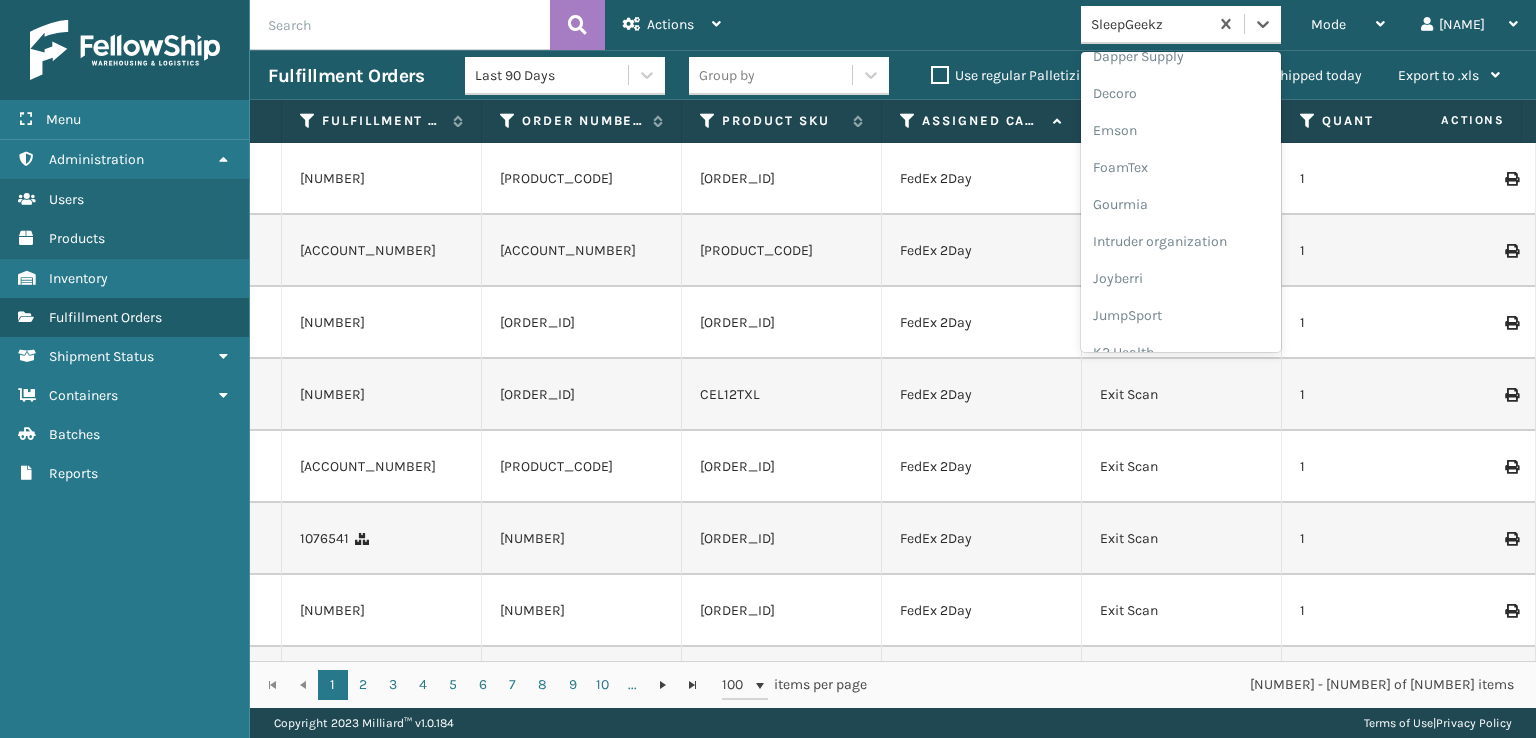 scroll, scrollTop: 400, scrollLeft: 0, axis: vertical 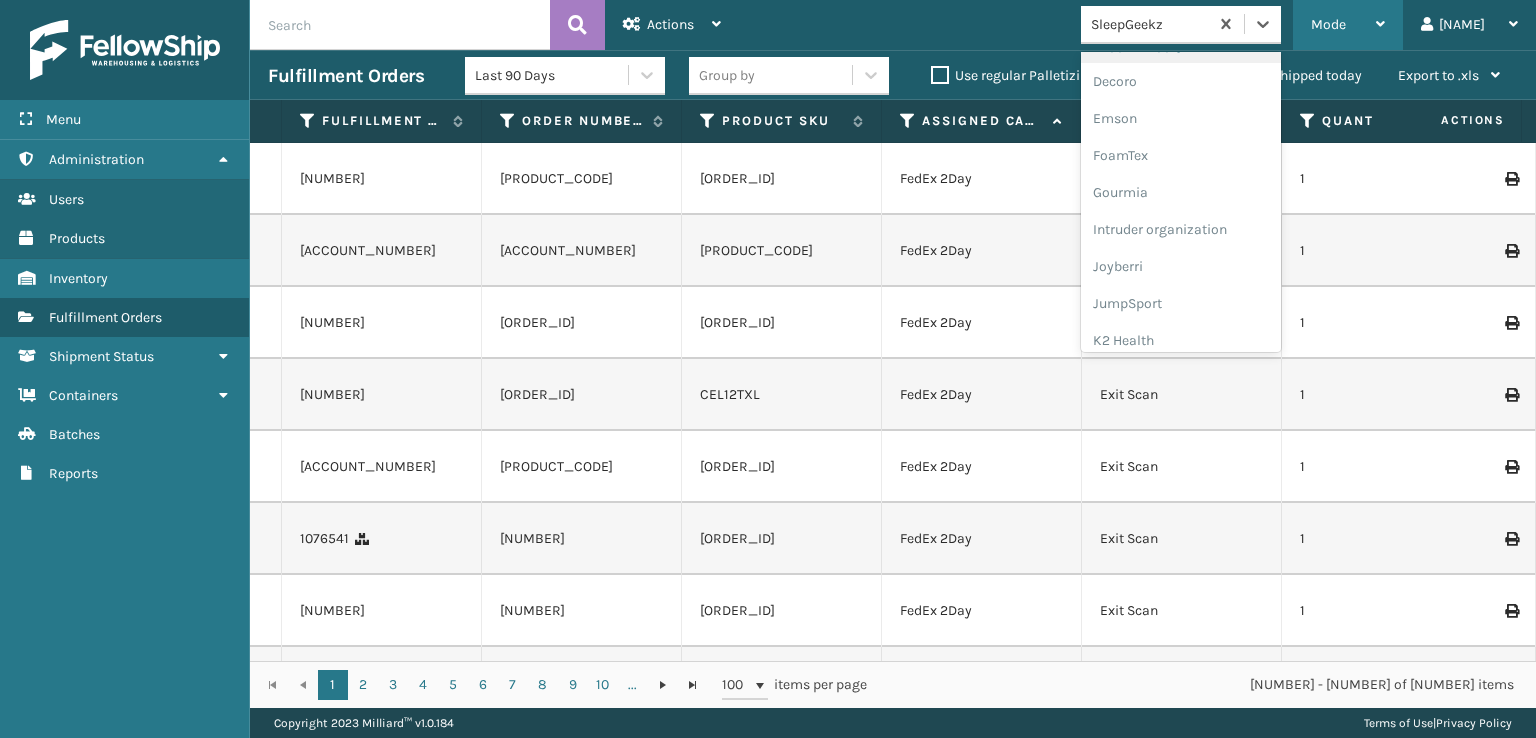 click on "Mode" at bounding box center [1328, 24] 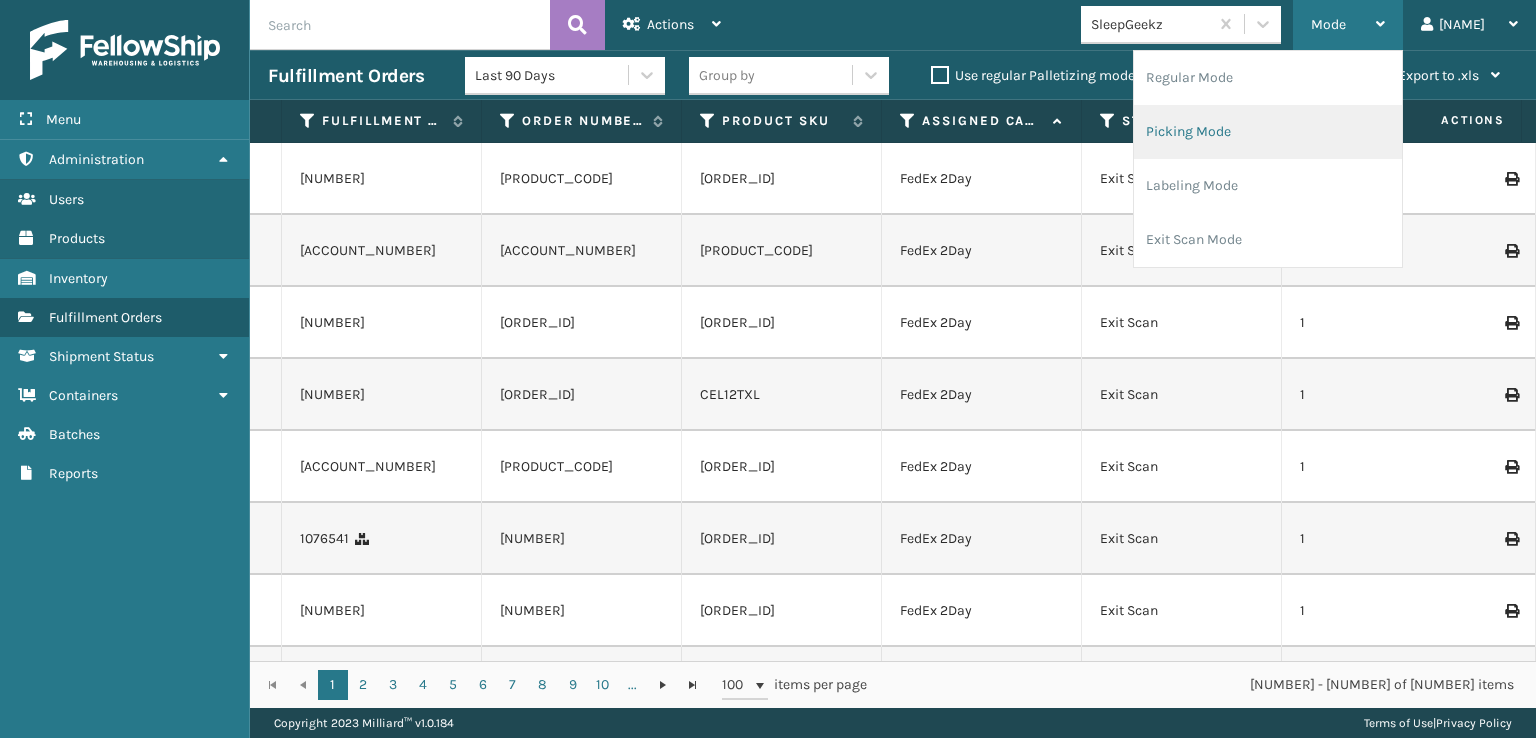 click on "Picking Mode" at bounding box center (1268, 132) 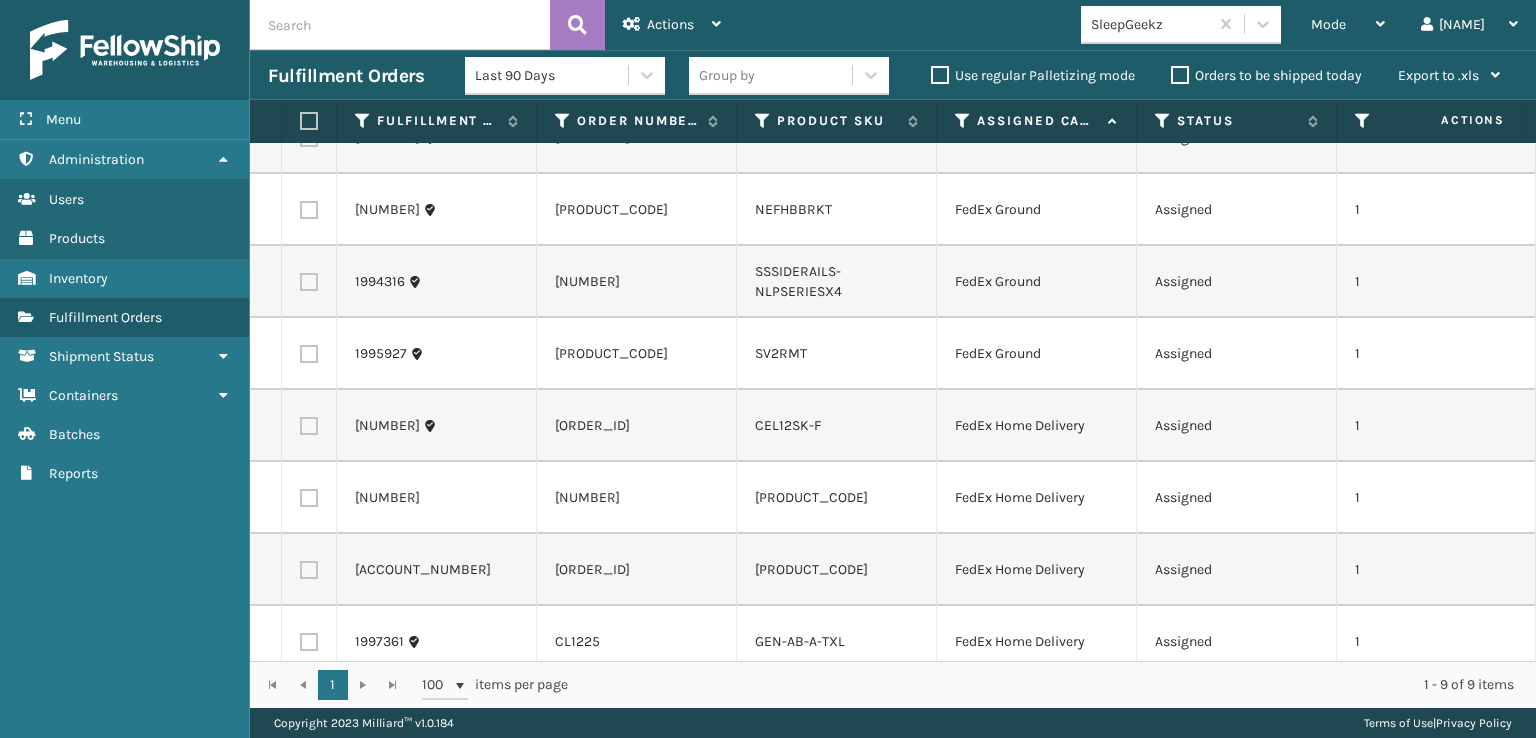 scroll, scrollTop: 0, scrollLeft: 0, axis: both 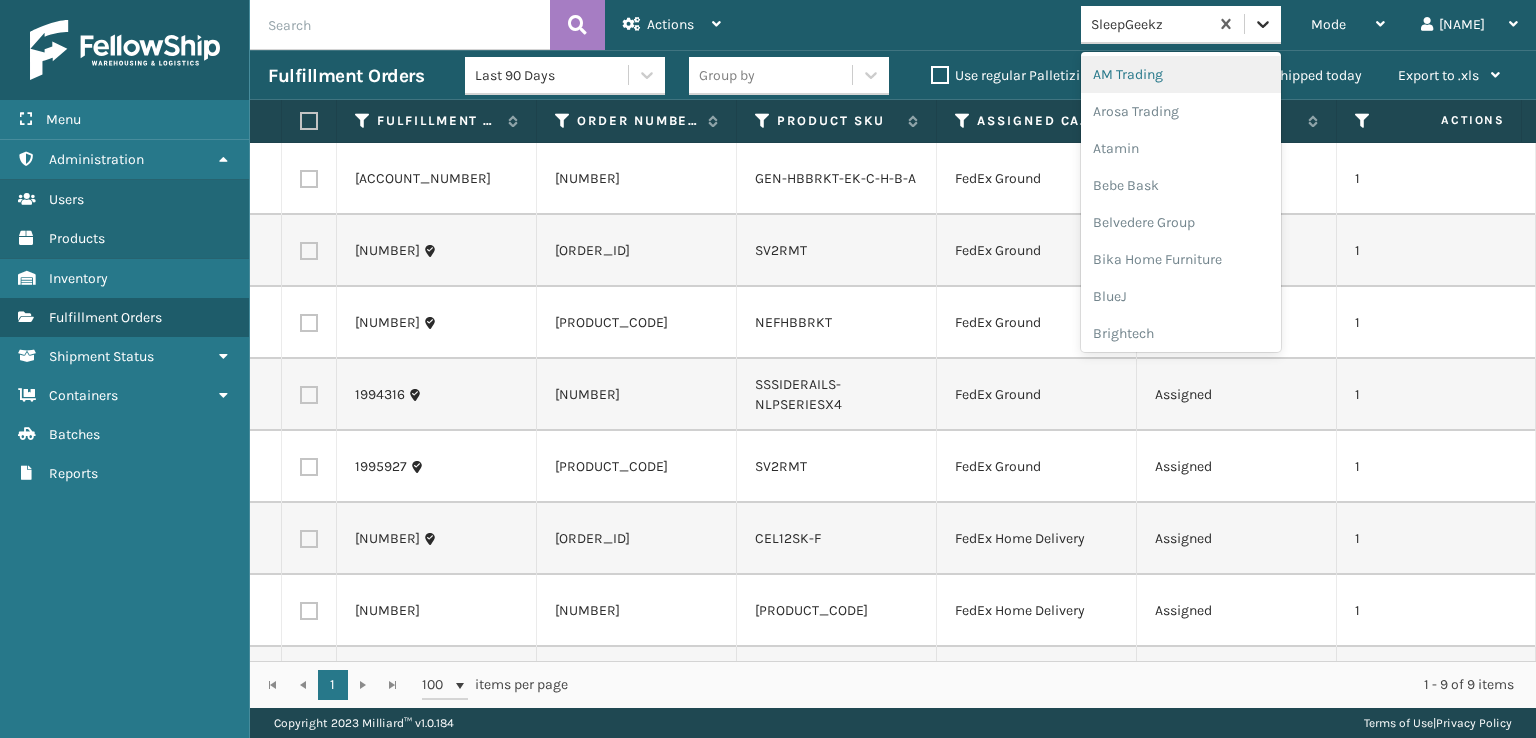 click at bounding box center (1263, 24) 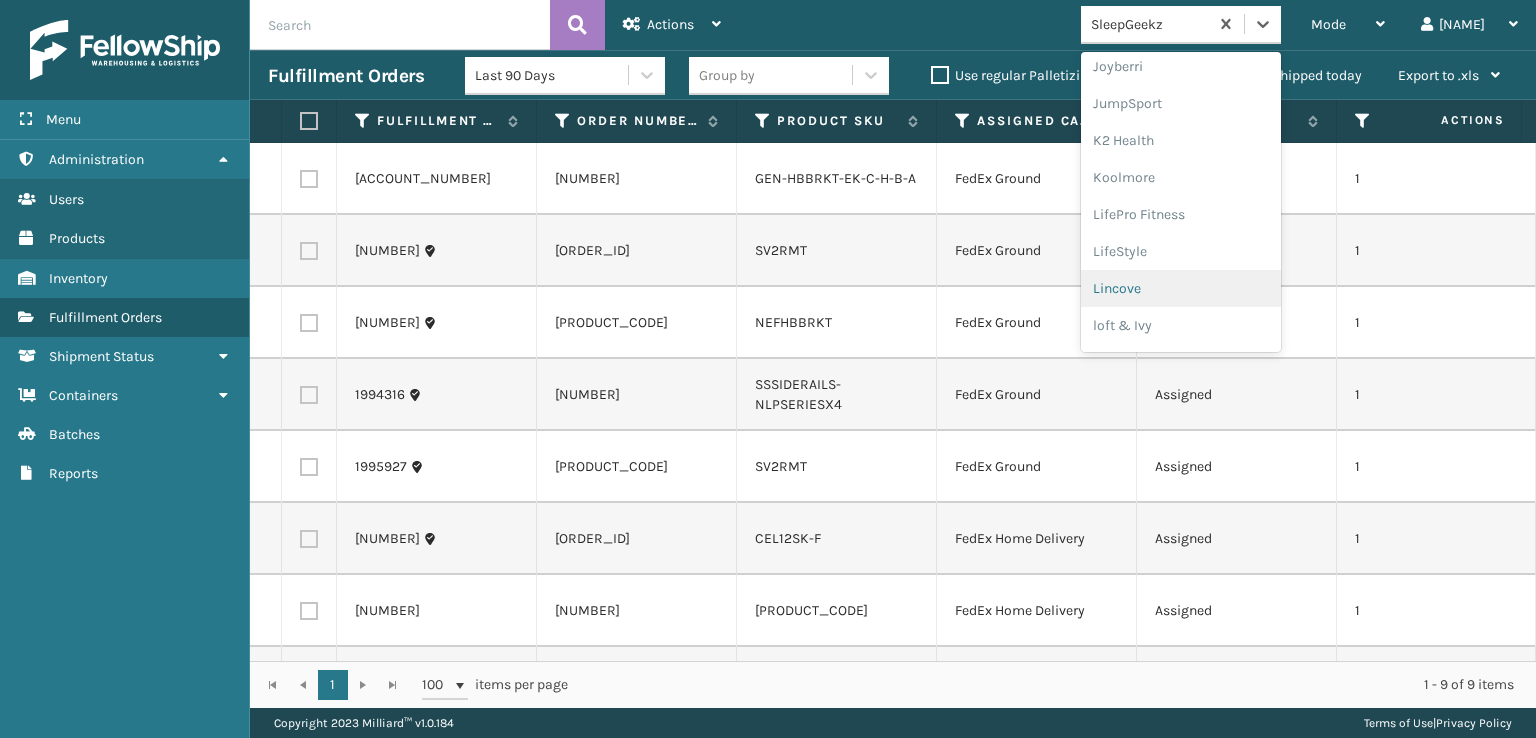 scroll, scrollTop: 632, scrollLeft: 0, axis: vertical 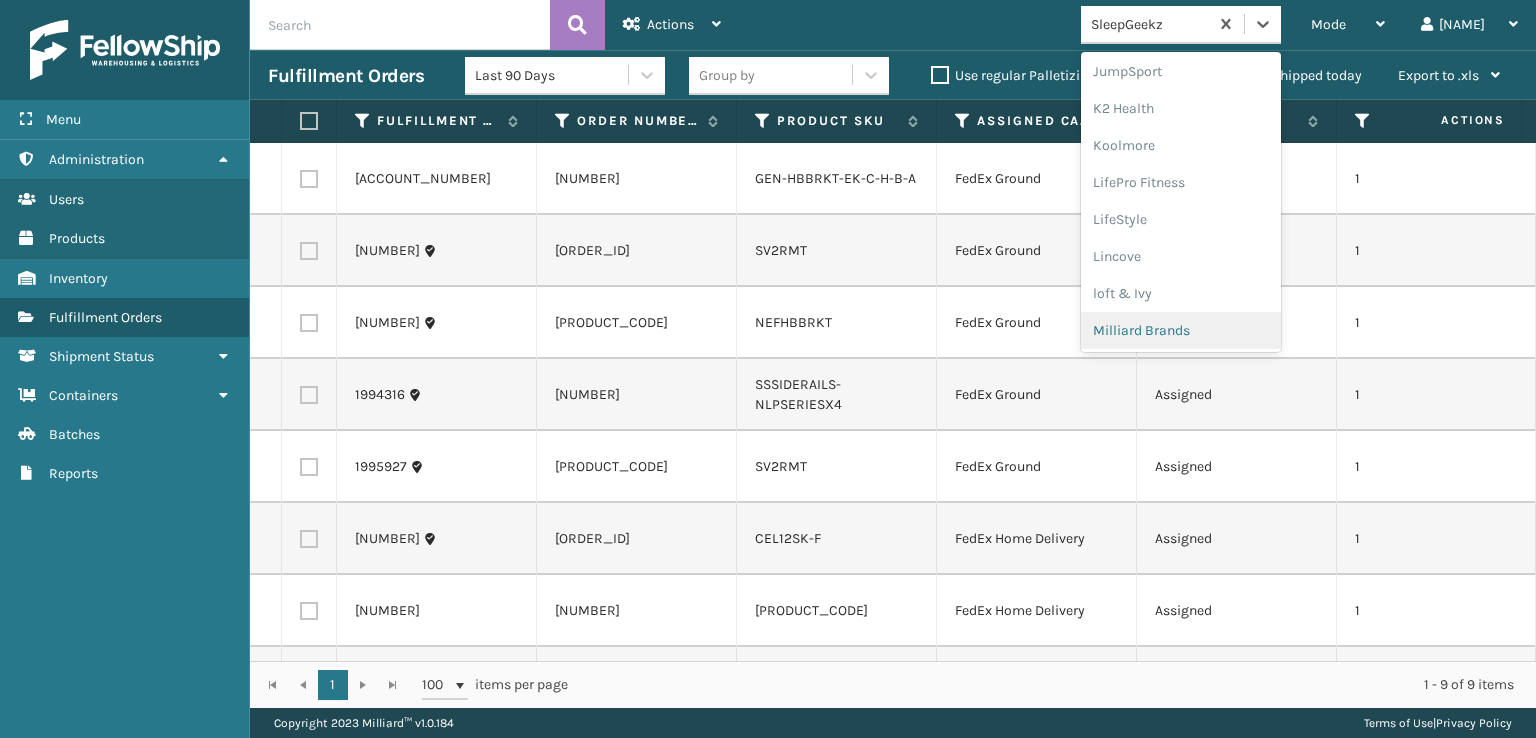 click on "Milliard Brands" at bounding box center (1181, 330) 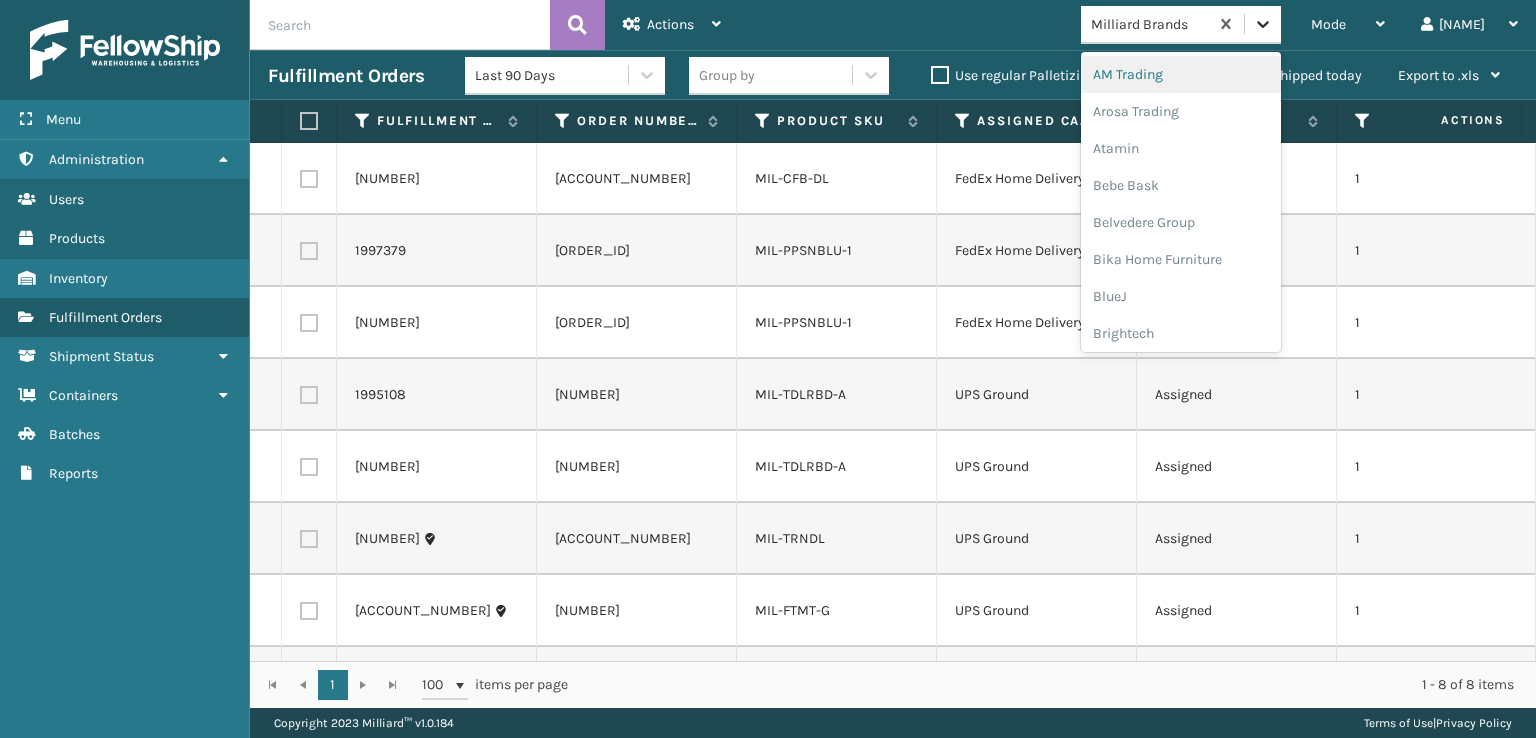 click 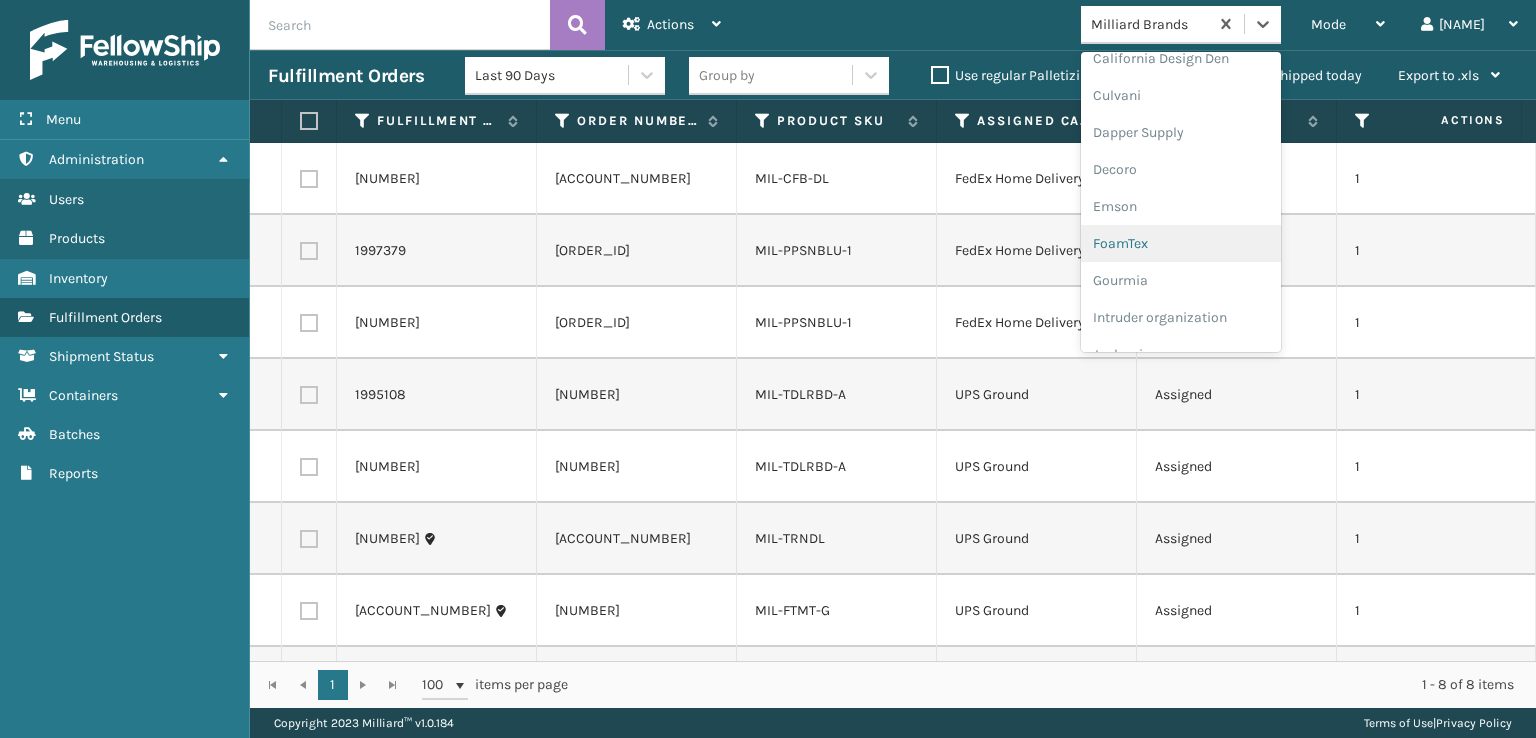 scroll, scrollTop: 400, scrollLeft: 0, axis: vertical 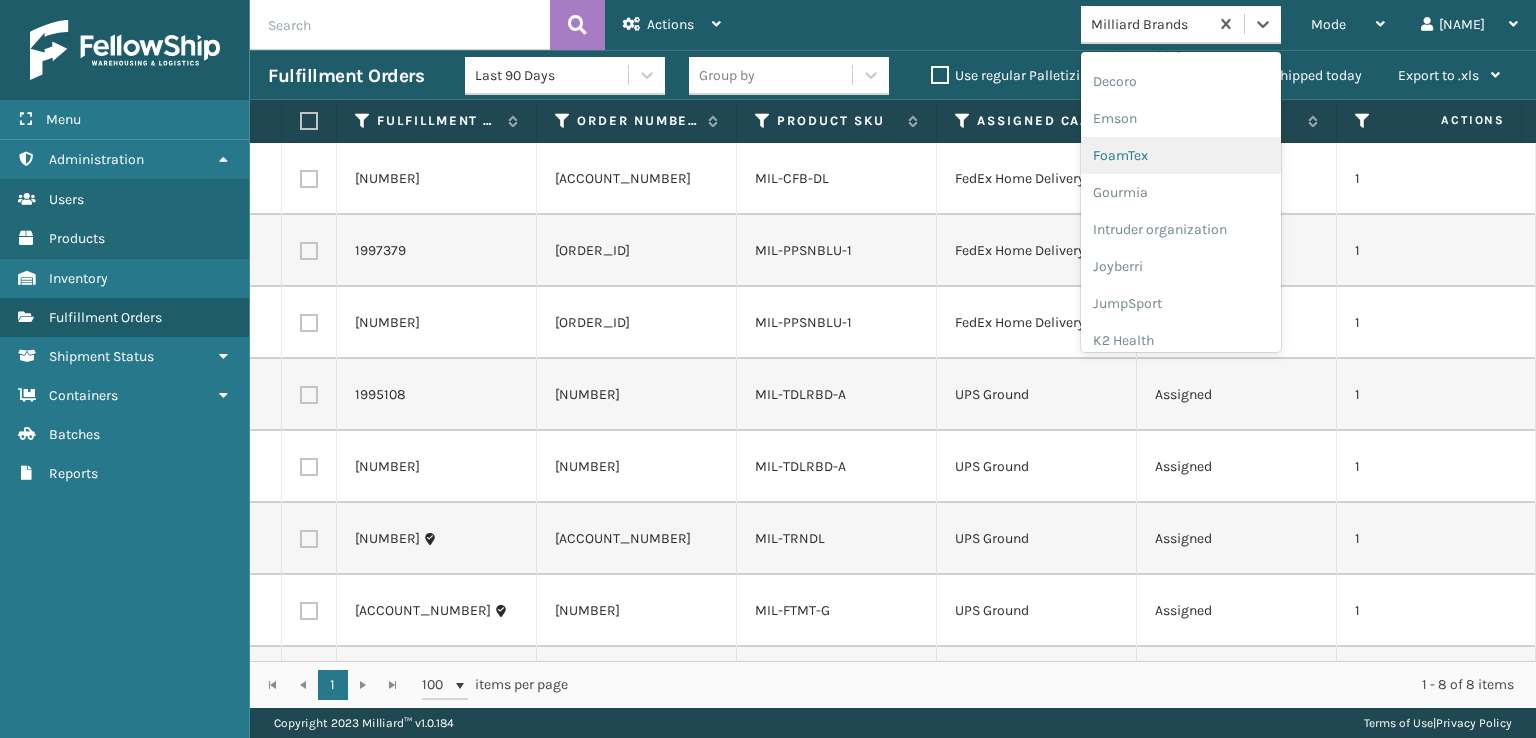 click on "FoamTex" at bounding box center [1181, 155] 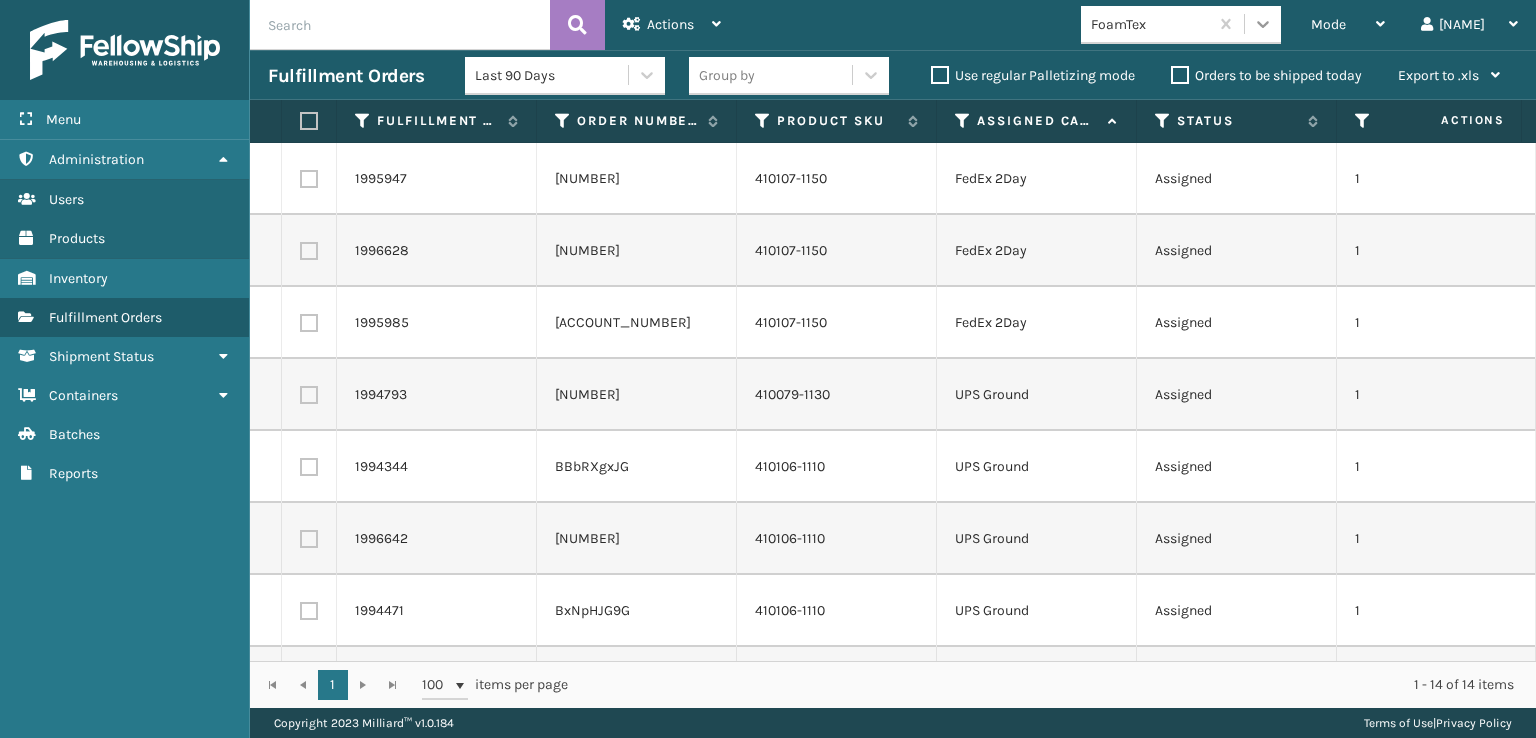 click 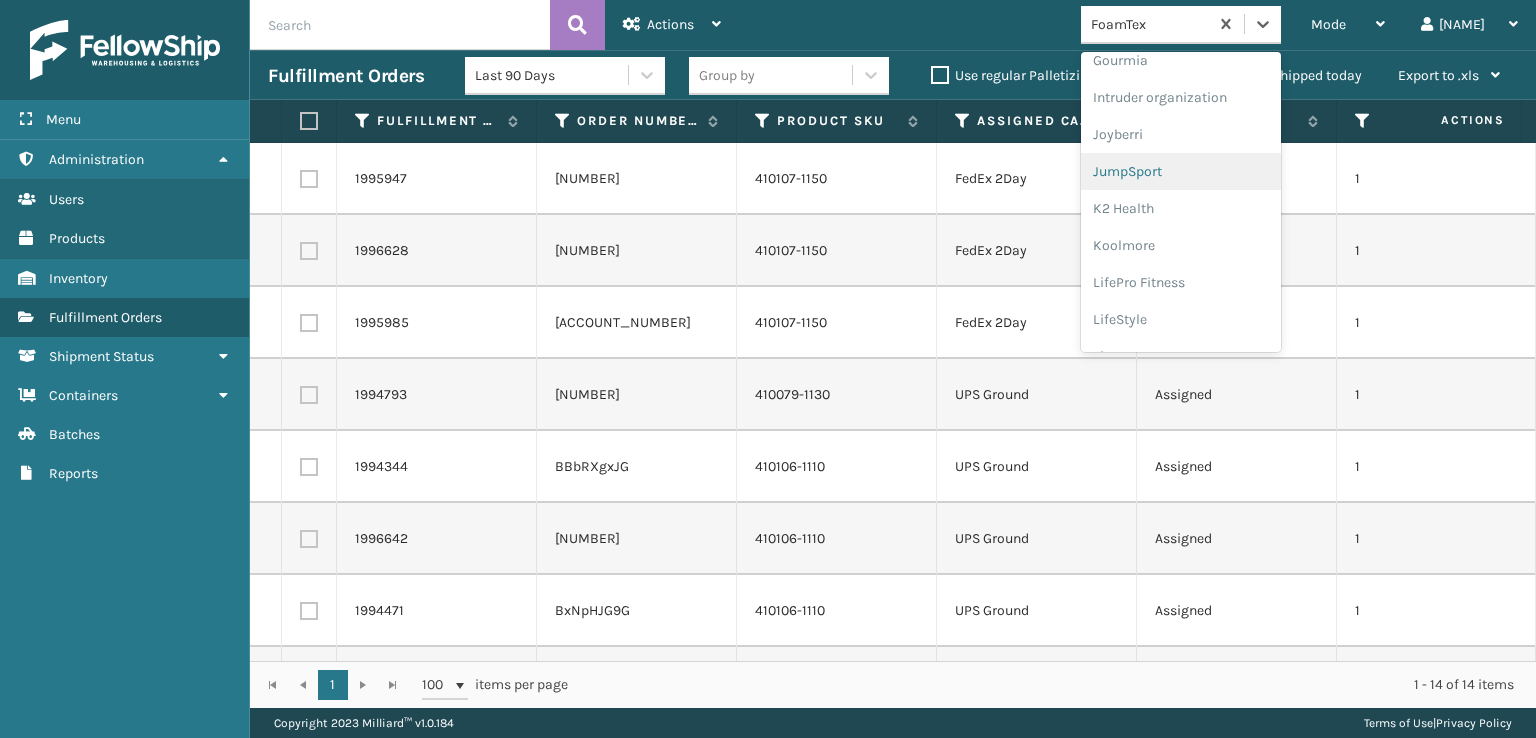 scroll, scrollTop: 332, scrollLeft: 0, axis: vertical 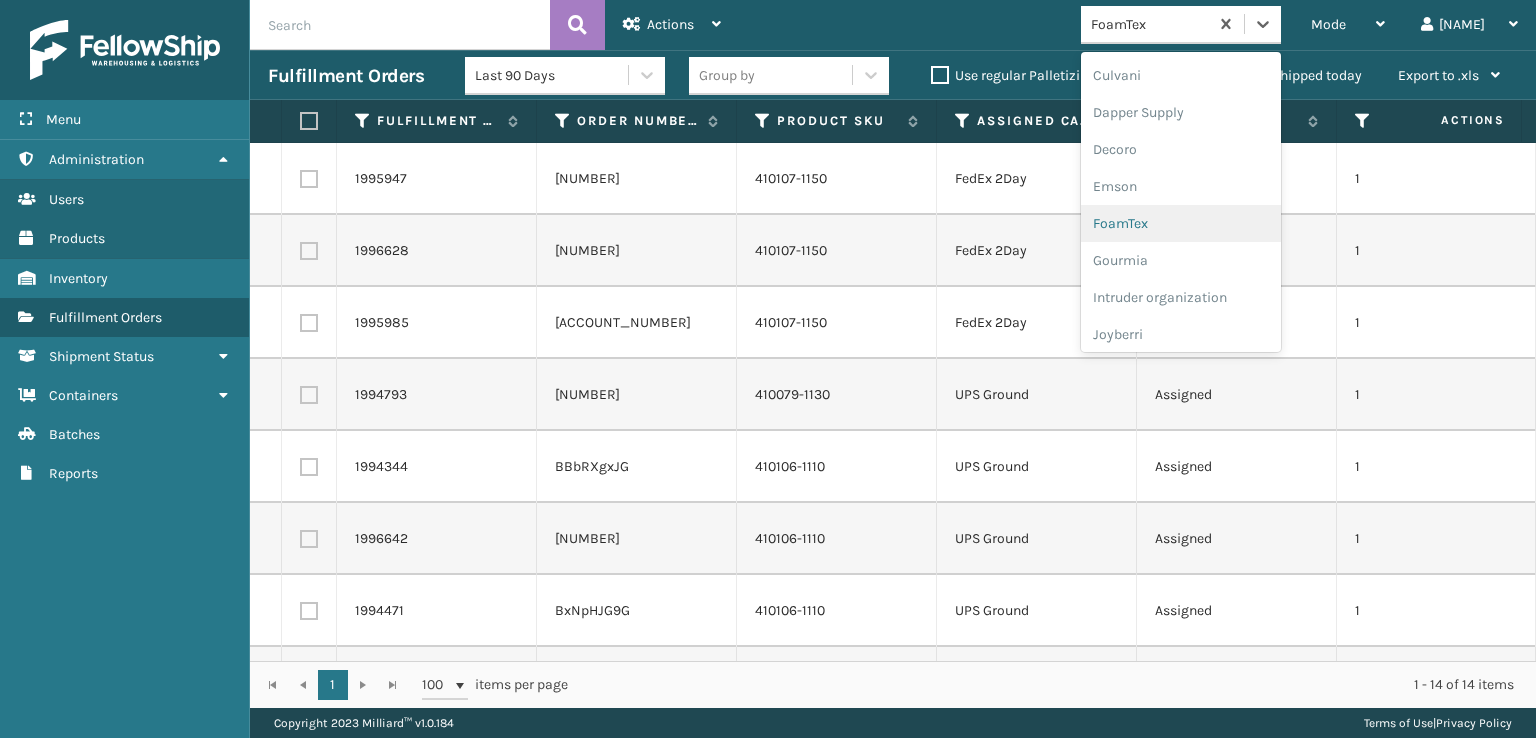 click on "FoamTex" at bounding box center (1181, 223) 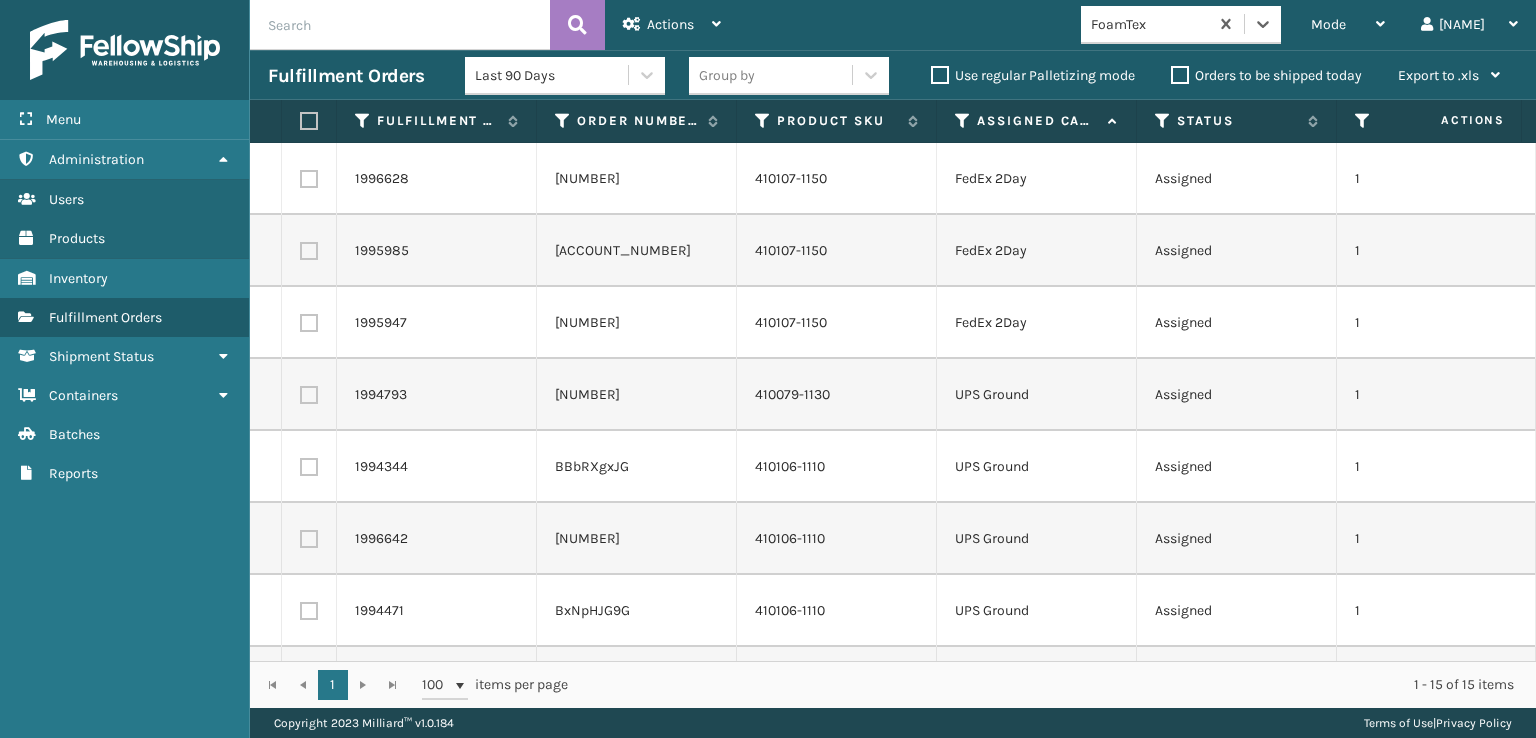 click at bounding box center [309, 179] 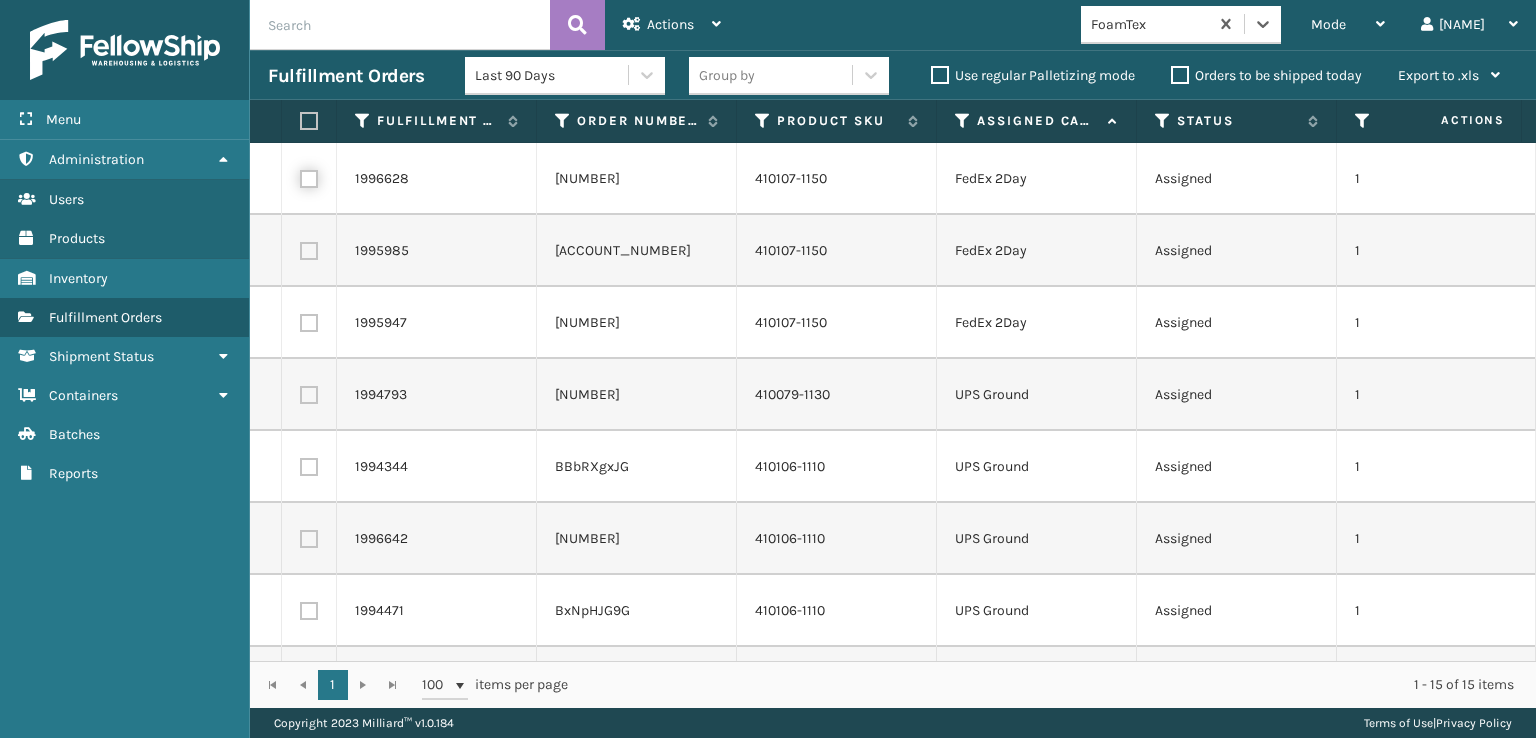 click at bounding box center (300, 176) 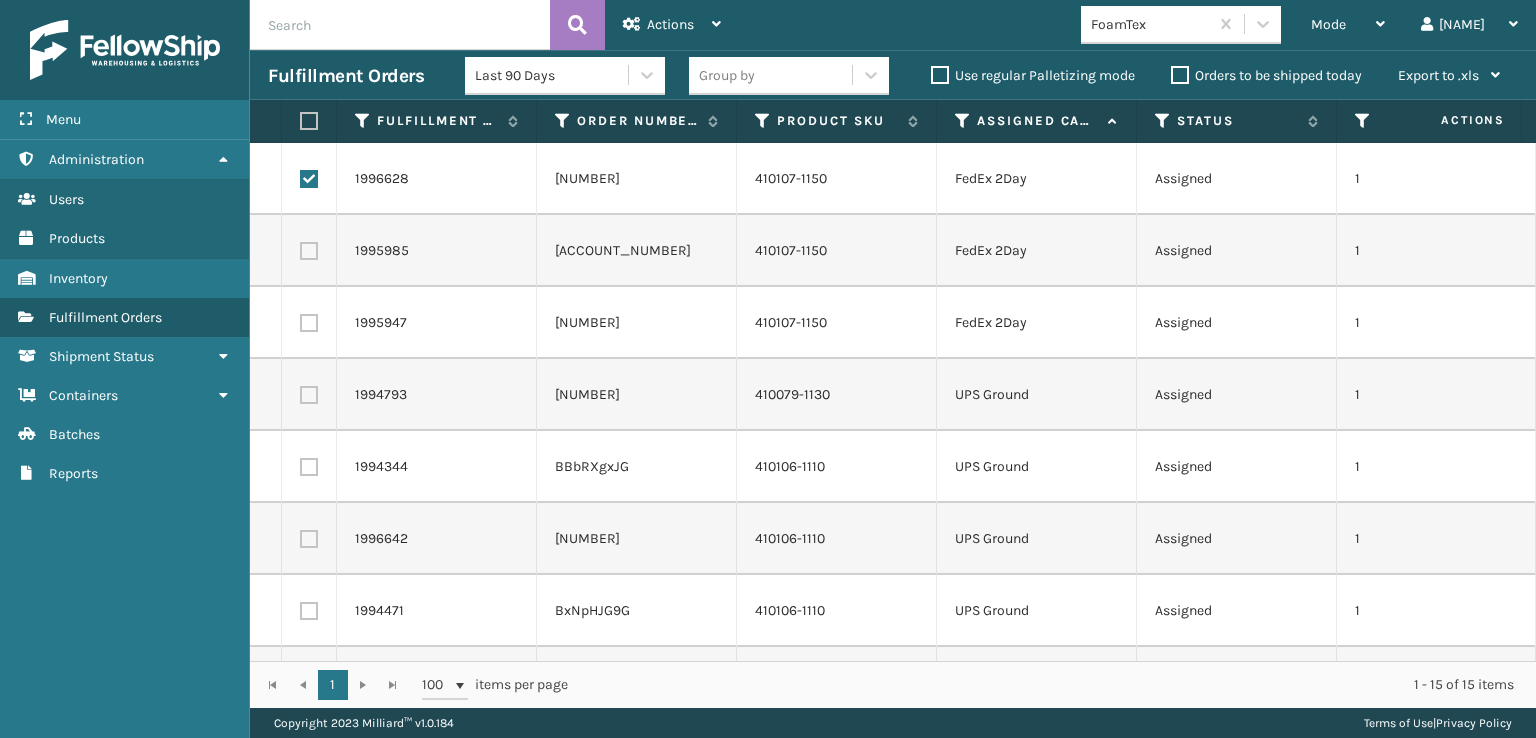 click at bounding box center [309, 251] 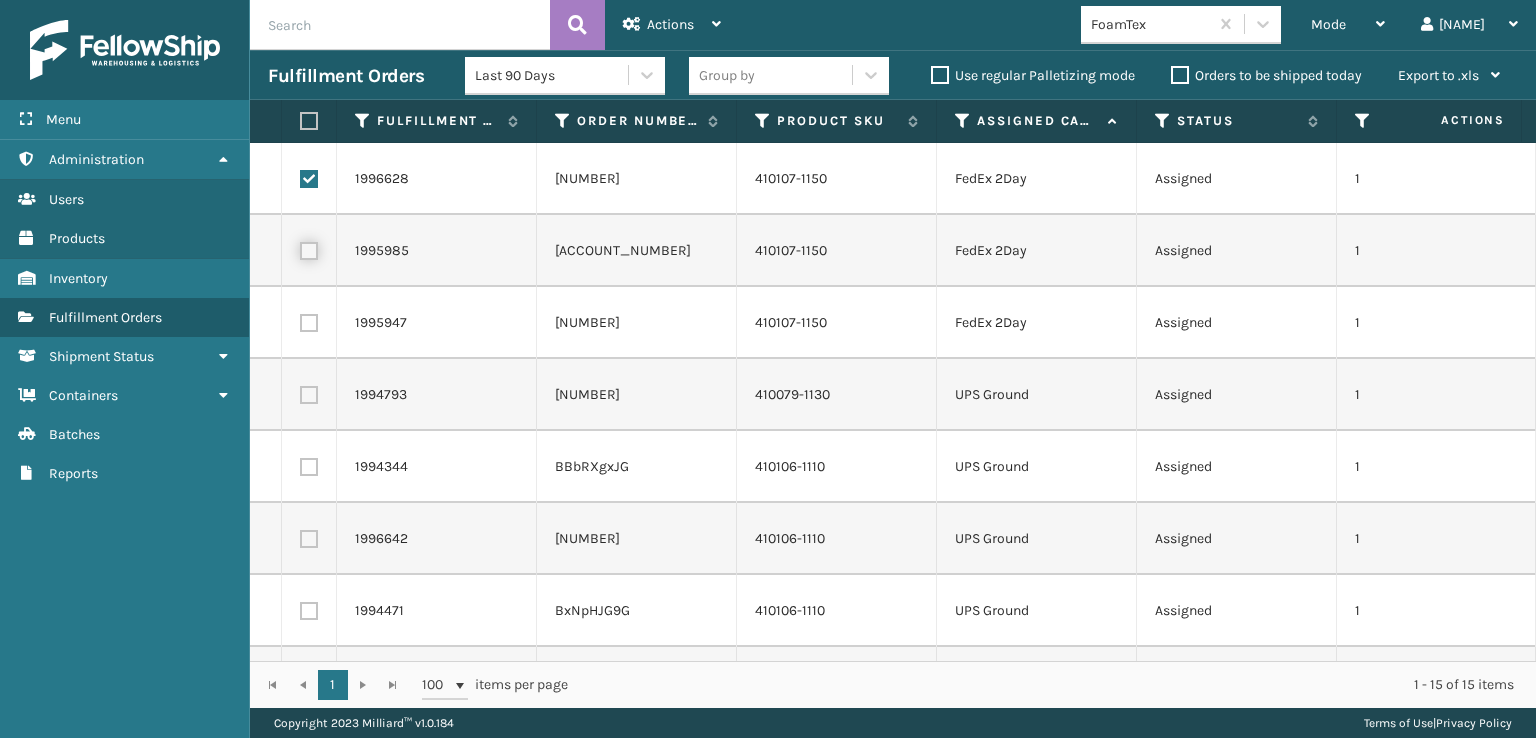 click at bounding box center (300, 248) 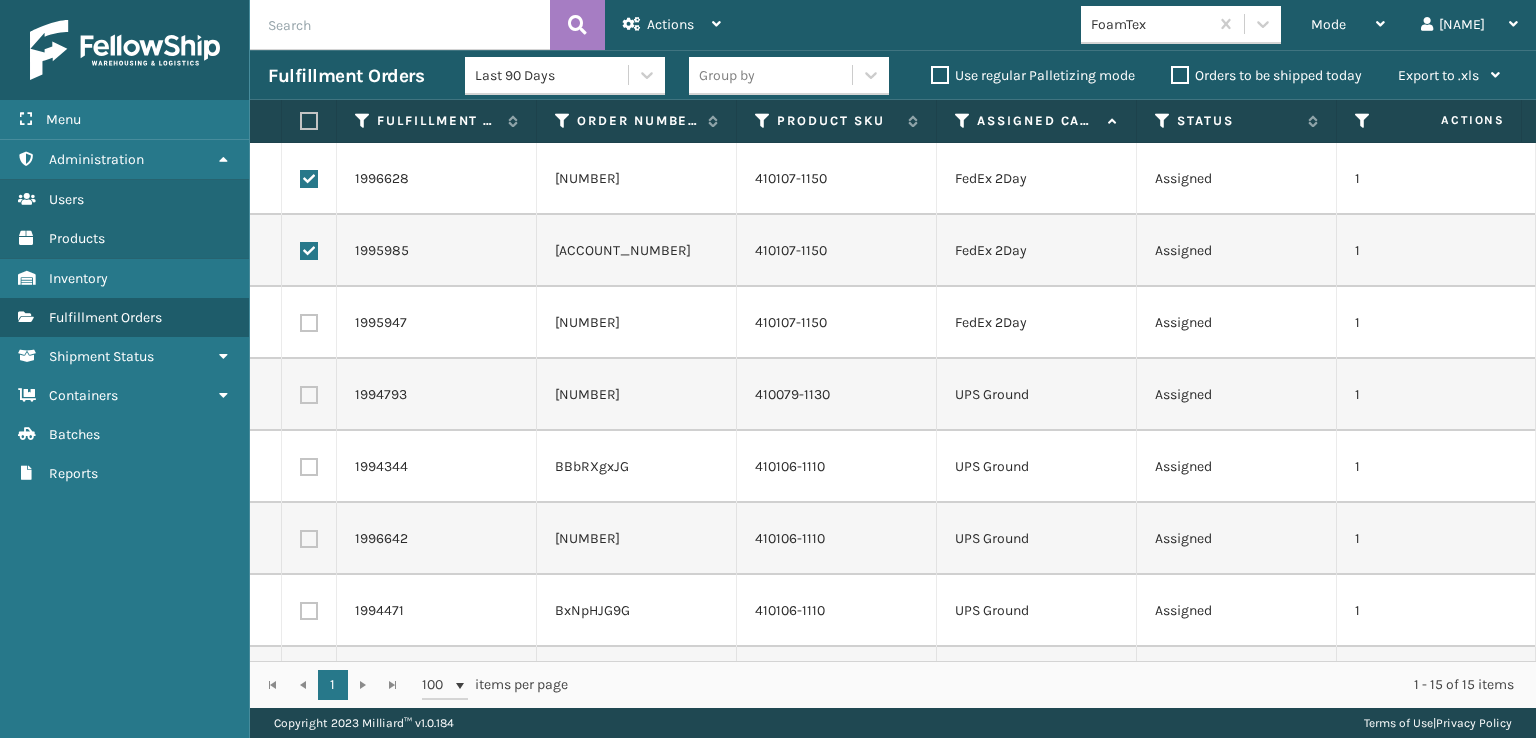 click at bounding box center (309, 323) 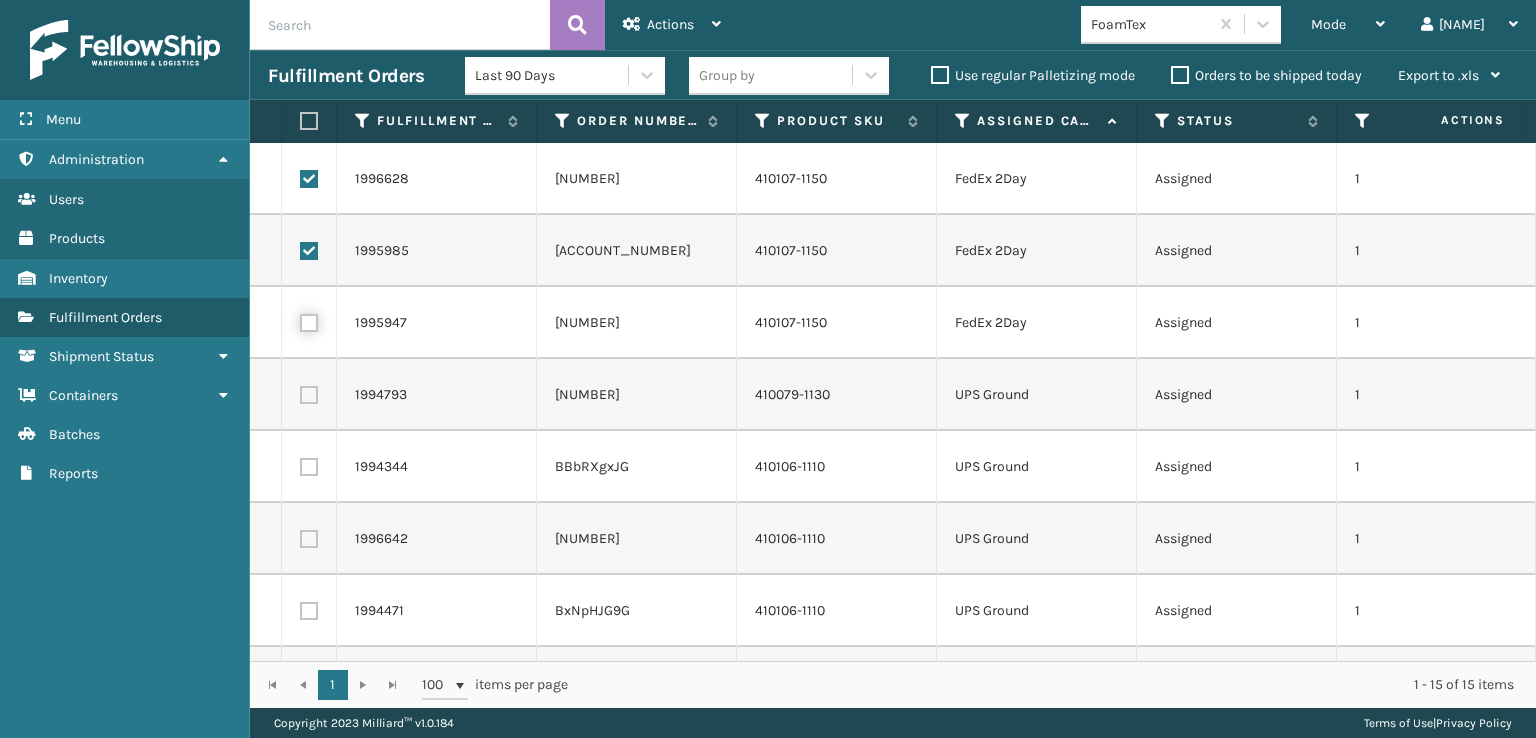 click at bounding box center (300, 320) 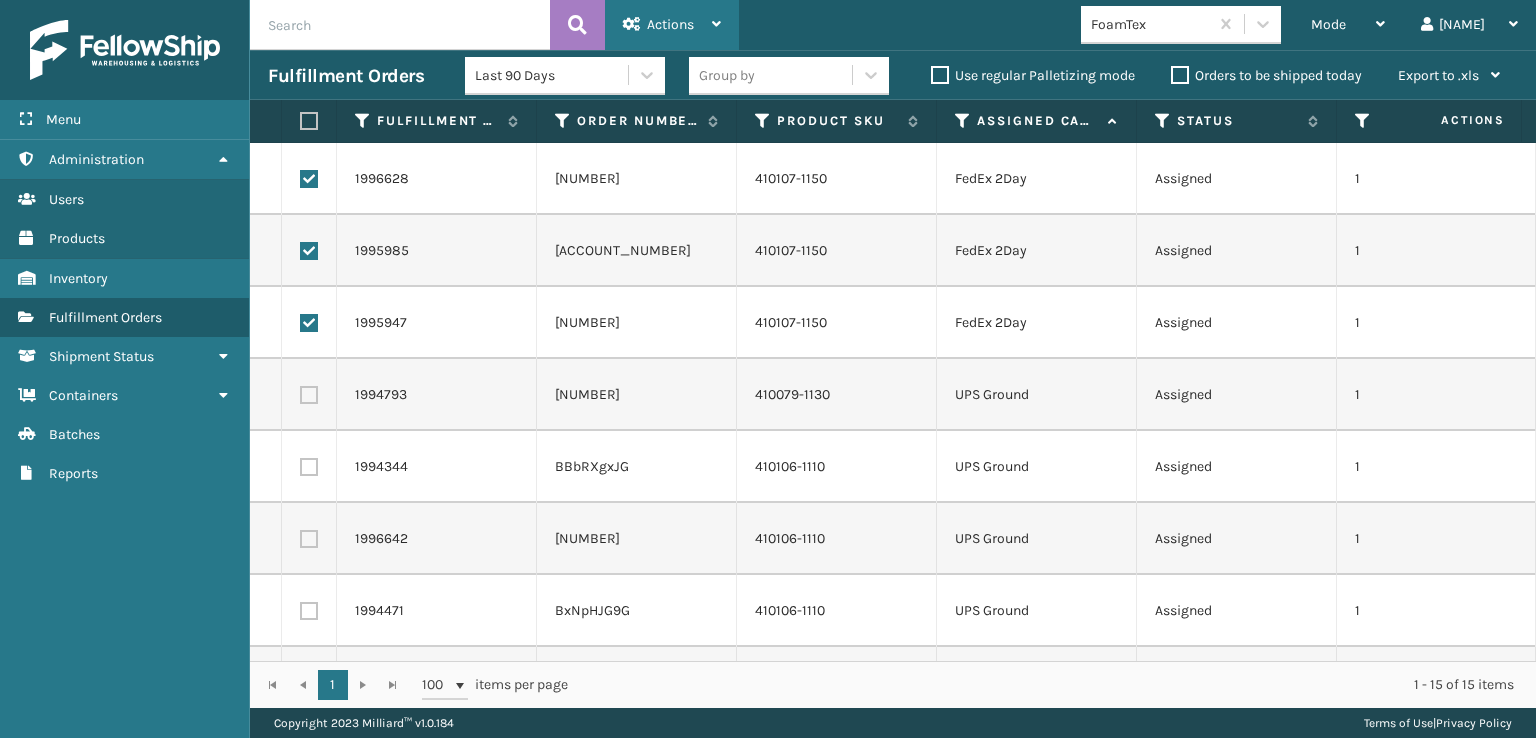 click on "Actions" at bounding box center [672, 25] 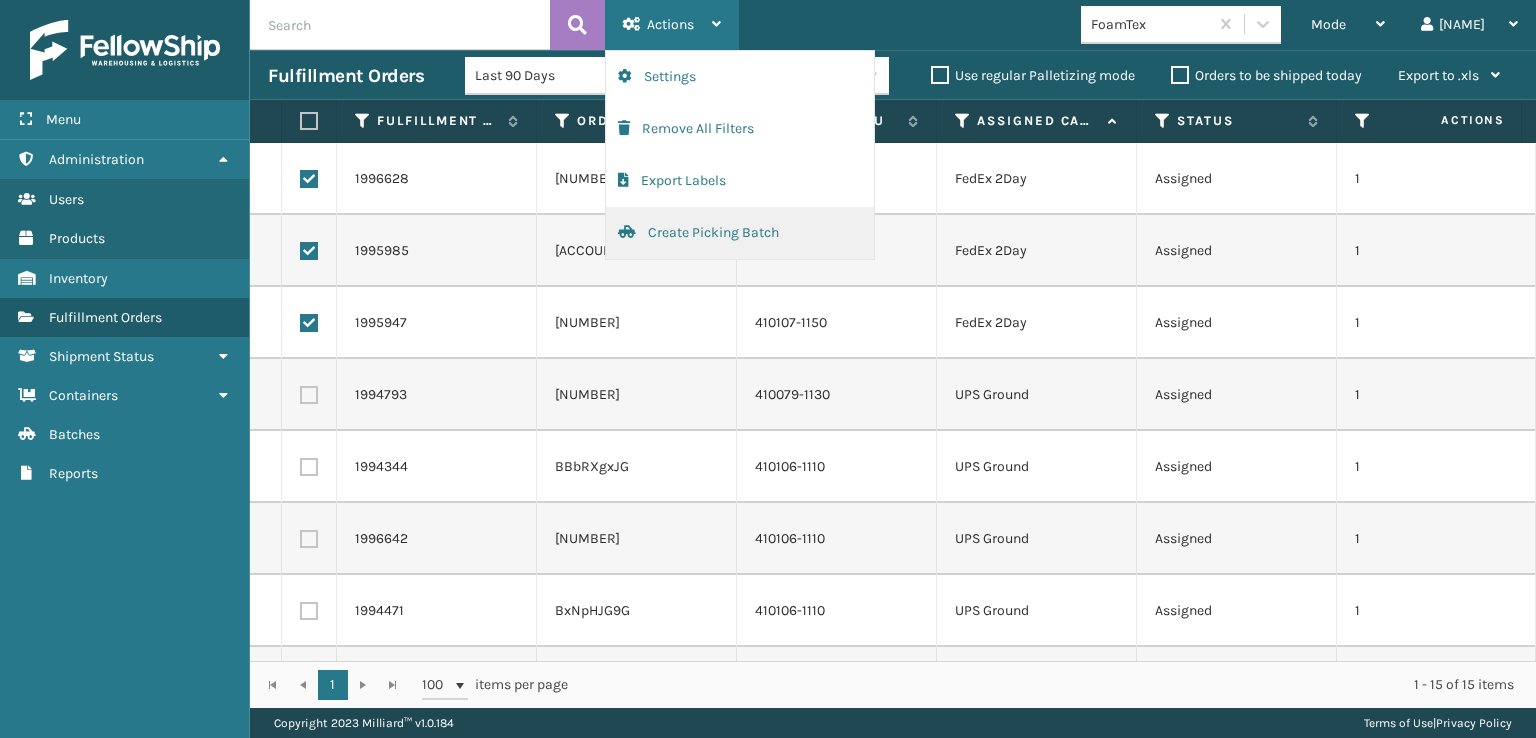 click on "Create Picking Batch" at bounding box center (740, 233) 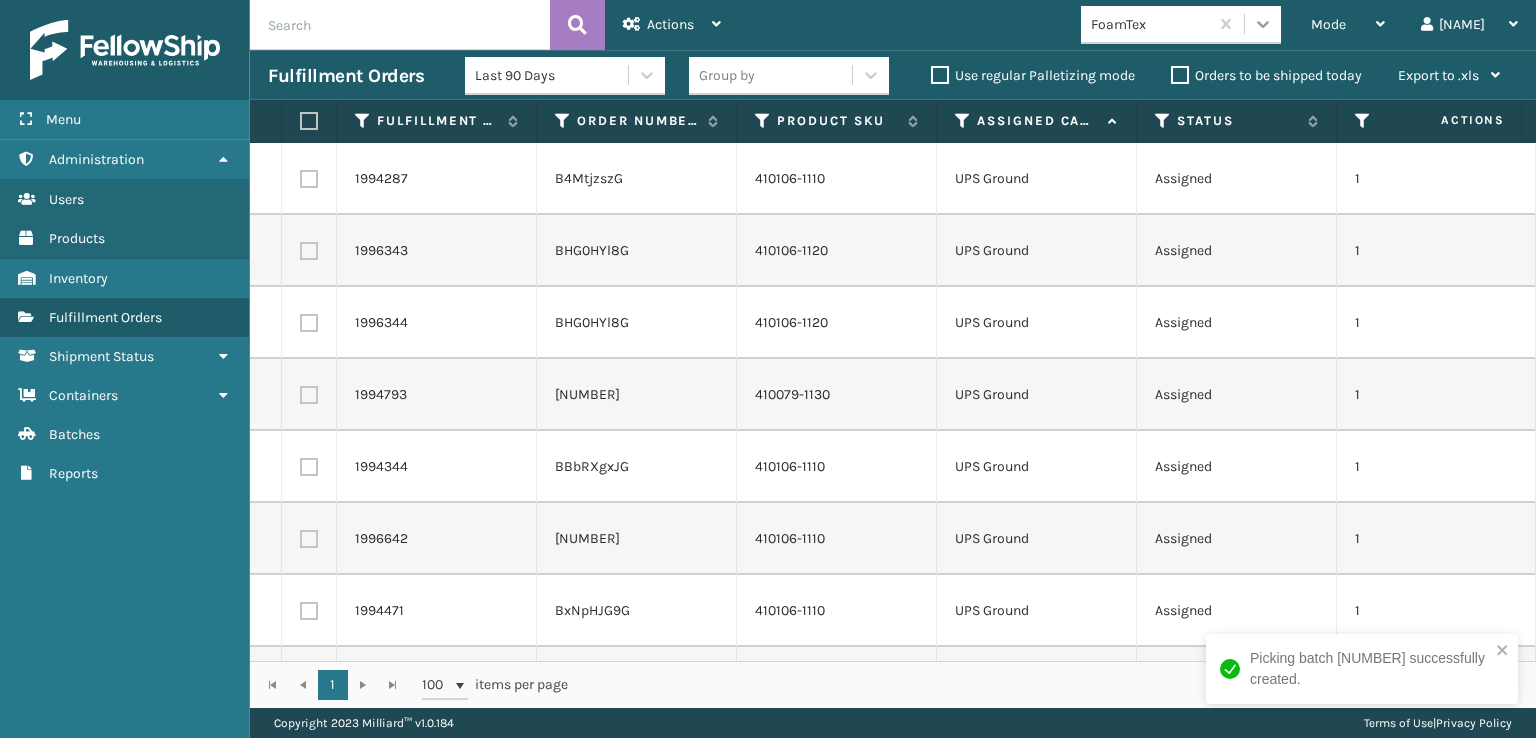 click at bounding box center (1263, 24) 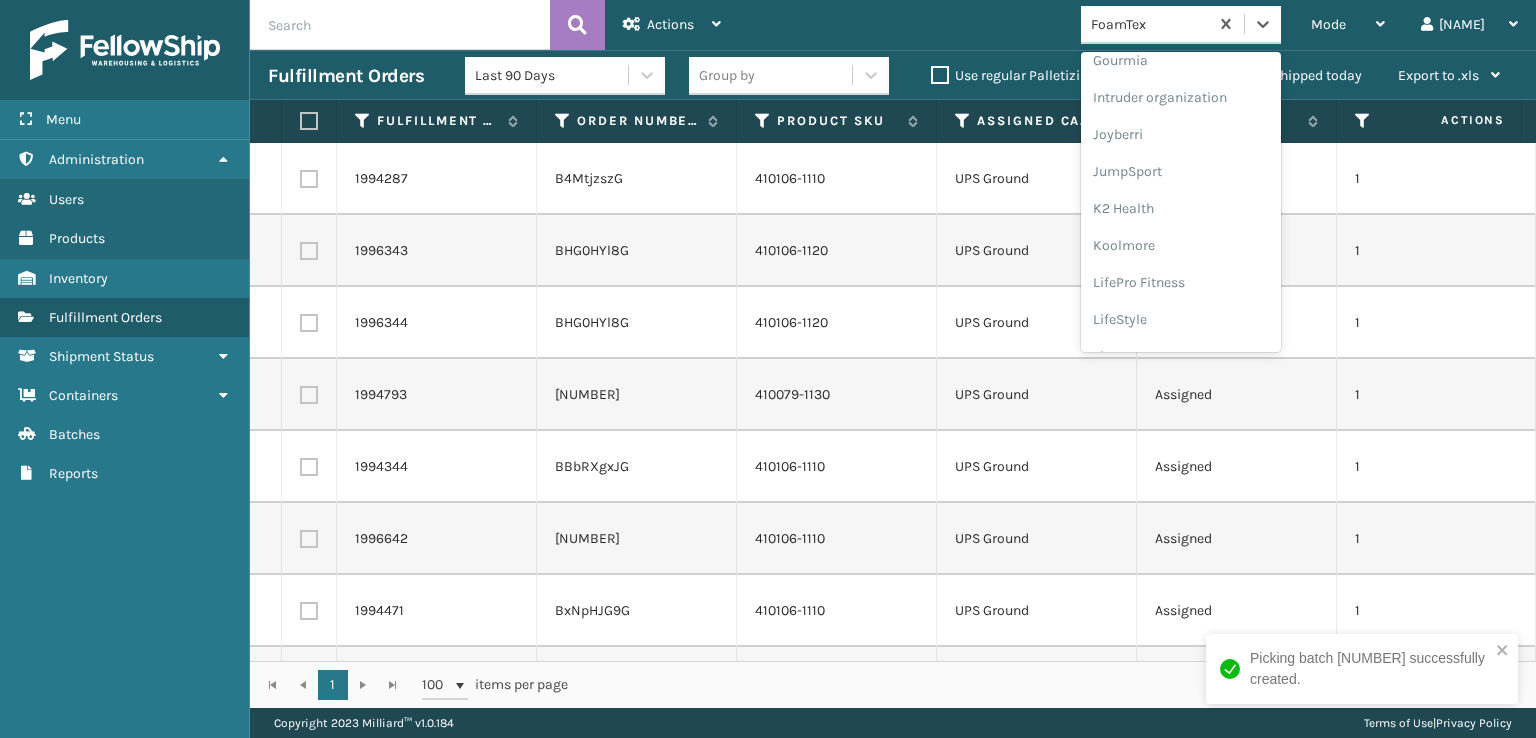 scroll, scrollTop: 632, scrollLeft: 0, axis: vertical 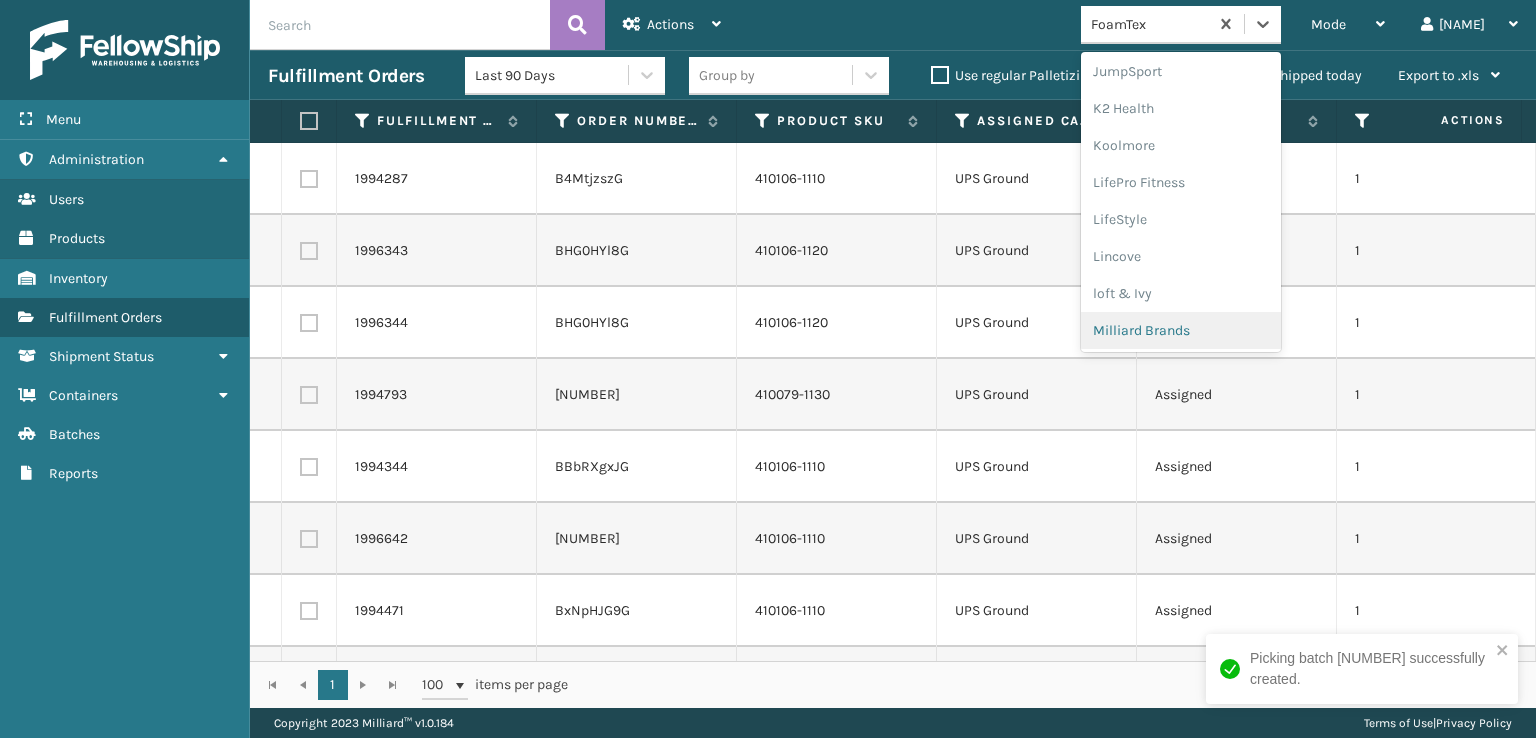 click on "Milliard Brands" at bounding box center [1181, 330] 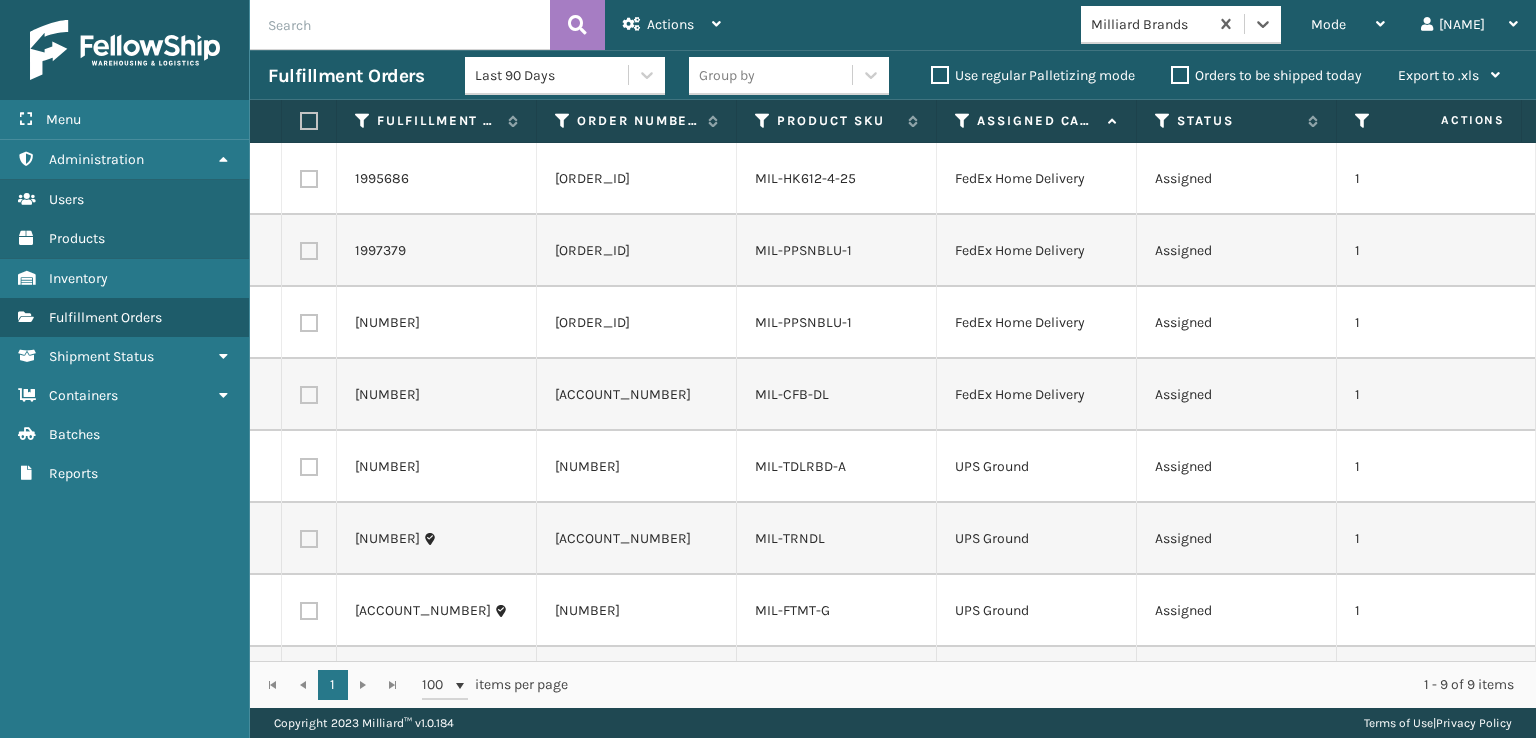 click at bounding box center [309, 179] 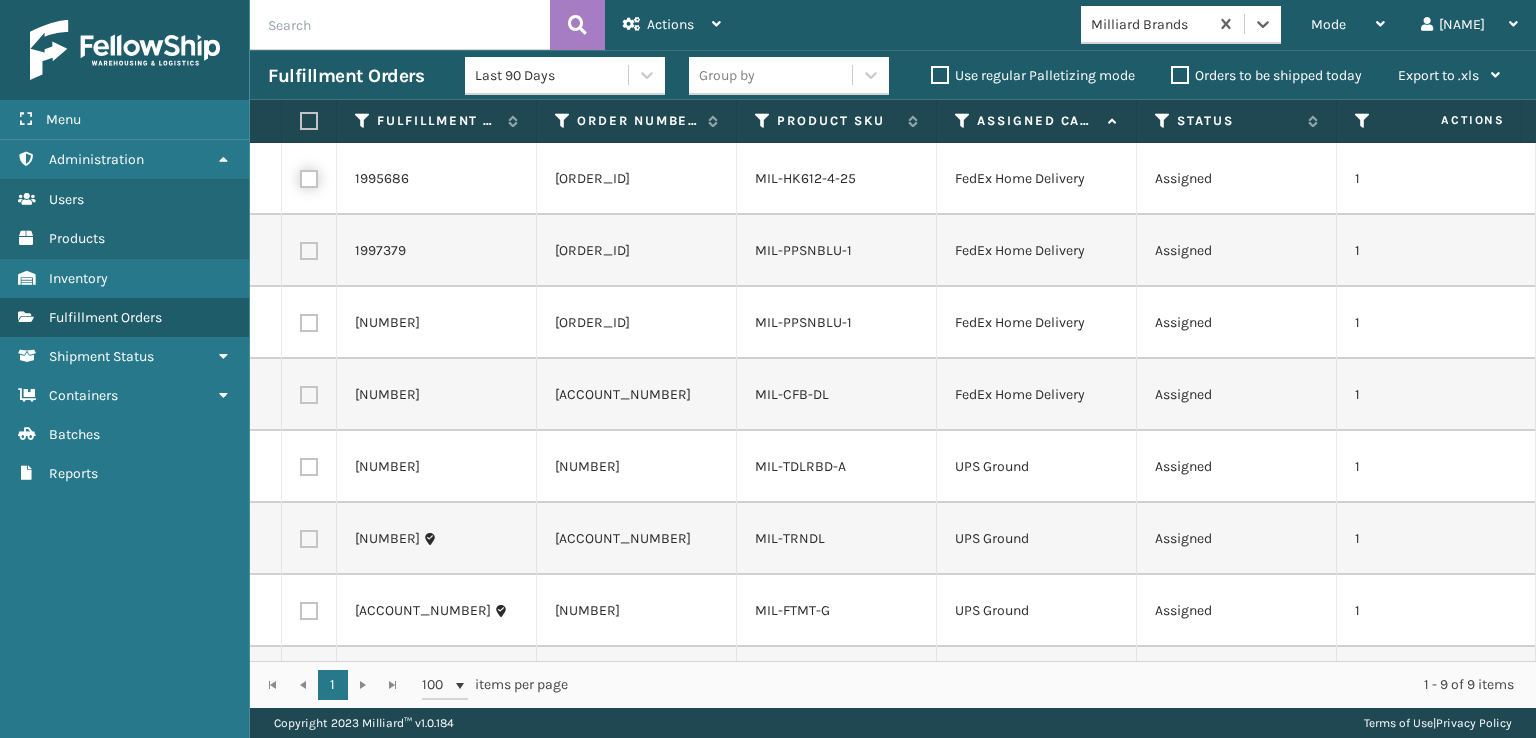 click at bounding box center [300, 176] 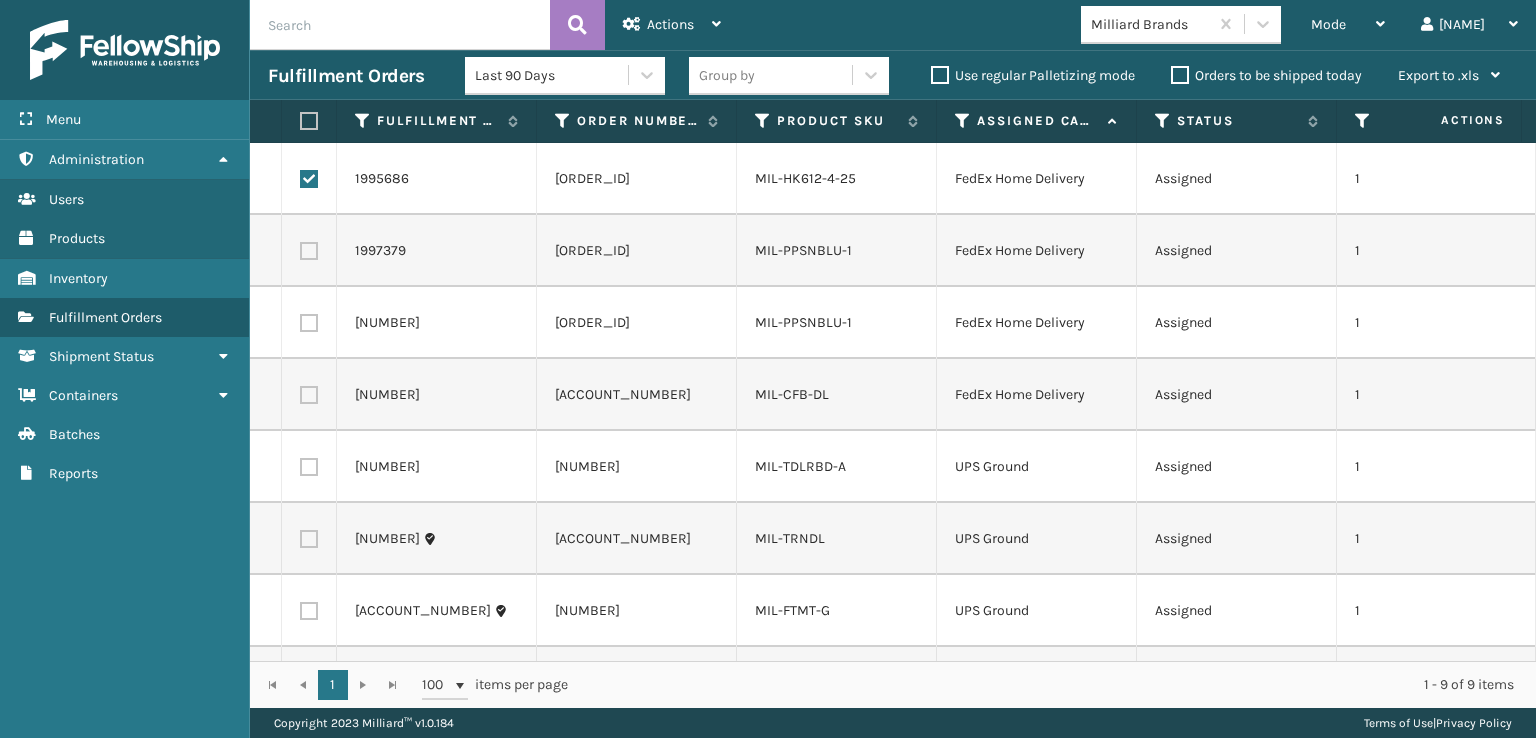 click at bounding box center (309, 251) 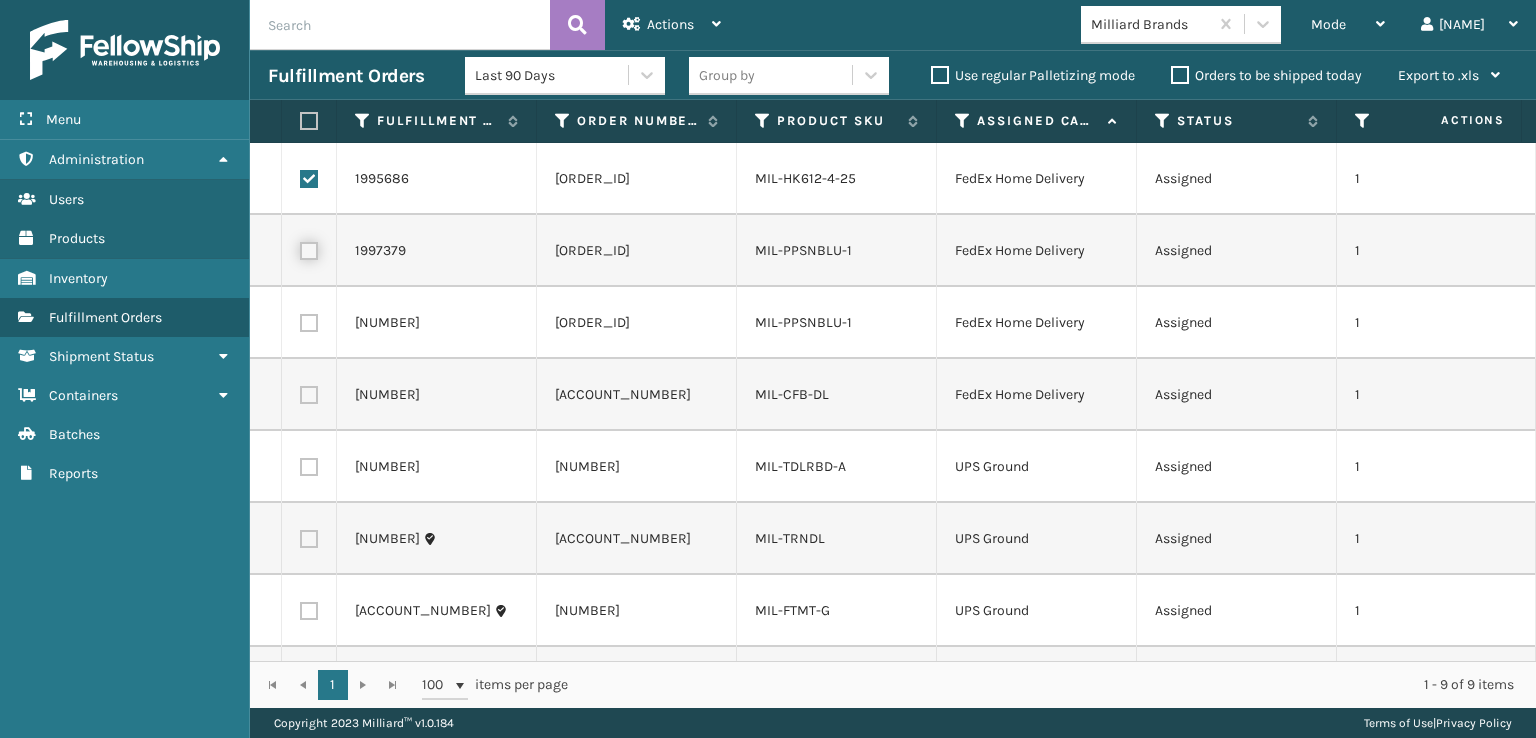 click at bounding box center [300, 248] 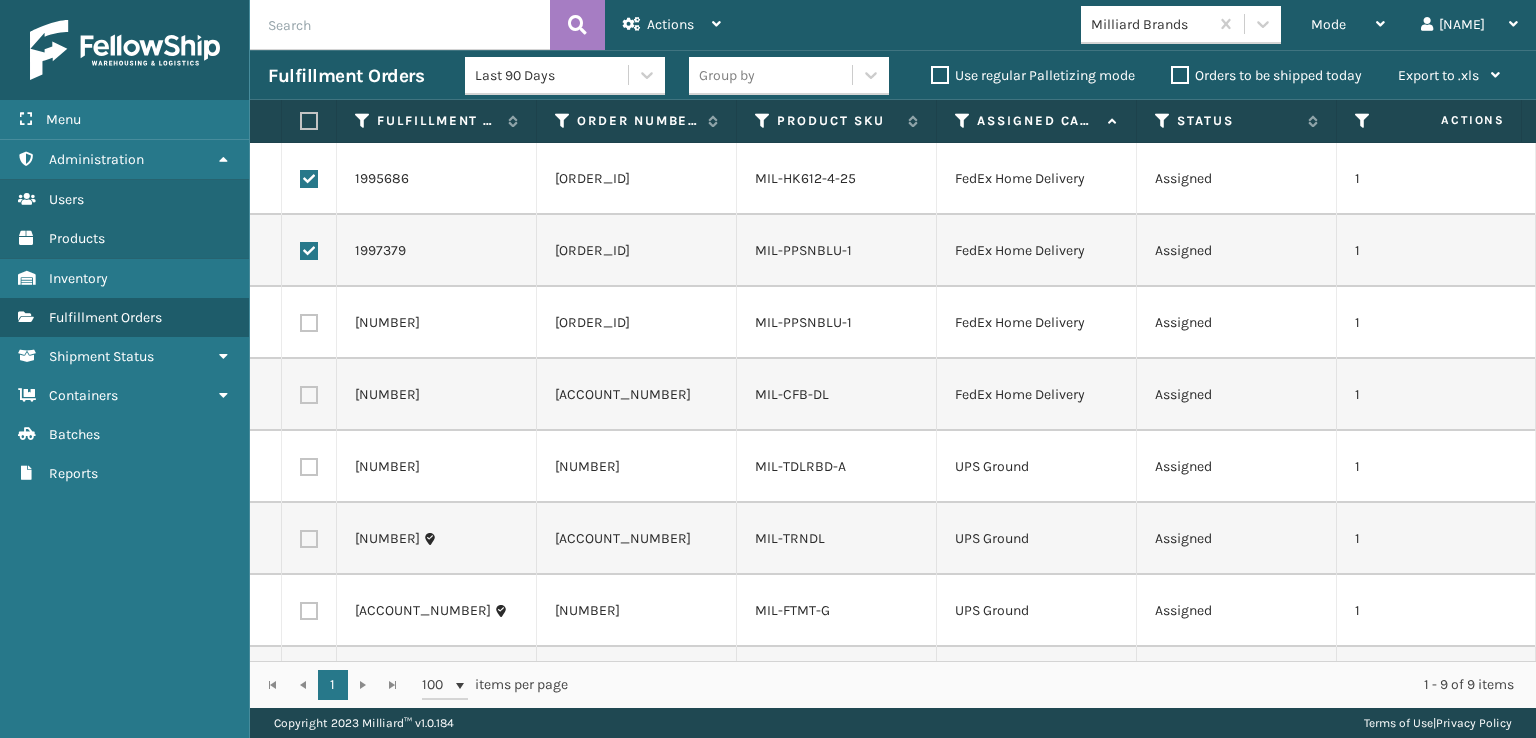 click at bounding box center [309, 323] 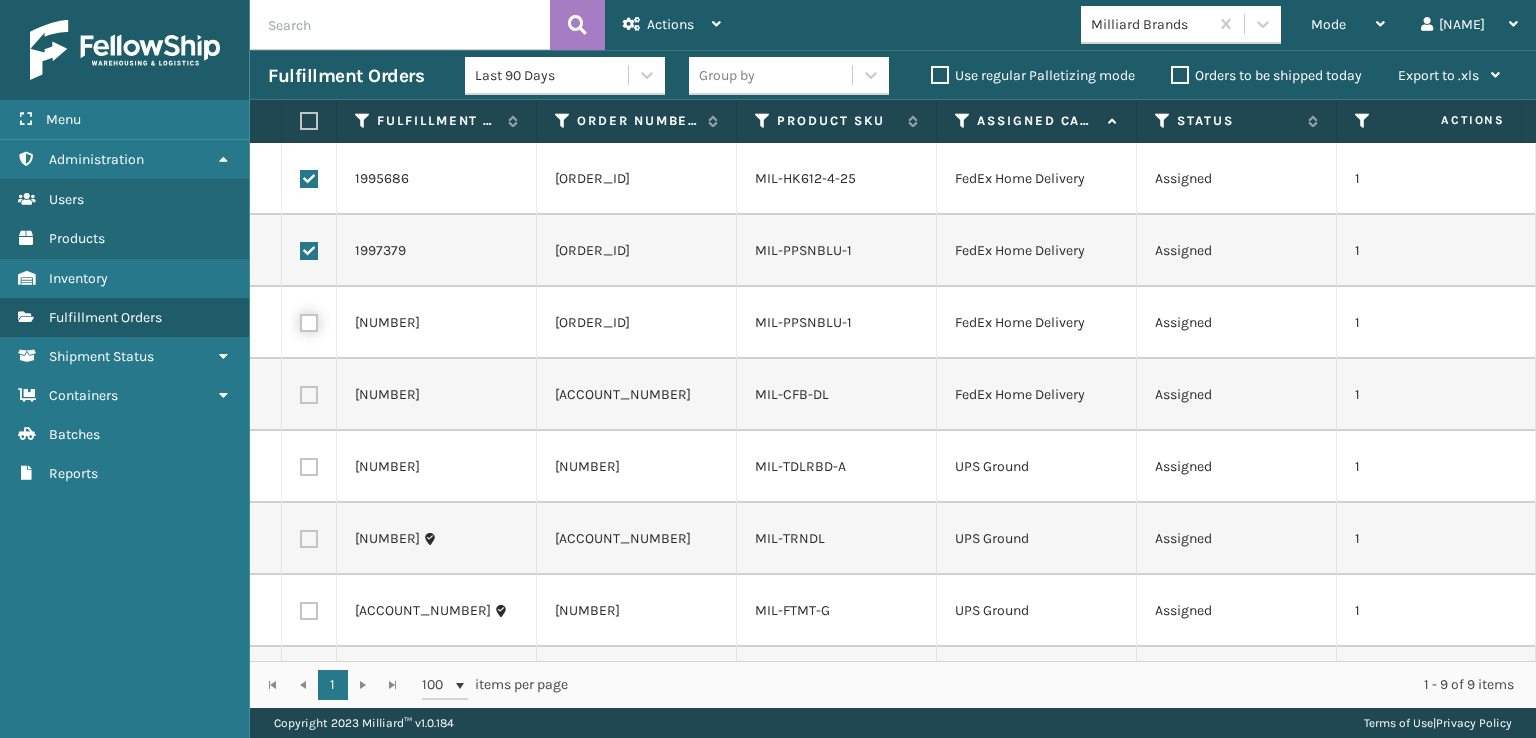 click at bounding box center (300, 320) 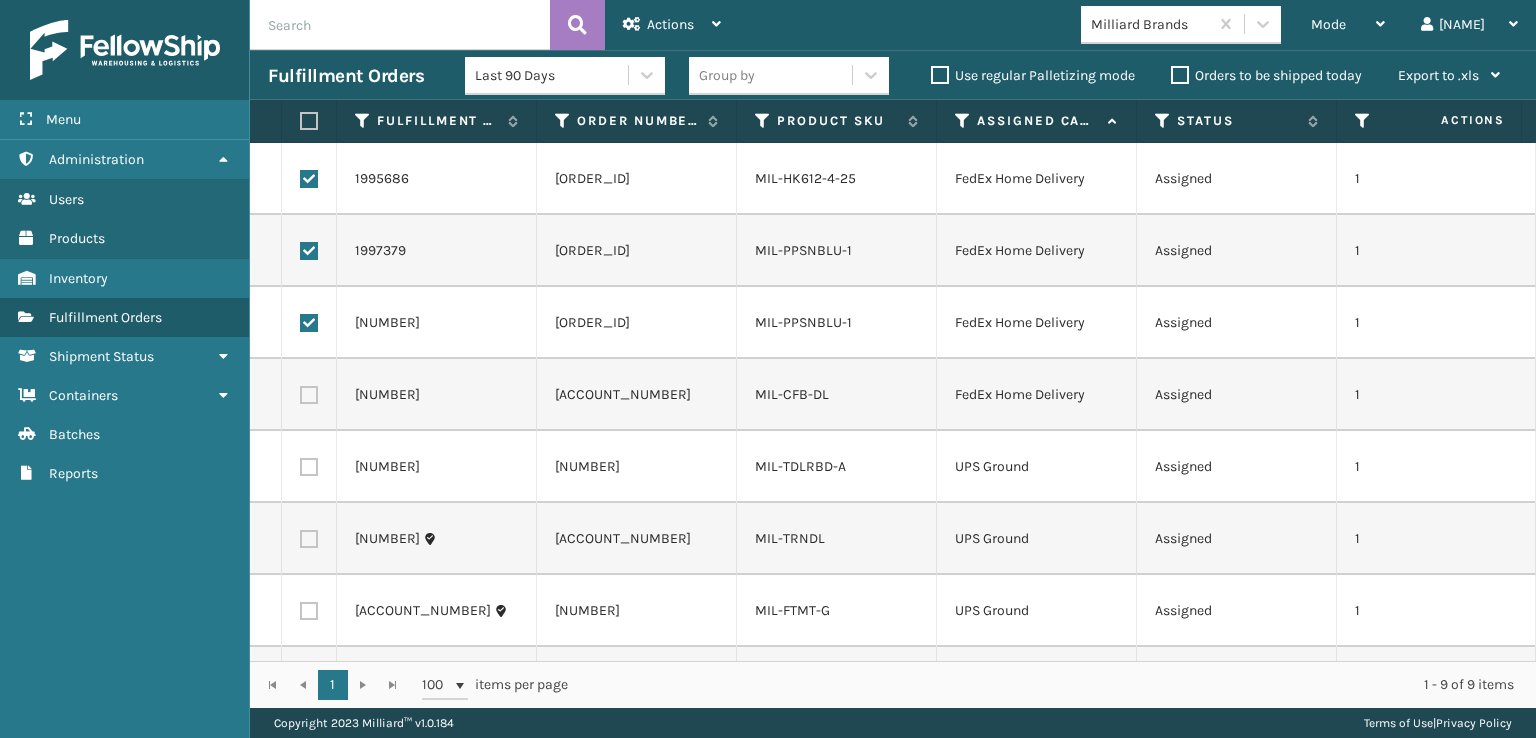 click at bounding box center [309, 395] 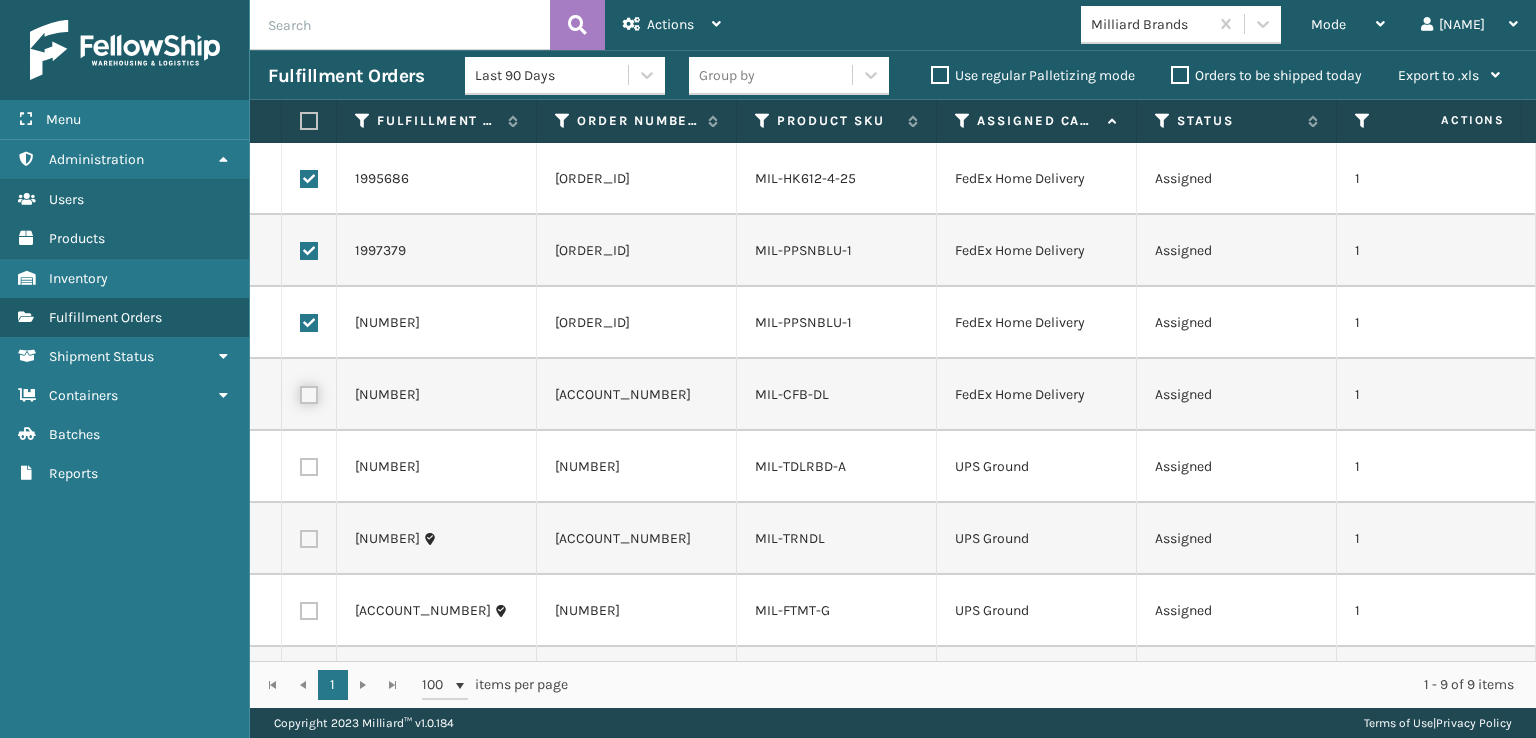 click at bounding box center [300, 392] 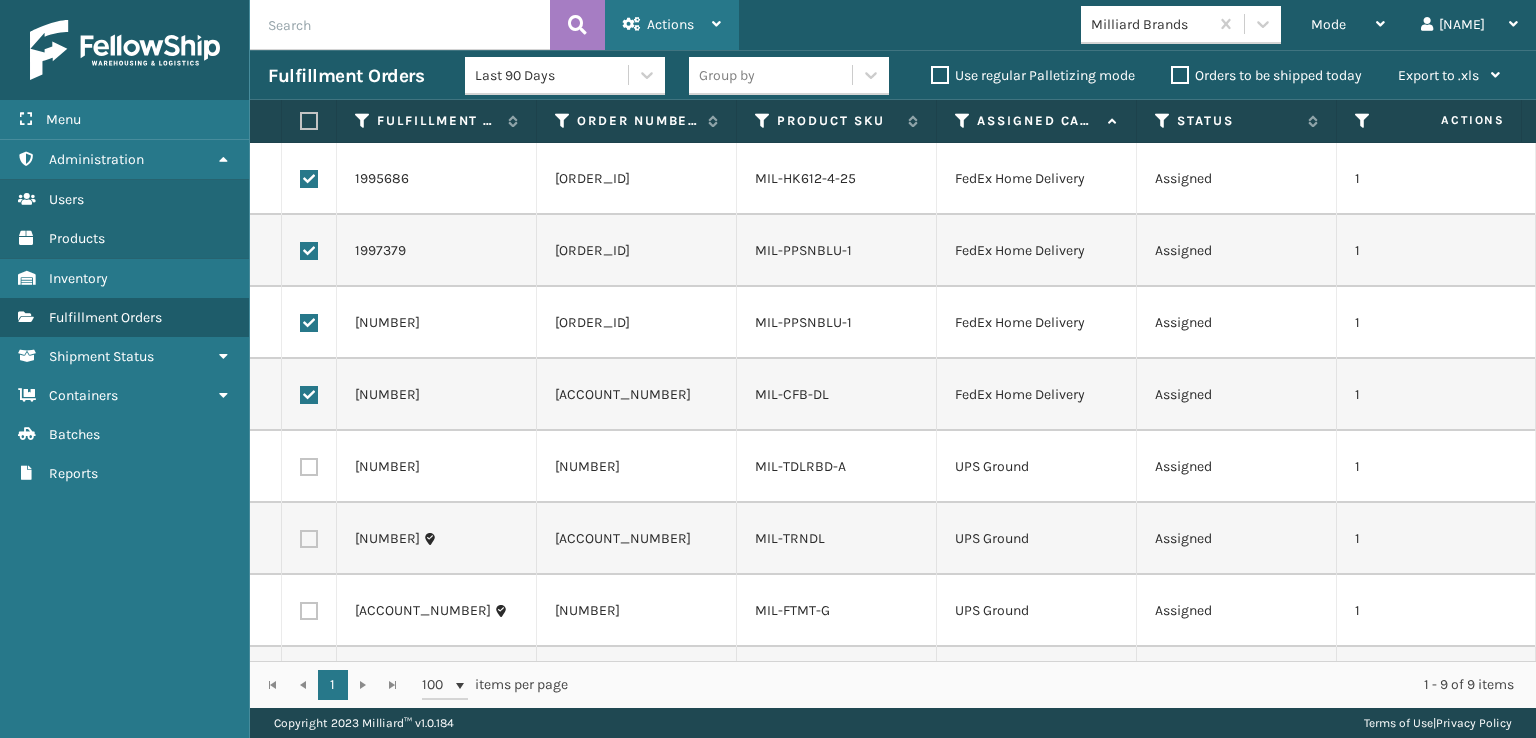 click on "Actions" at bounding box center [670, 24] 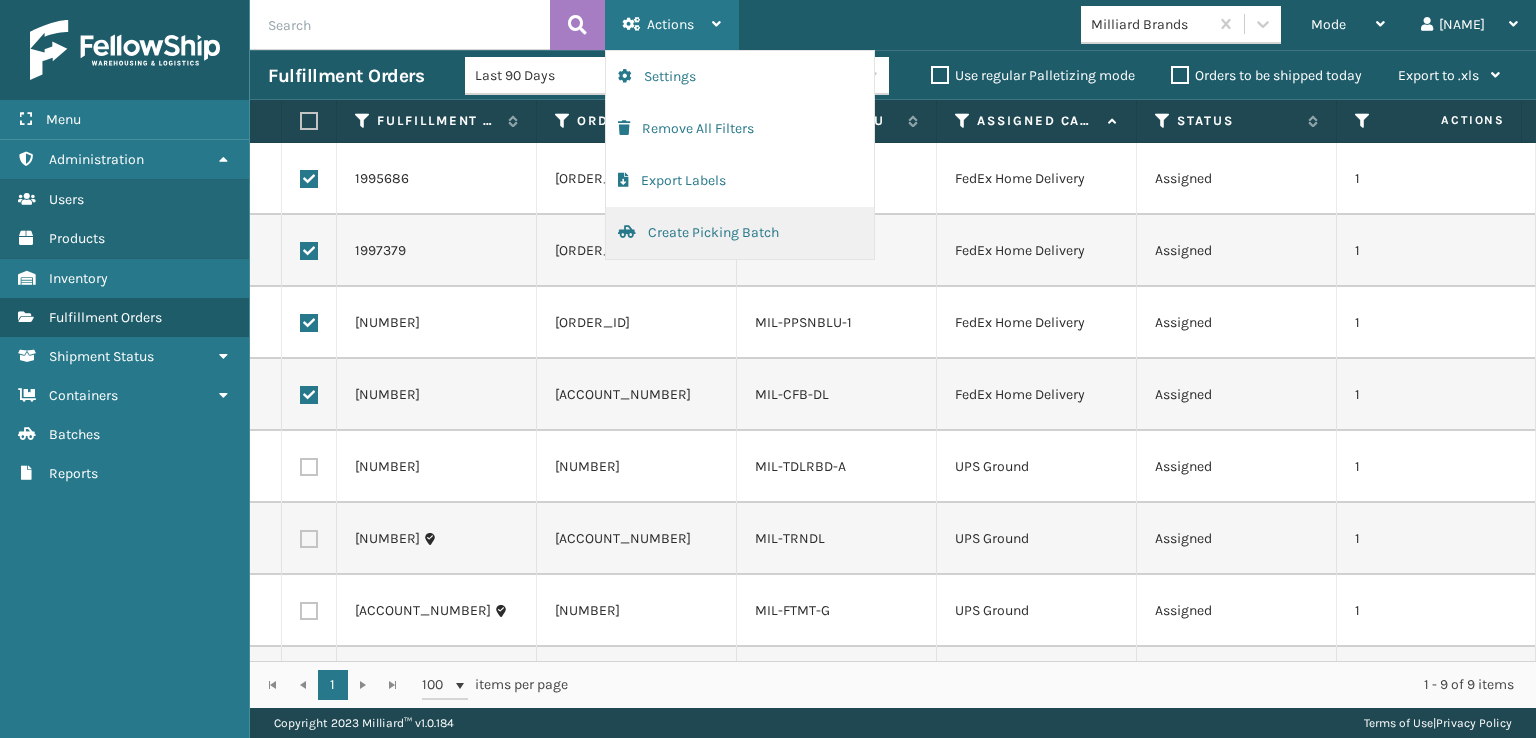 click on "Create Picking Batch" at bounding box center (740, 233) 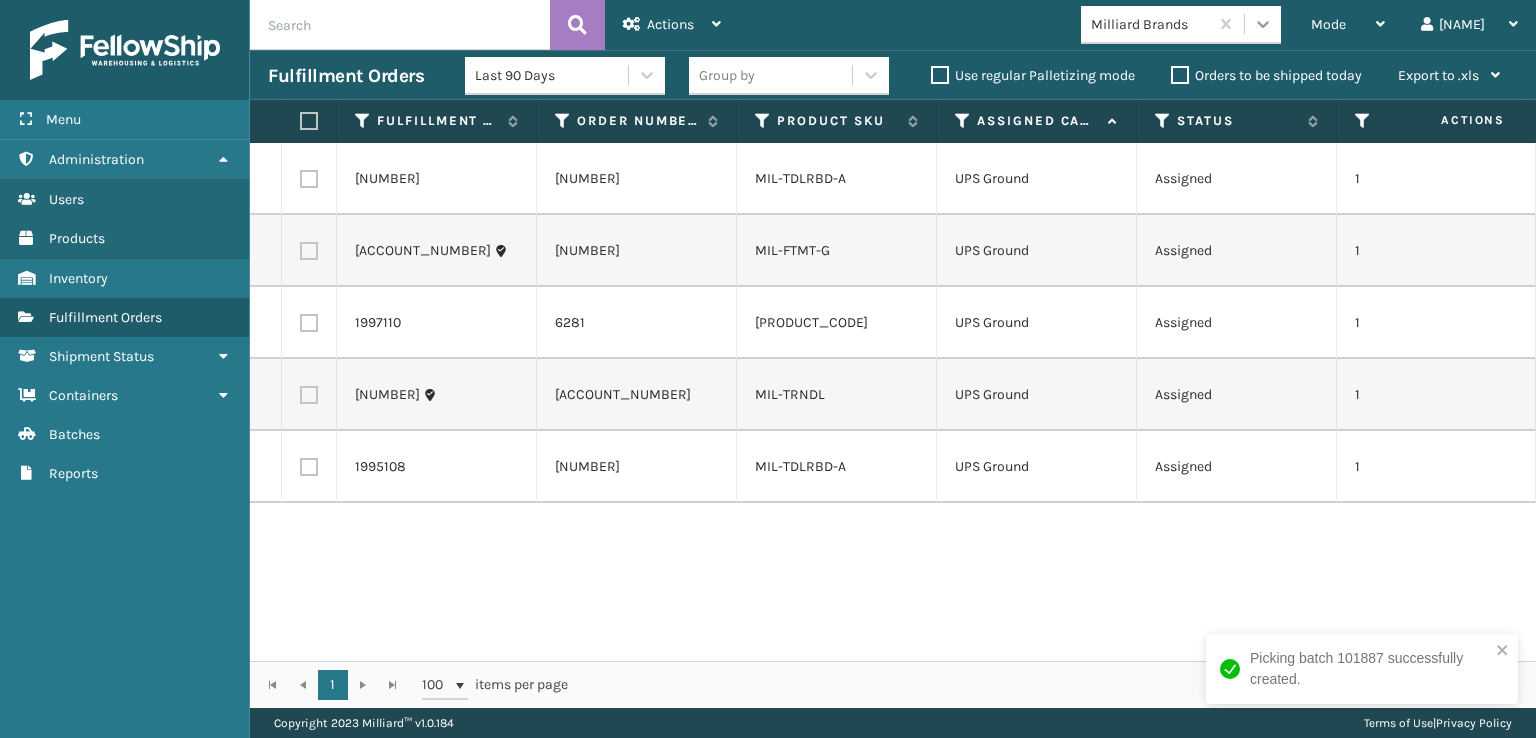 click 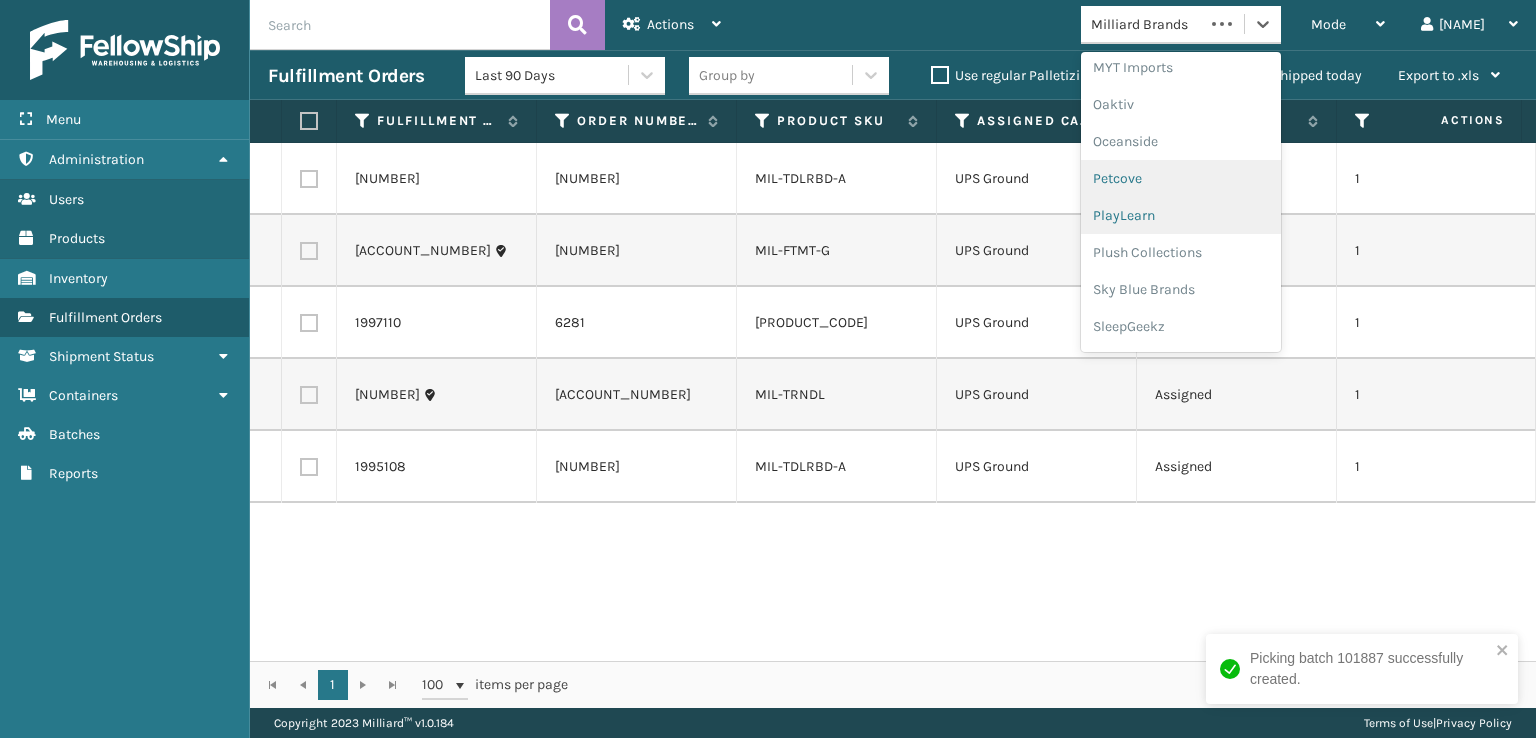 scroll, scrollTop: 966, scrollLeft: 0, axis: vertical 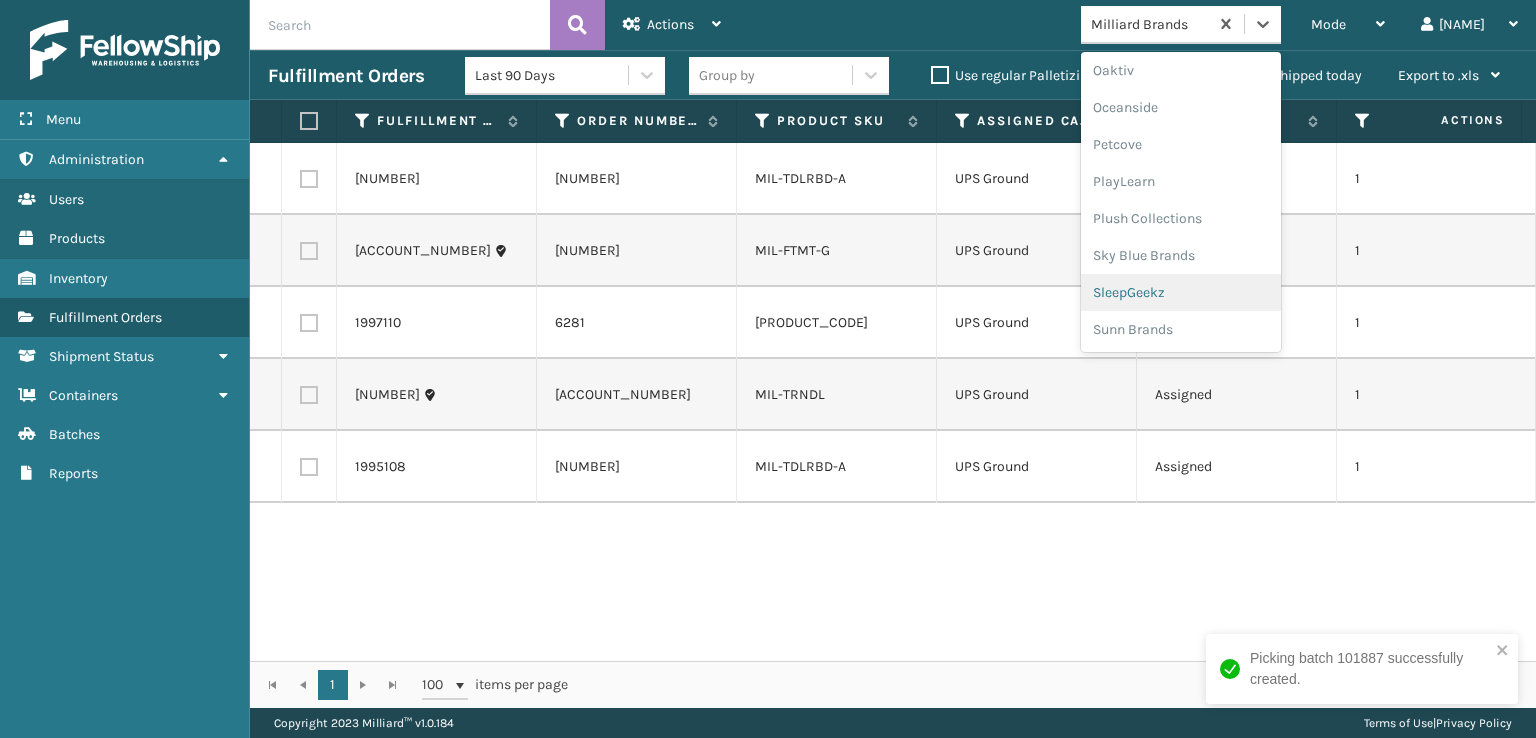 click on "SleepGeekz" at bounding box center [1181, 292] 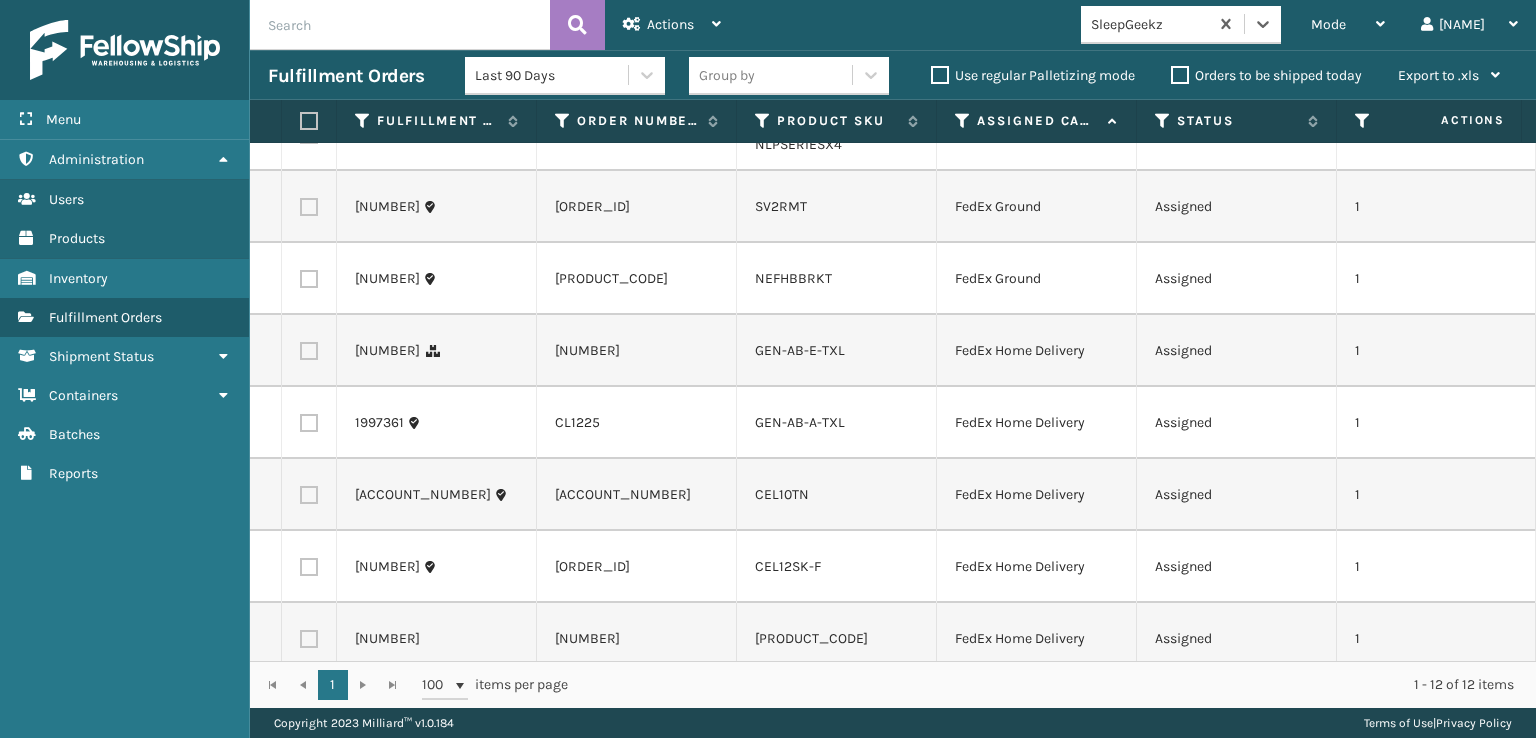 scroll, scrollTop: 200, scrollLeft: 0, axis: vertical 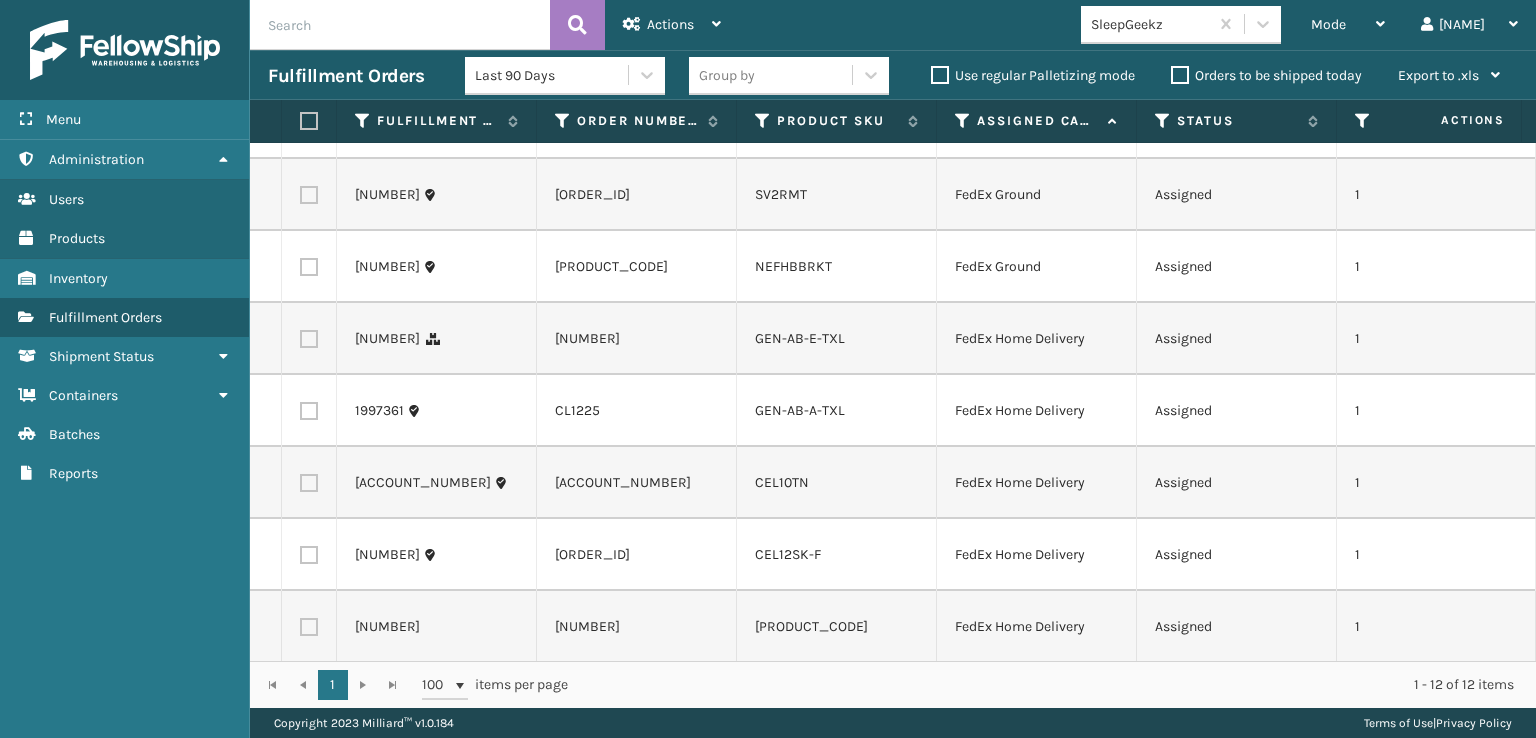 click at bounding box center (309, 339) 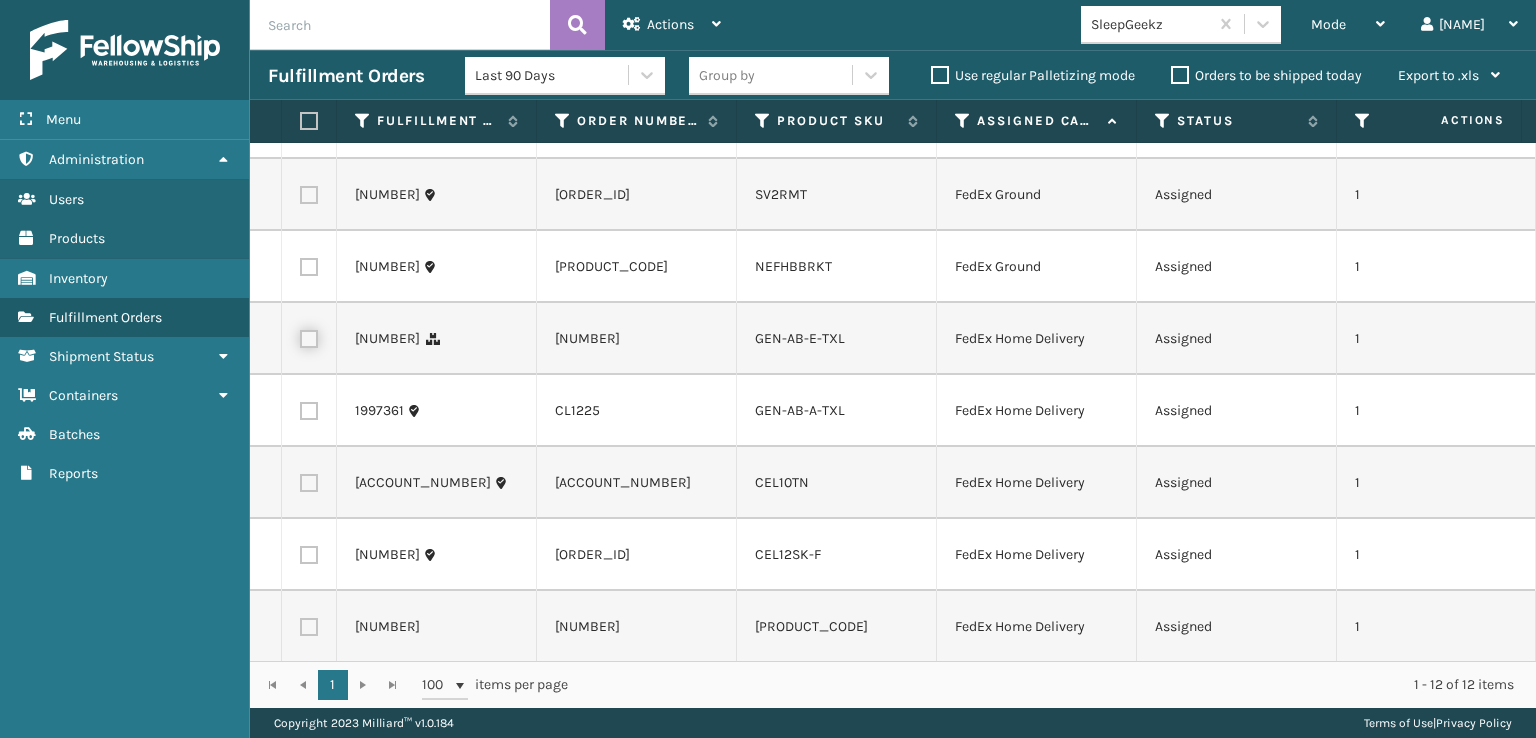 click at bounding box center [300, 336] 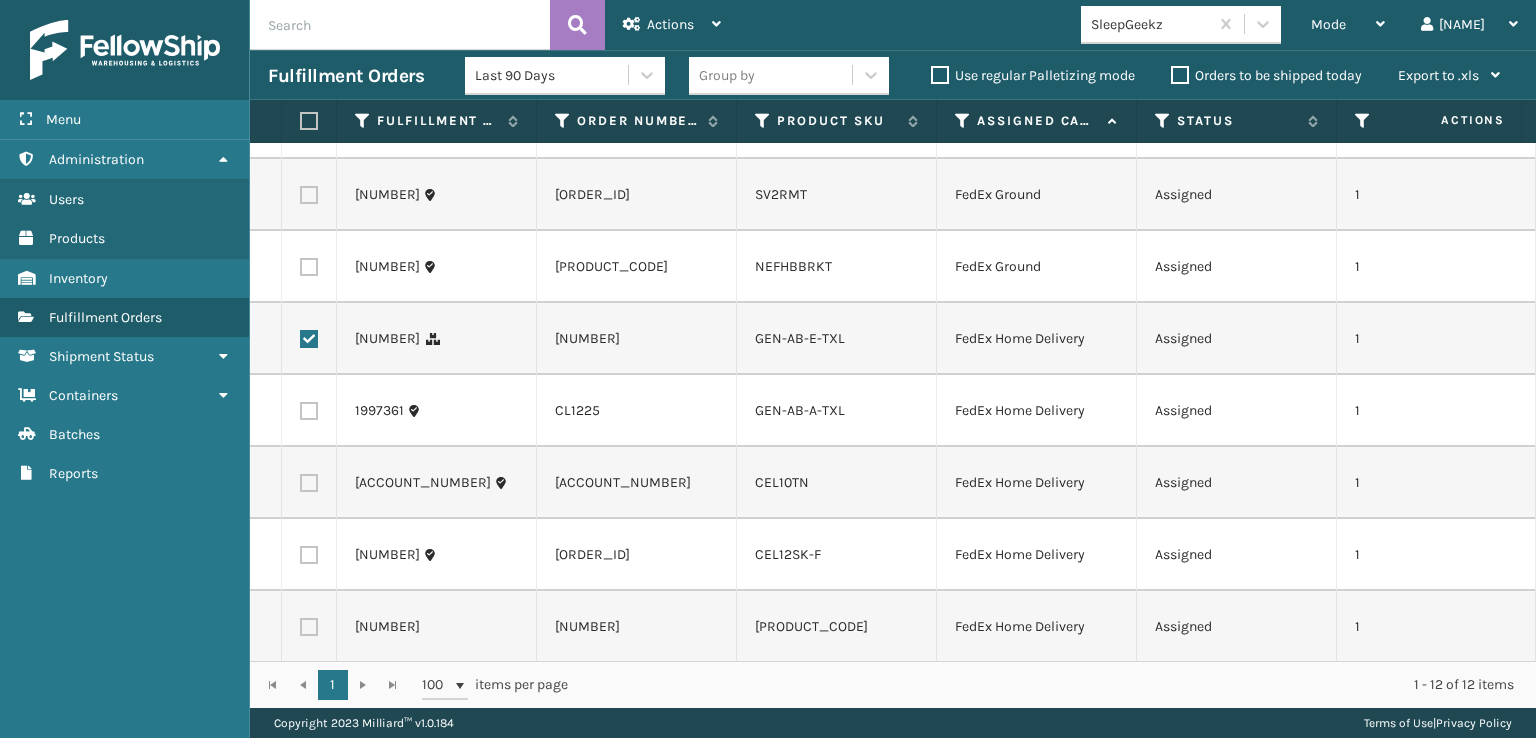 click at bounding box center [309, 411] 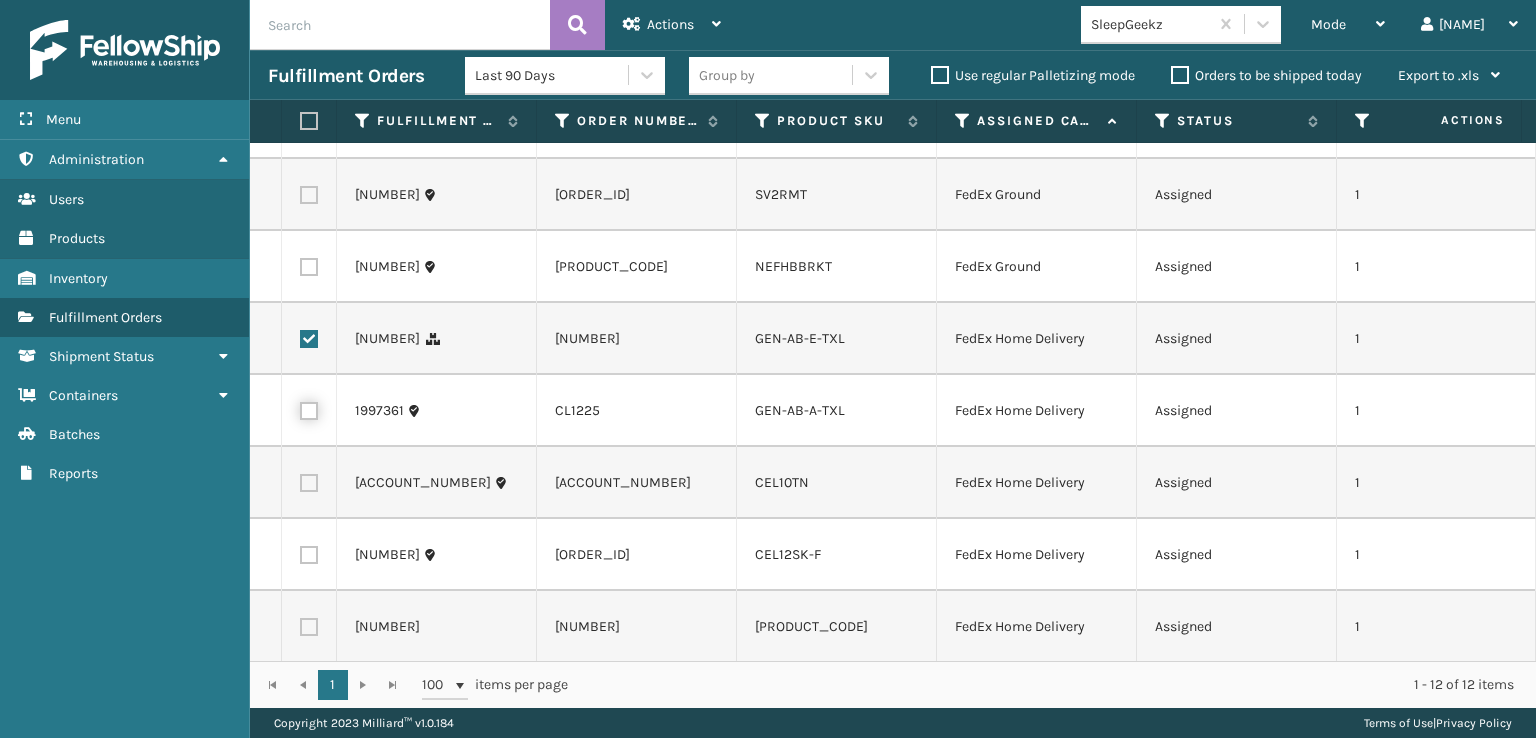 click at bounding box center [300, 408] 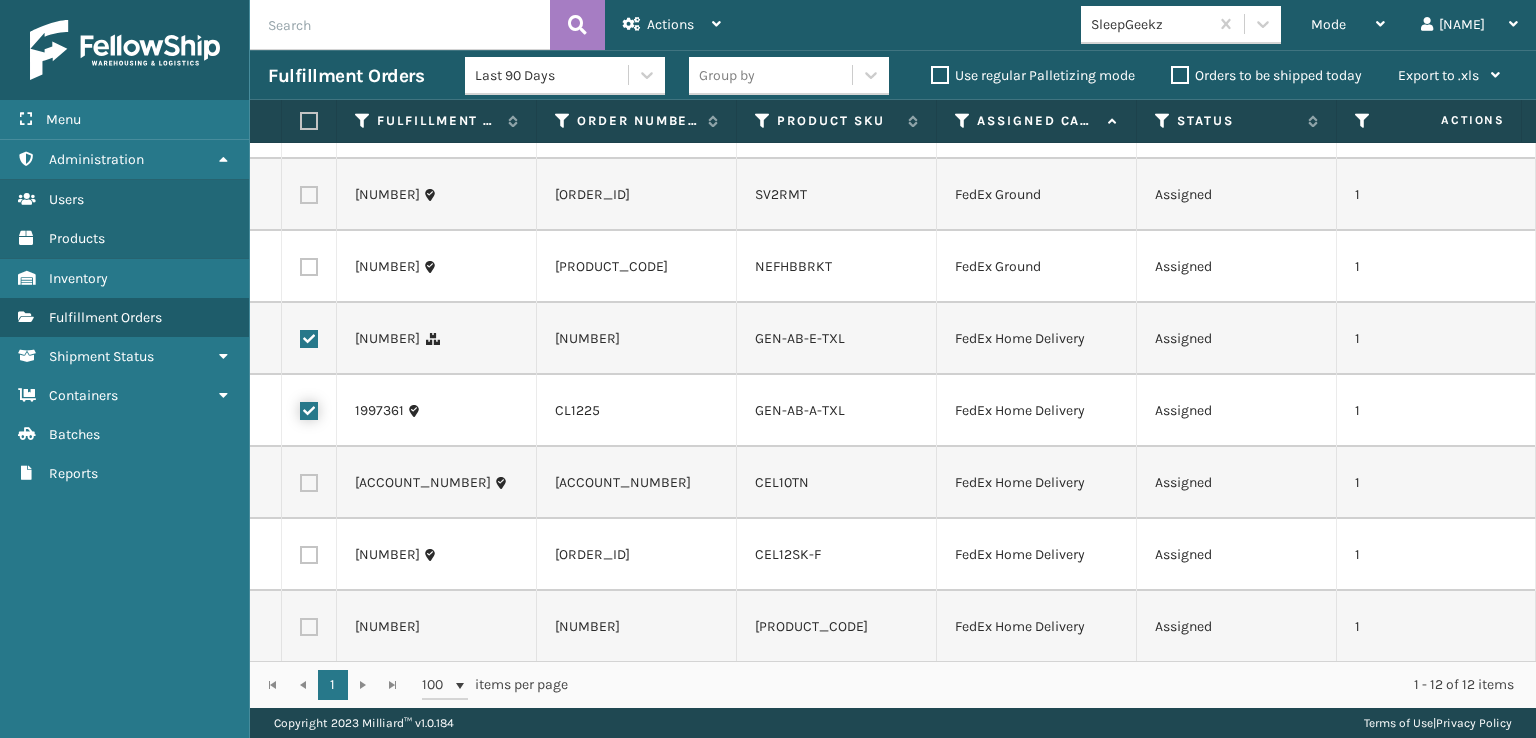 checkbox on "true" 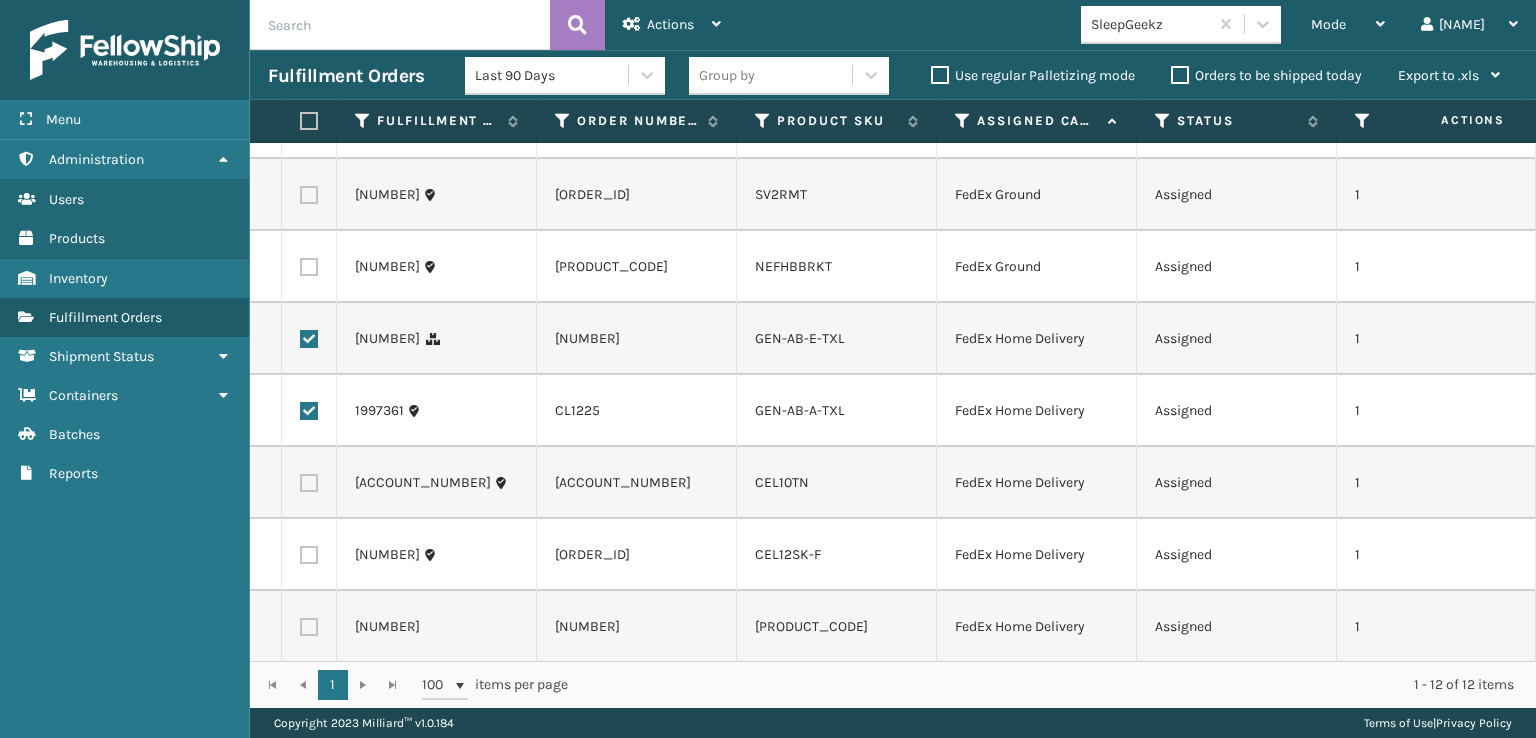click at bounding box center (309, 483) 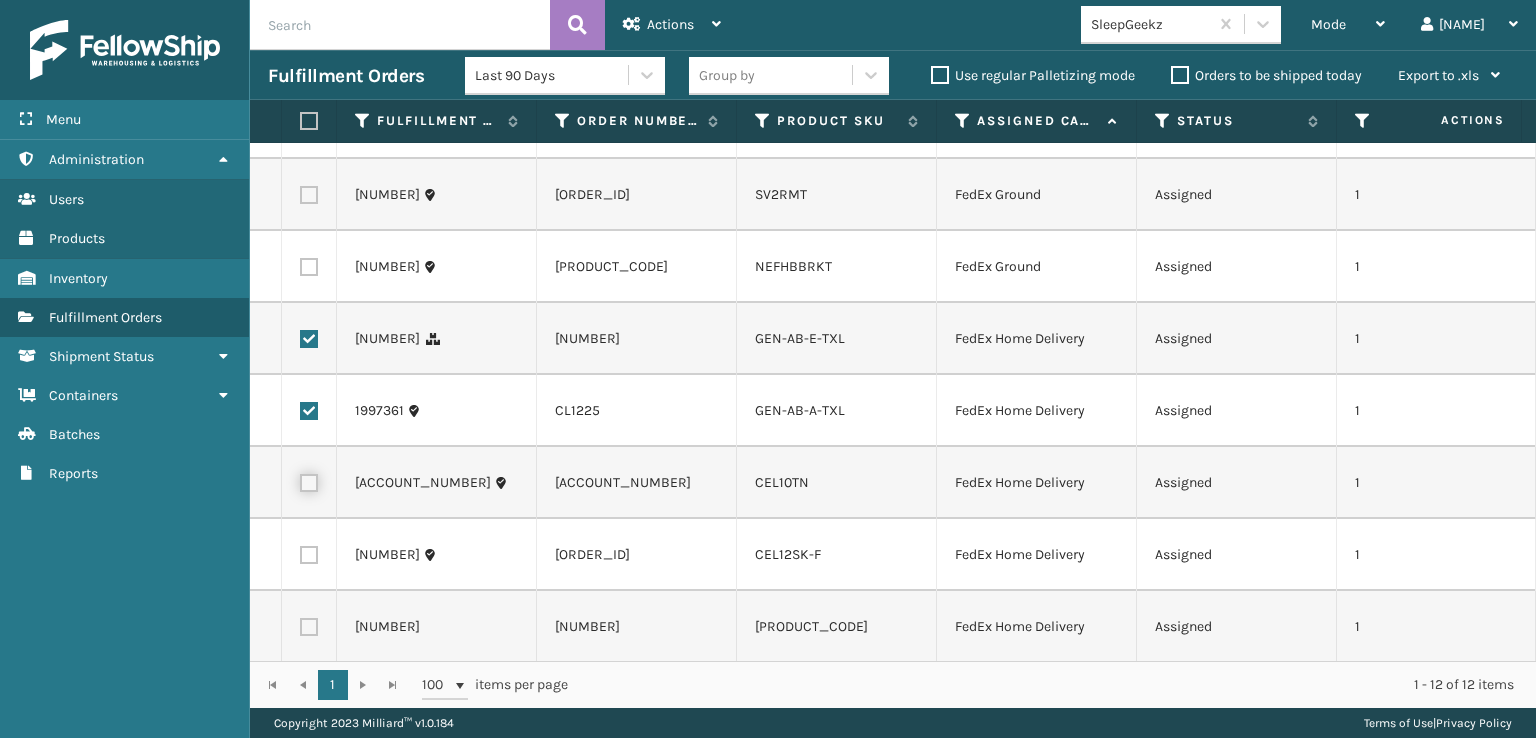 click at bounding box center (300, 480) 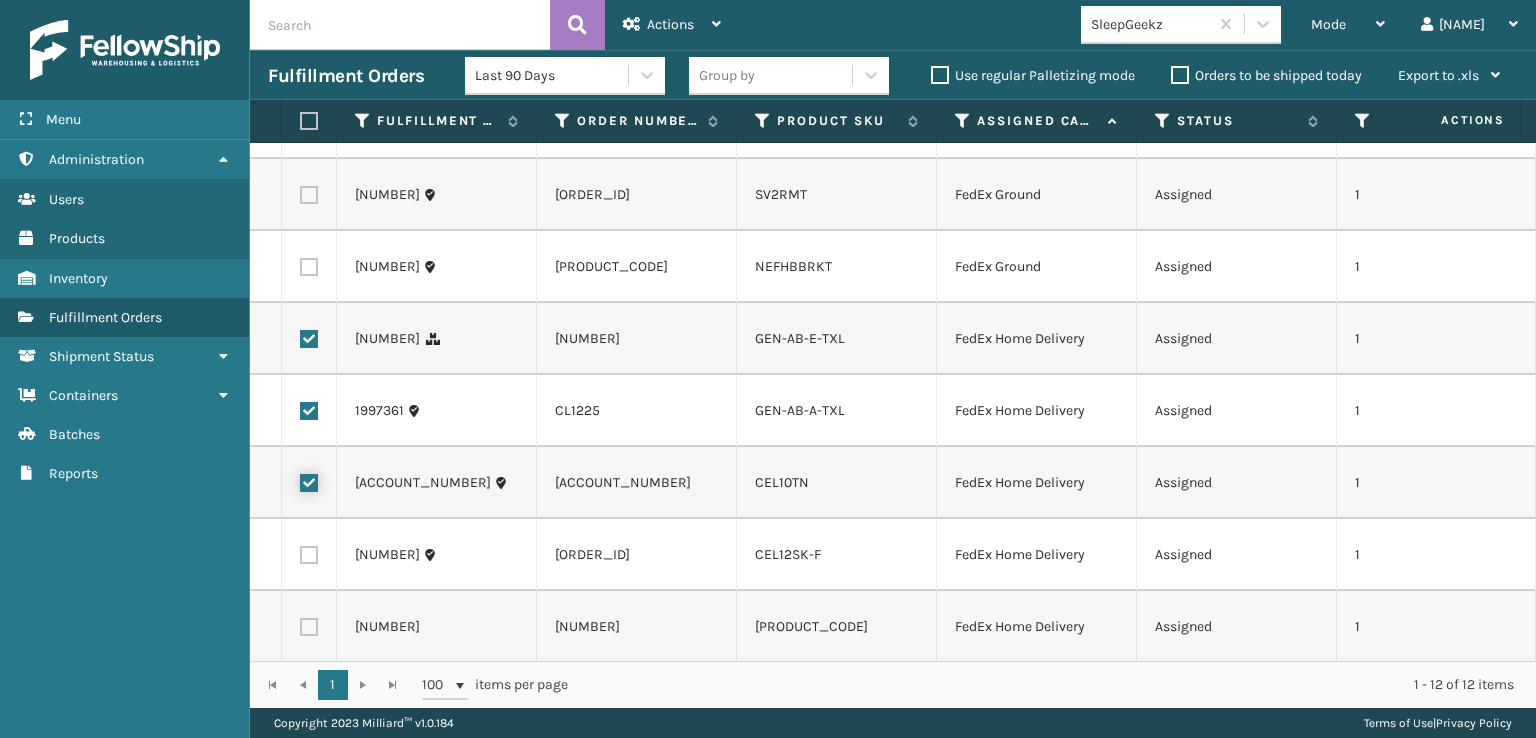 checkbox on "true" 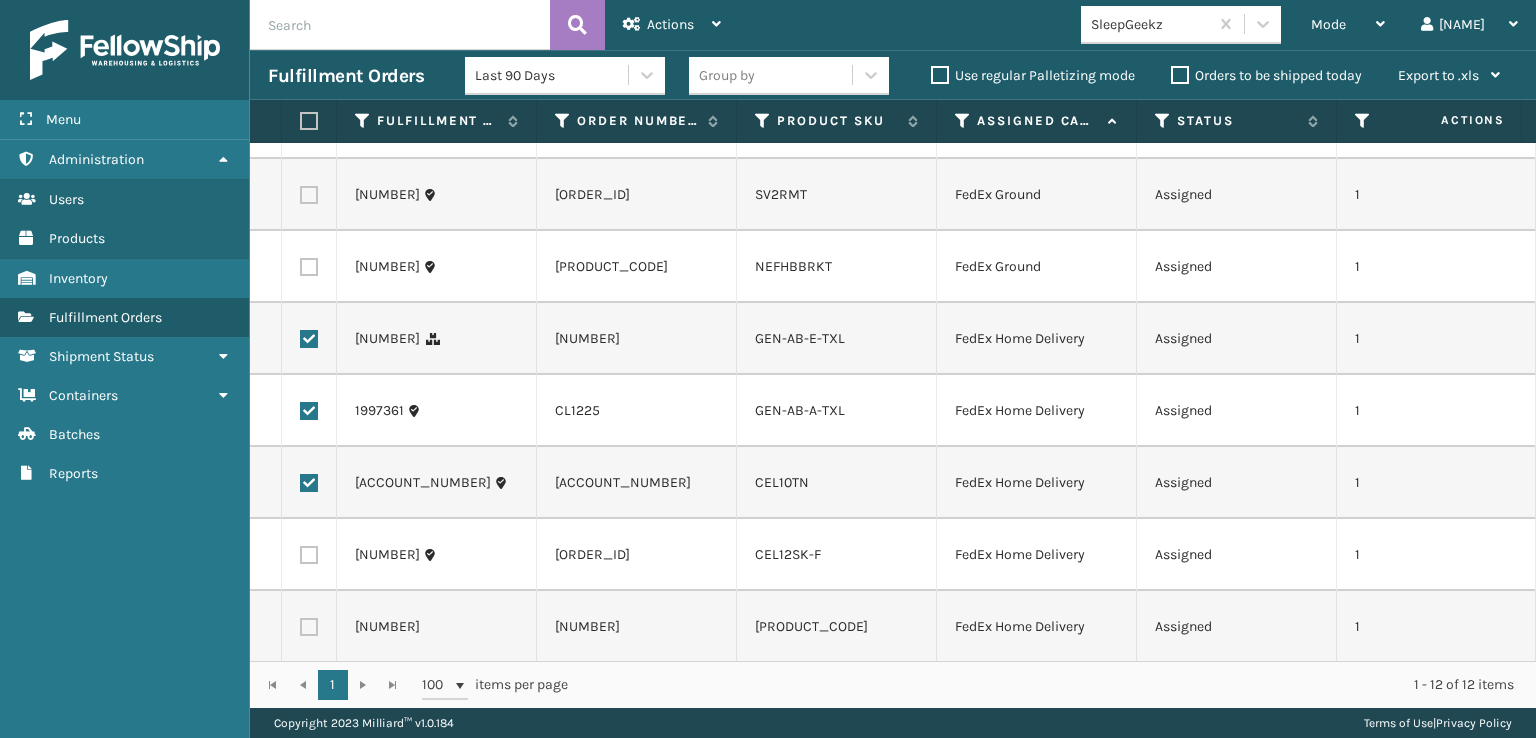 click at bounding box center (309, 555) 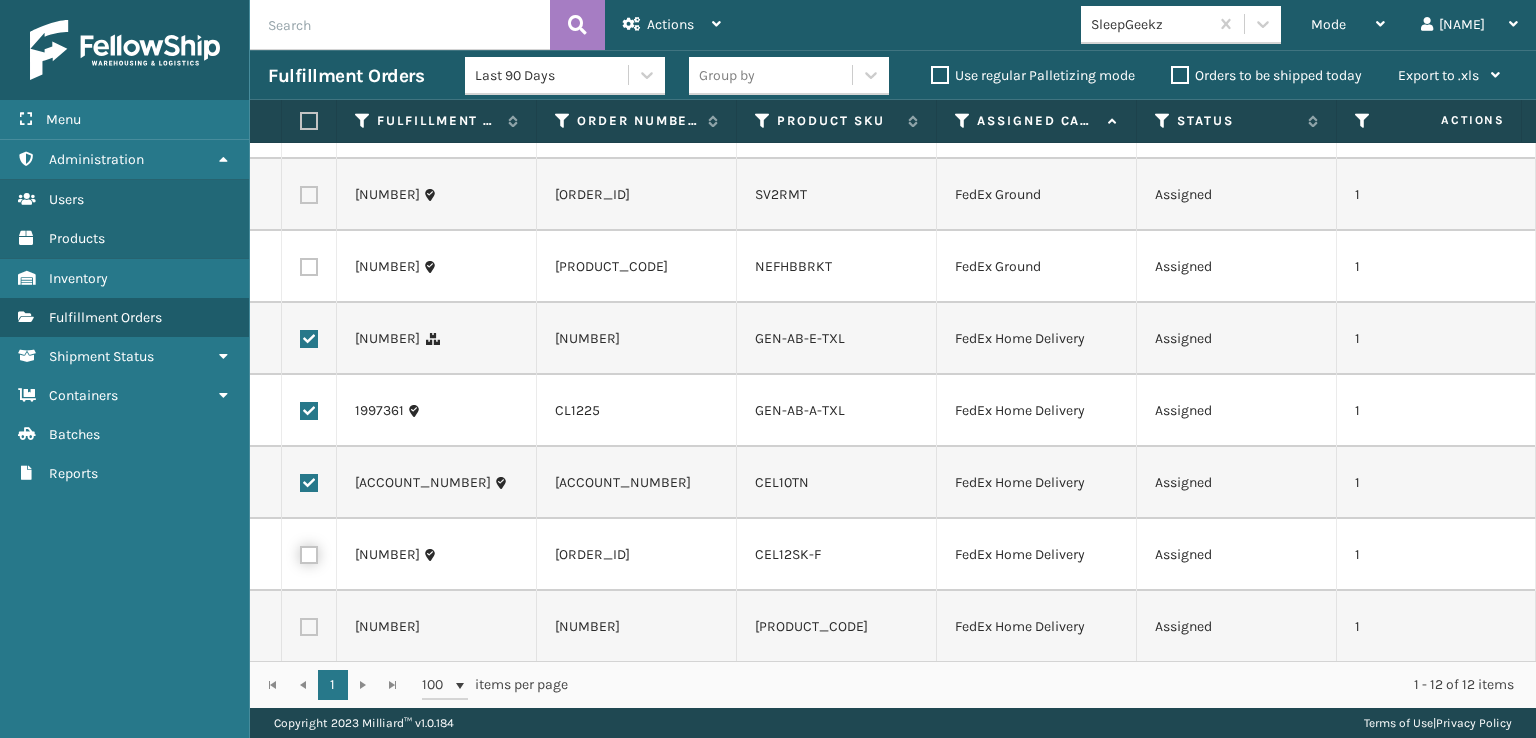 click at bounding box center [300, 552] 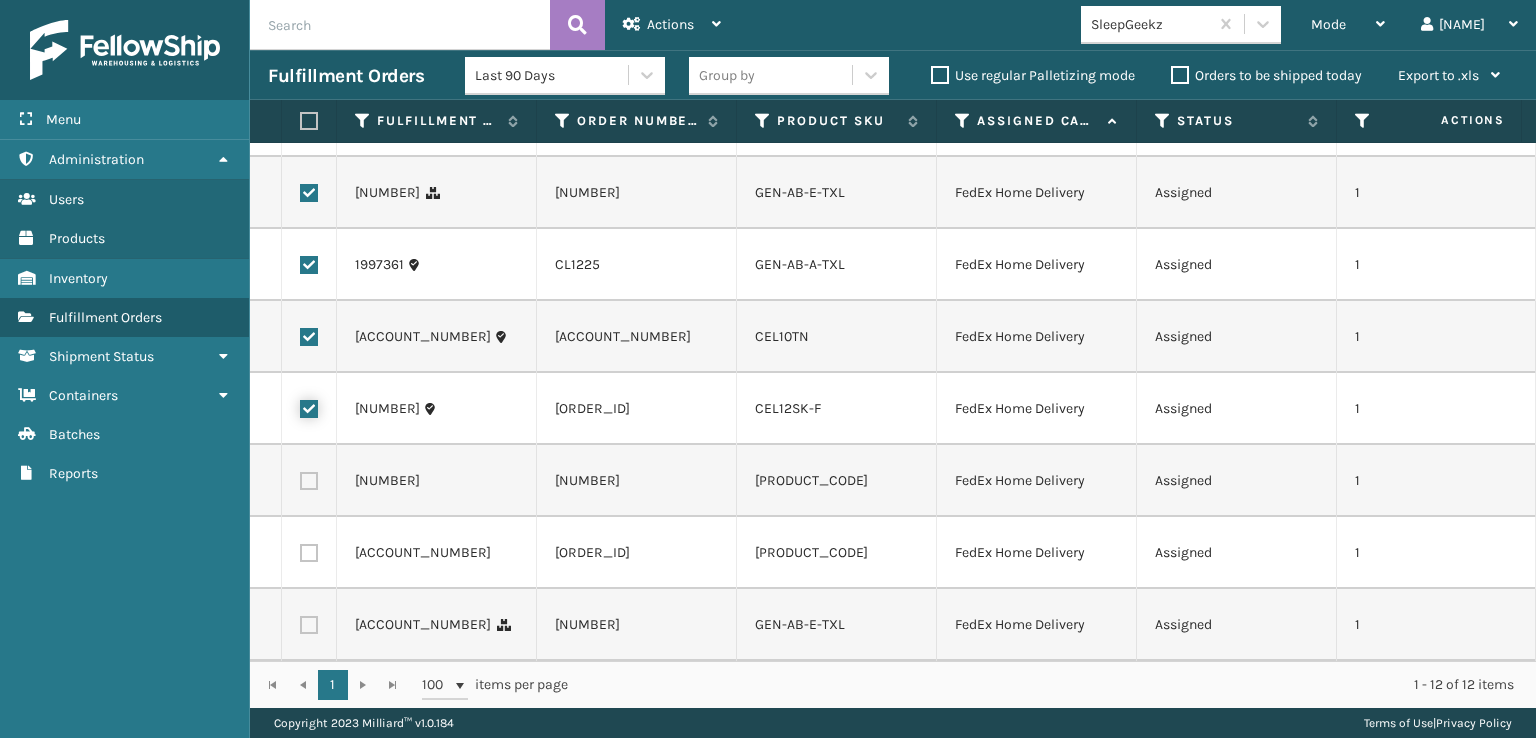 scroll, scrollTop: 444, scrollLeft: 0, axis: vertical 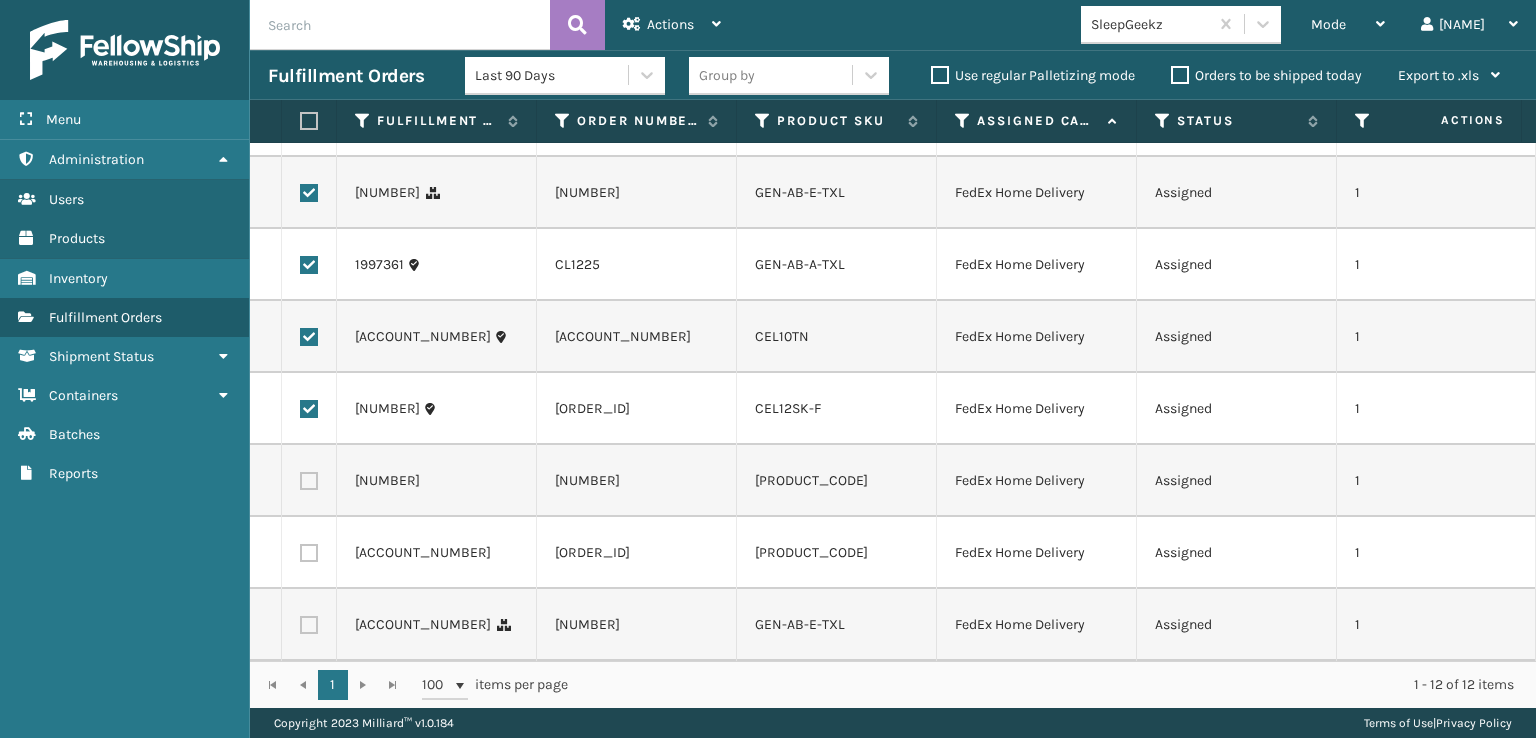 click at bounding box center [309, 625] 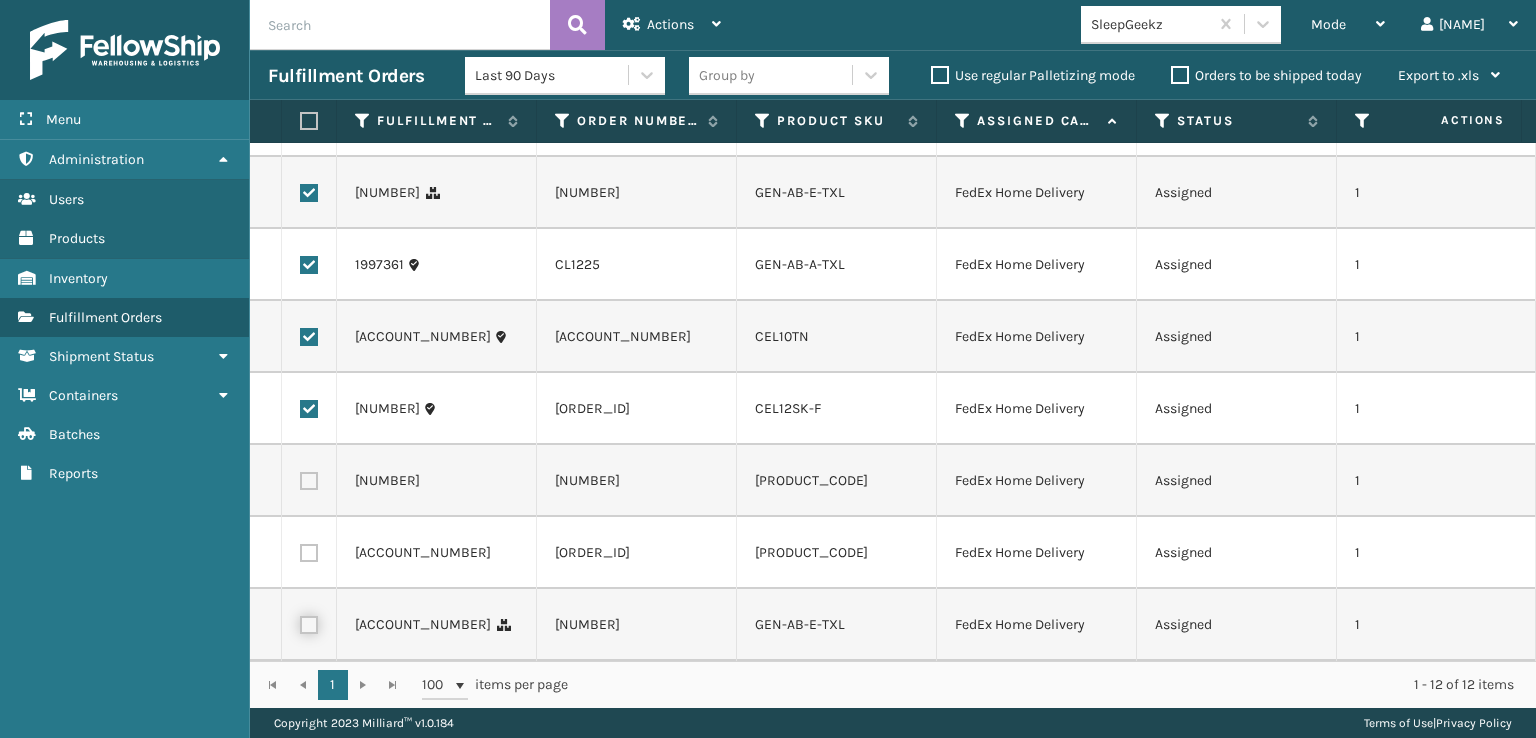 click at bounding box center [300, 622] 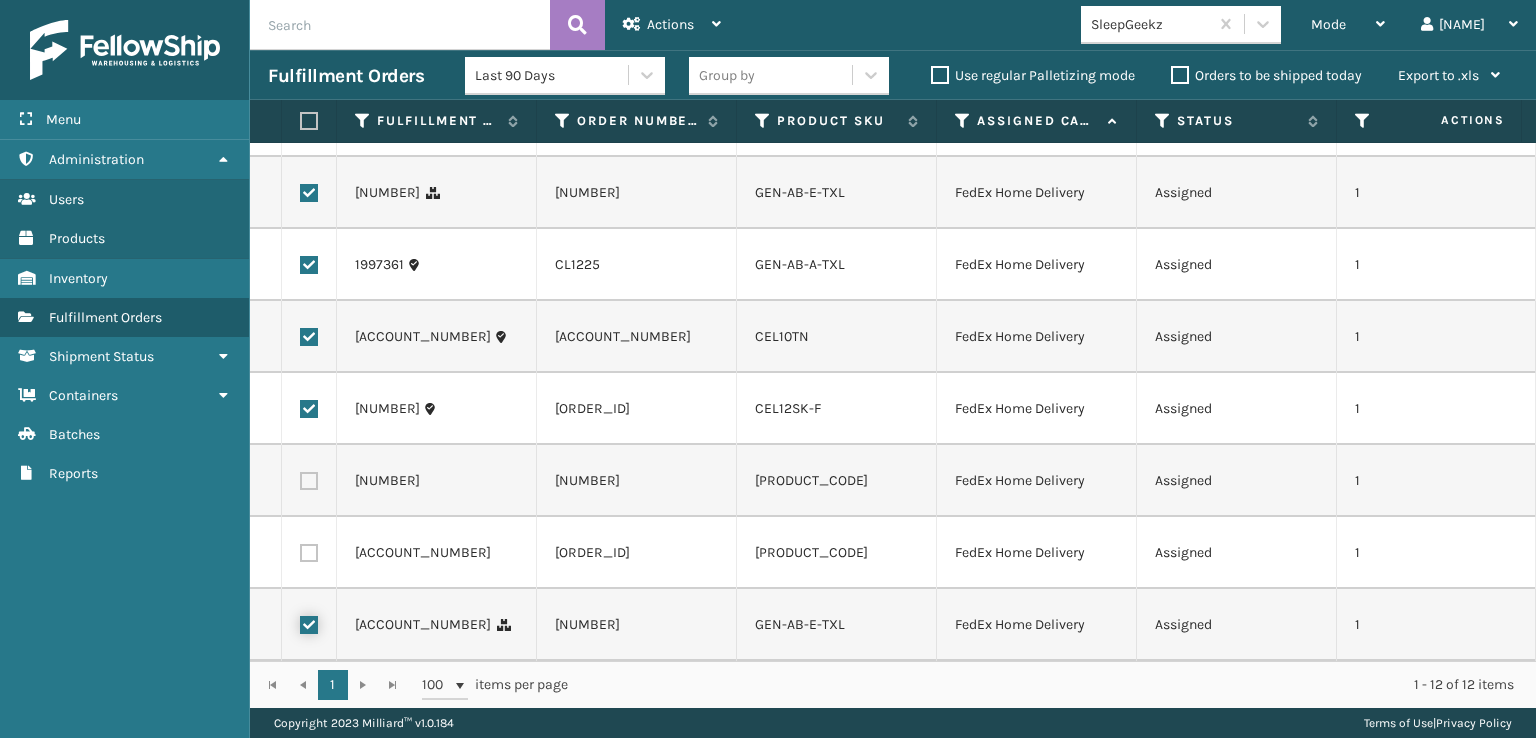 checkbox on "true" 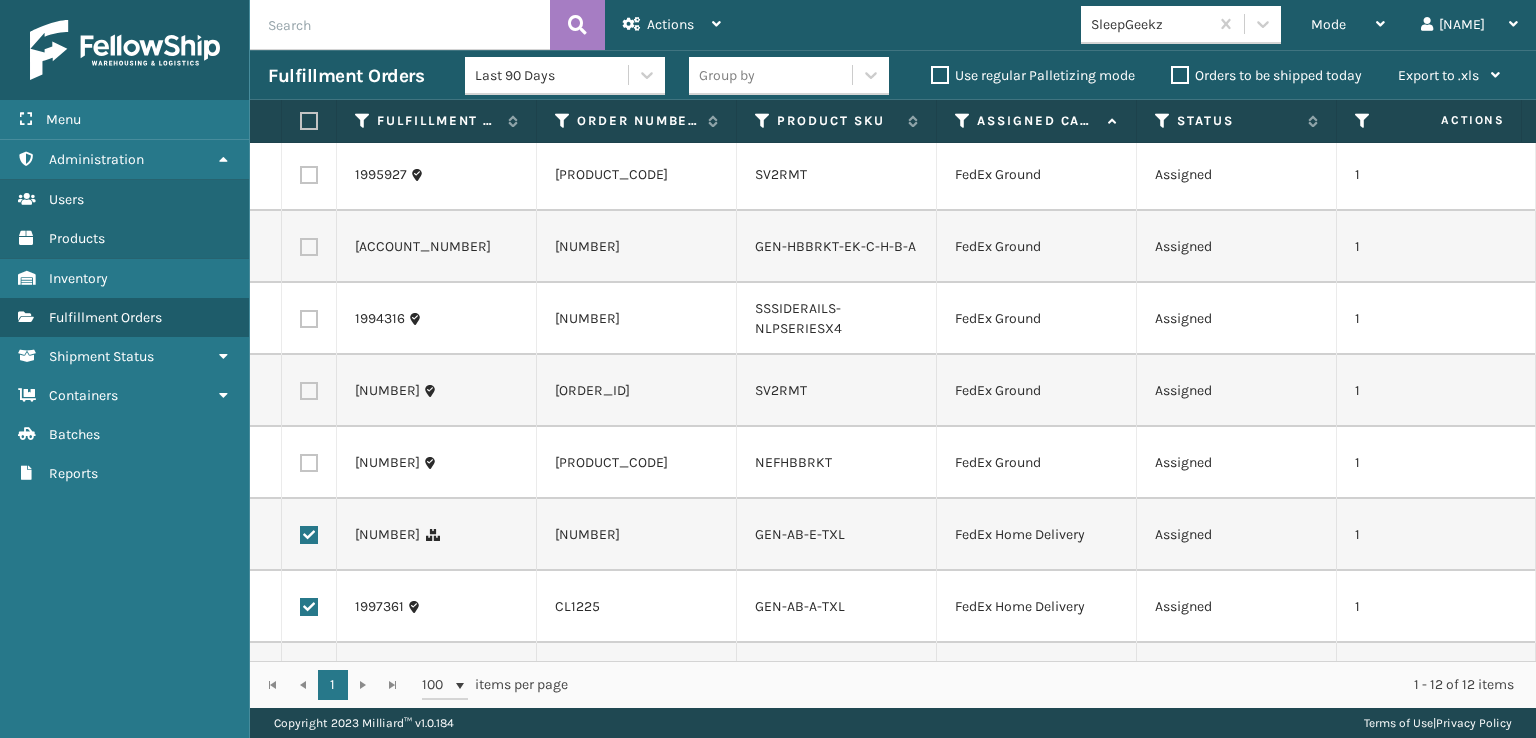 scroll, scrollTop: 0, scrollLeft: 0, axis: both 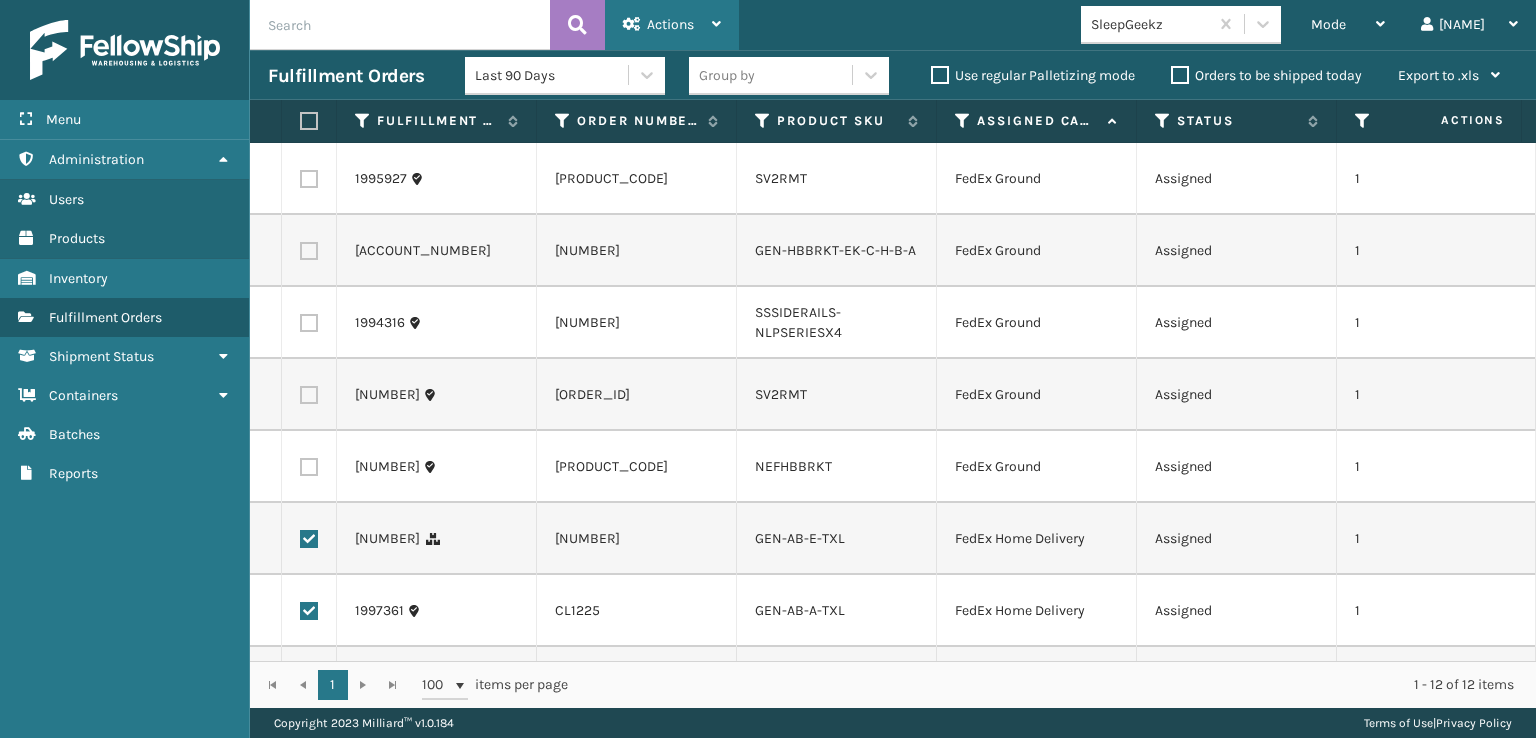 click on "Actions" at bounding box center [672, 25] 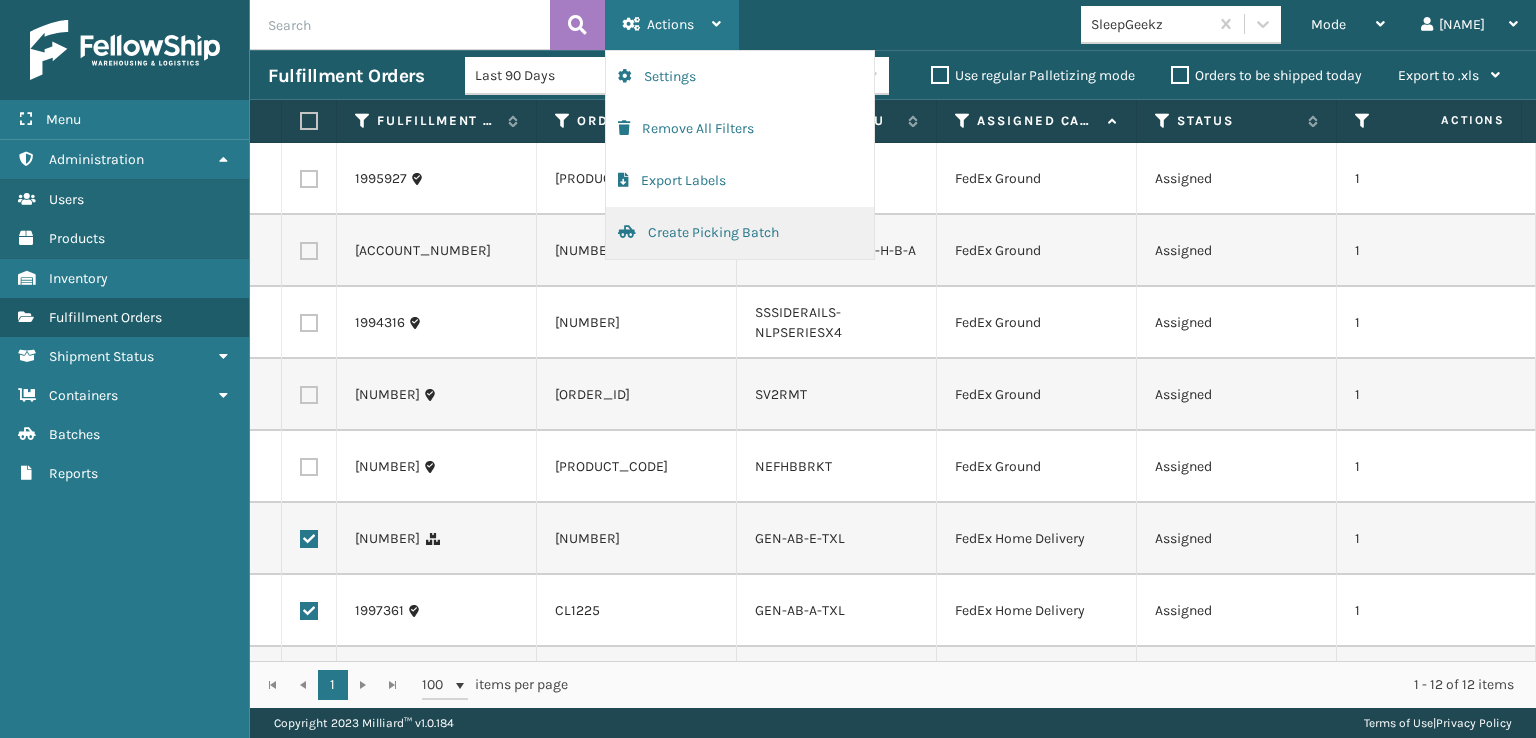click on "Create Picking Batch" at bounding box center (740, 233) 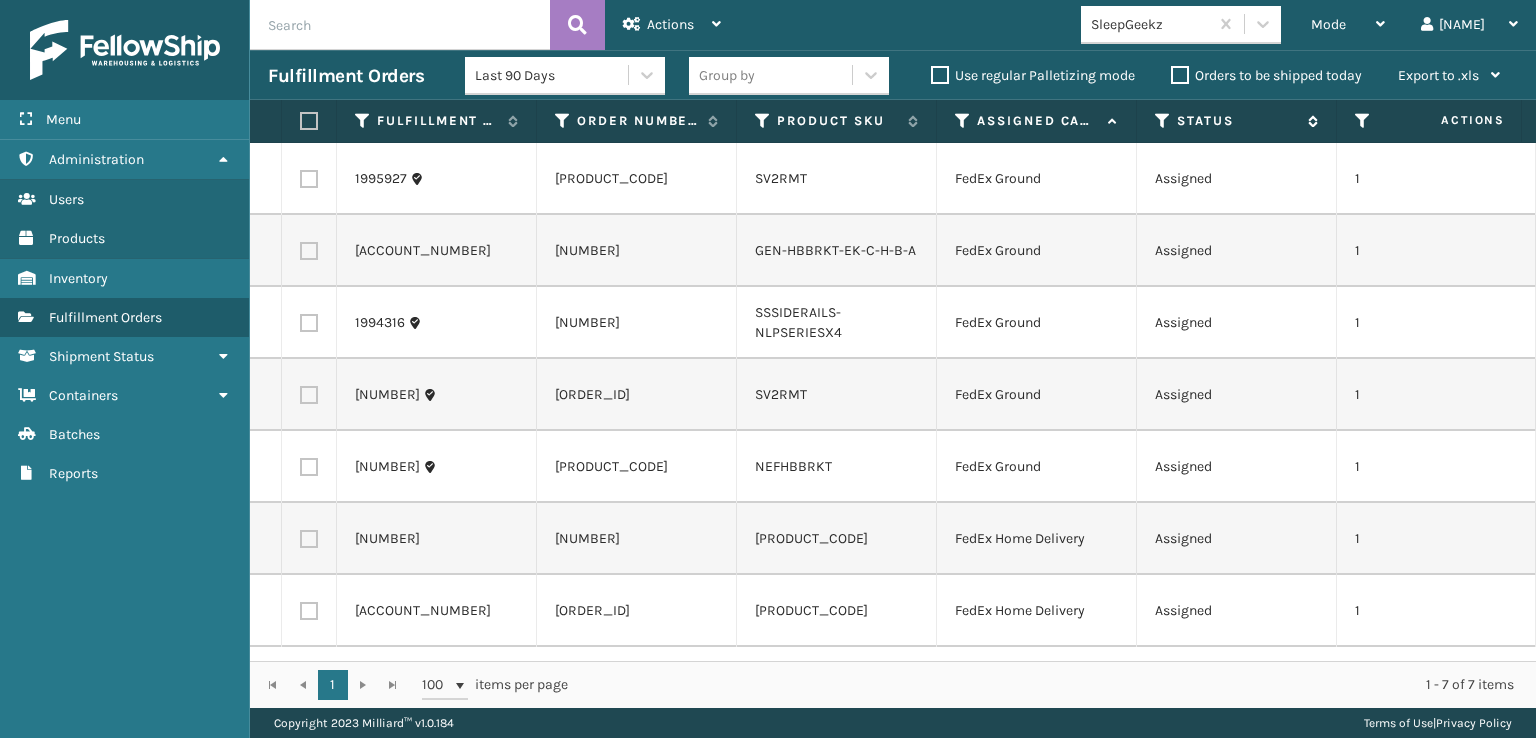 click at bounding box center [1163, 121] 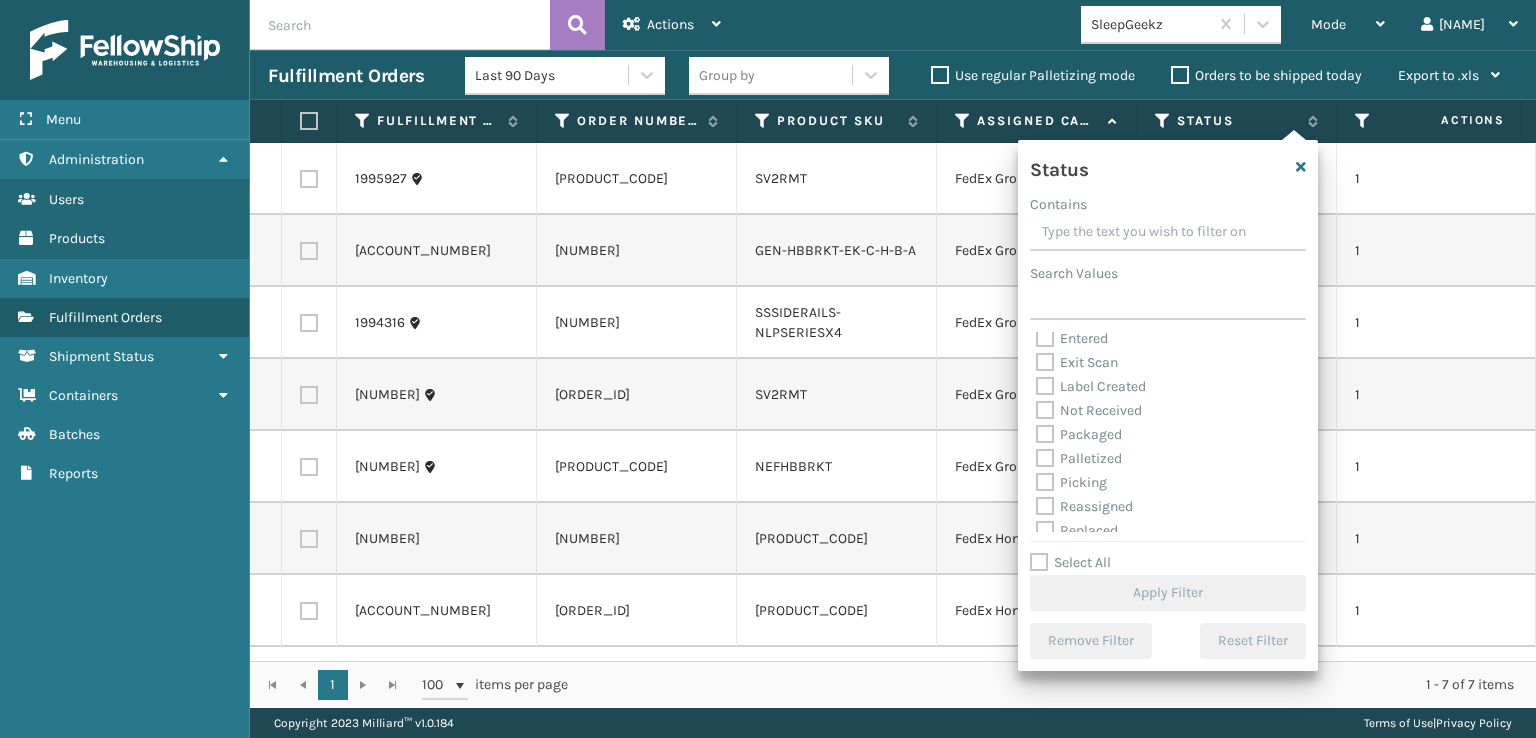 scroll, scrollTop: 100, scrollLeft: 0, axis: vertical 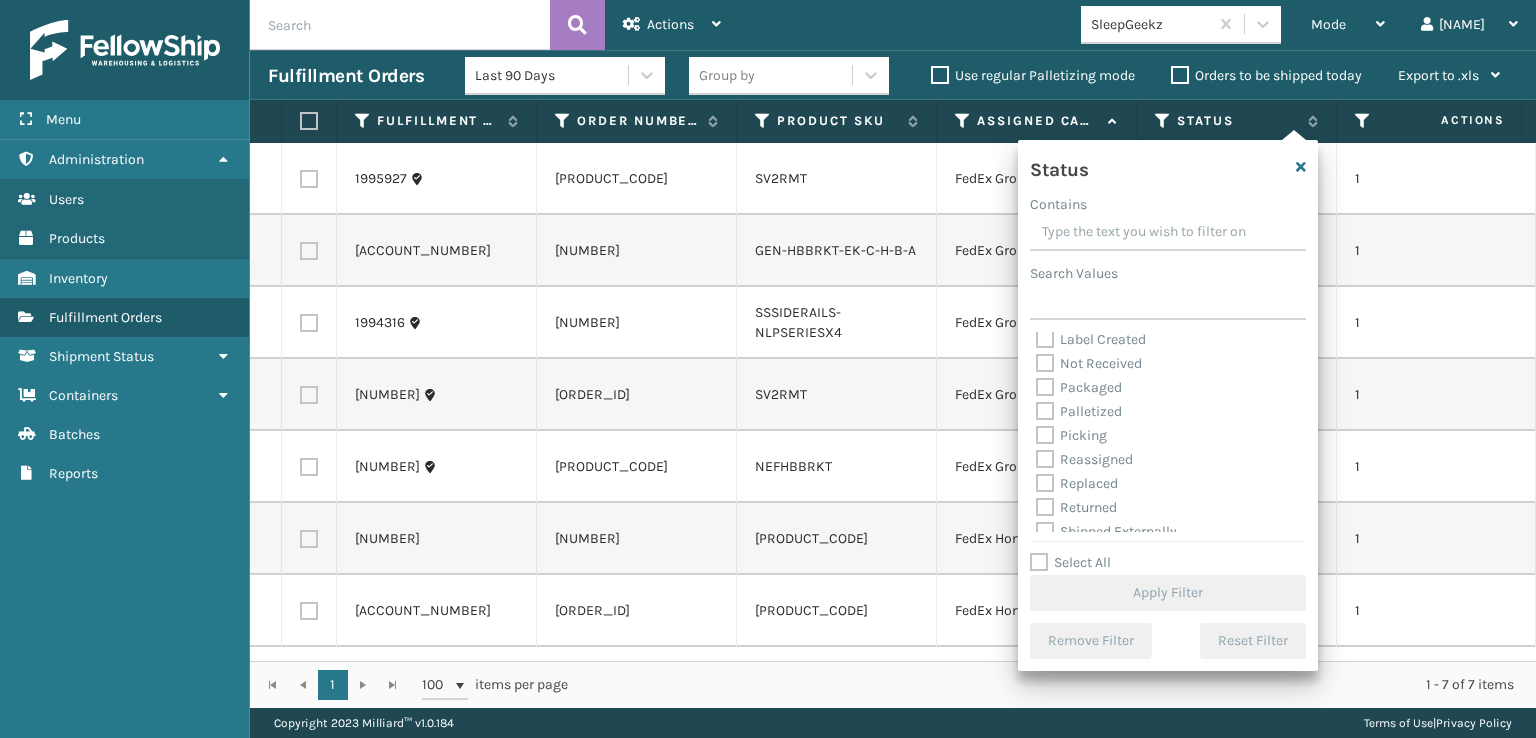 click on "Picking" at bounding box center [1071, 435] 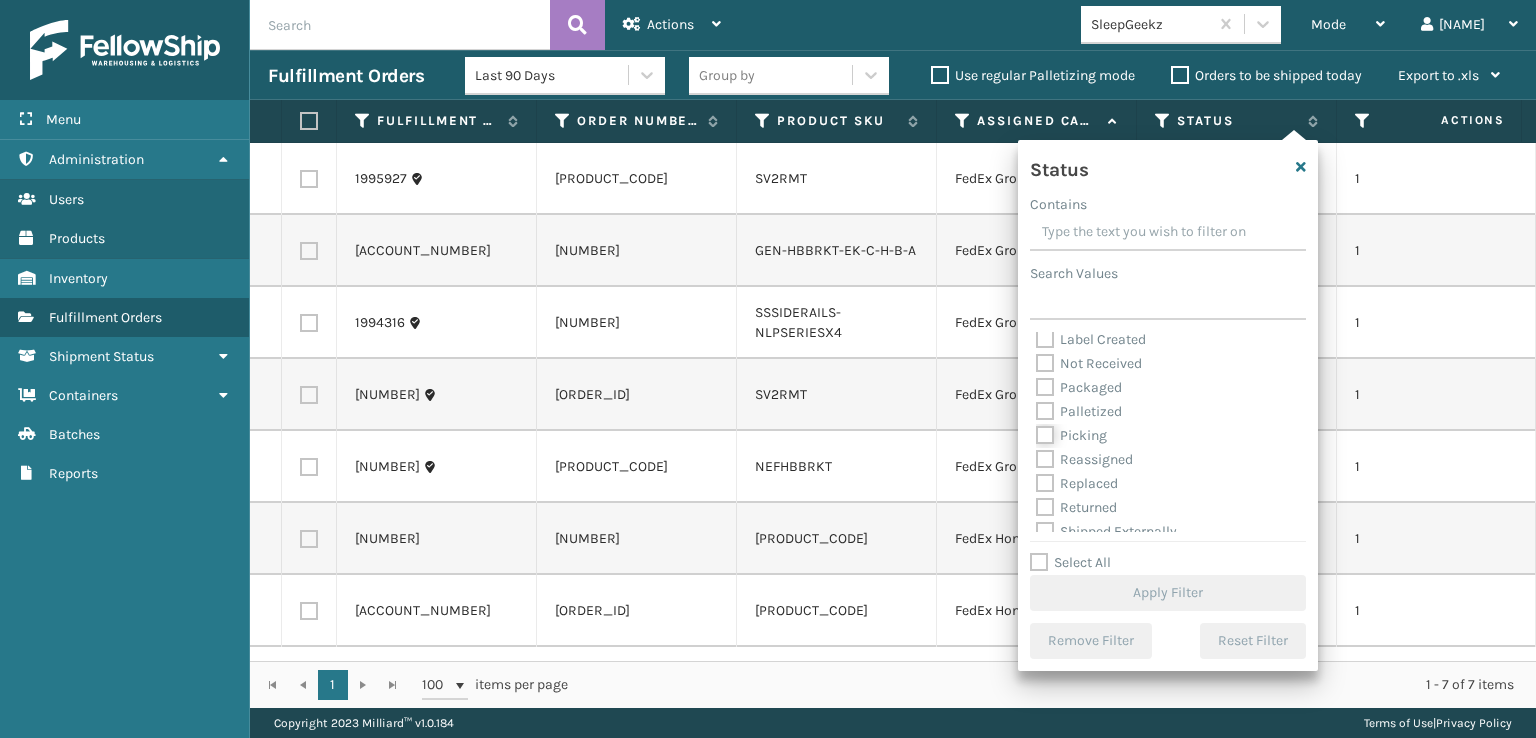 click on "Picking" at bounding box center (1036, 430) 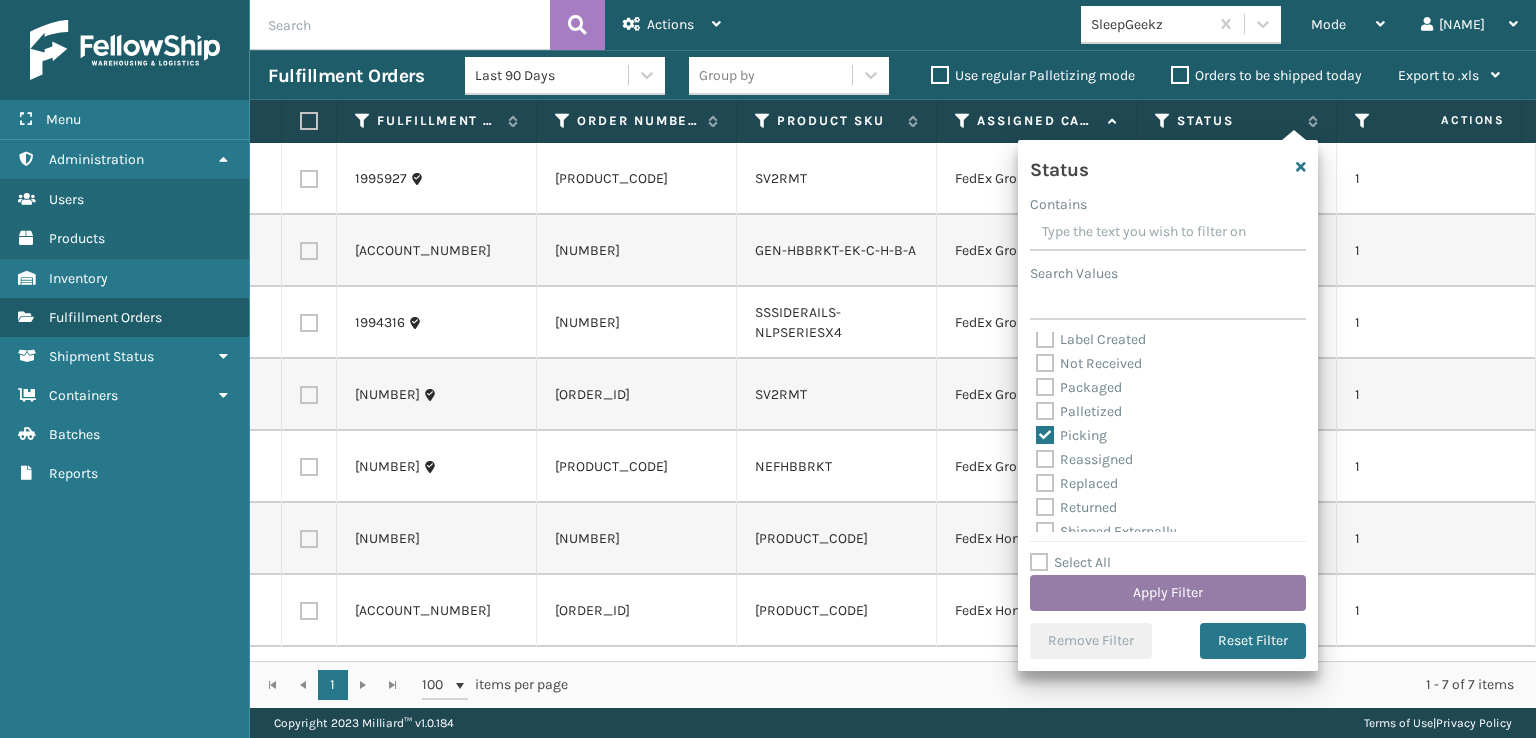 click on "Apply Filter" at bounding box center [1168, 593] 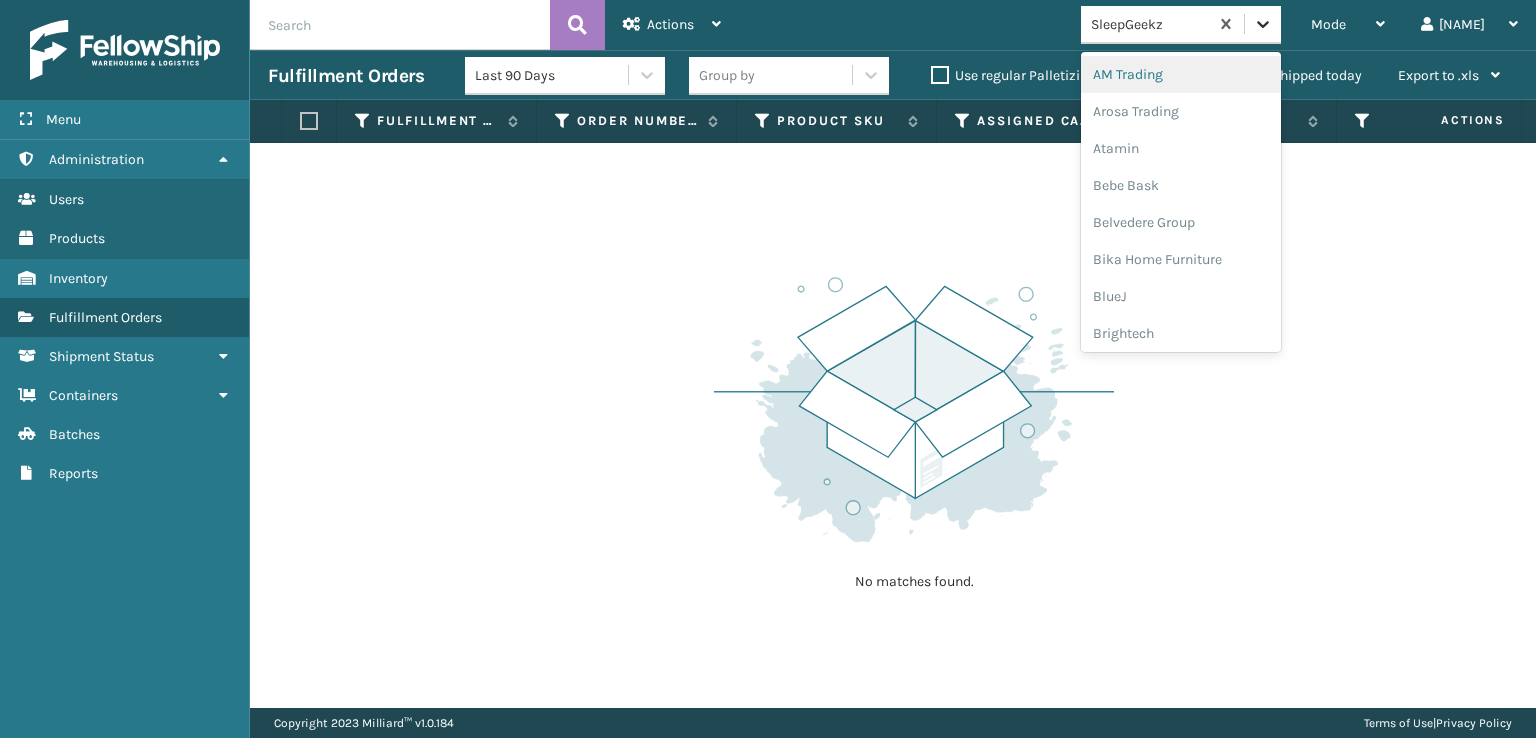 click 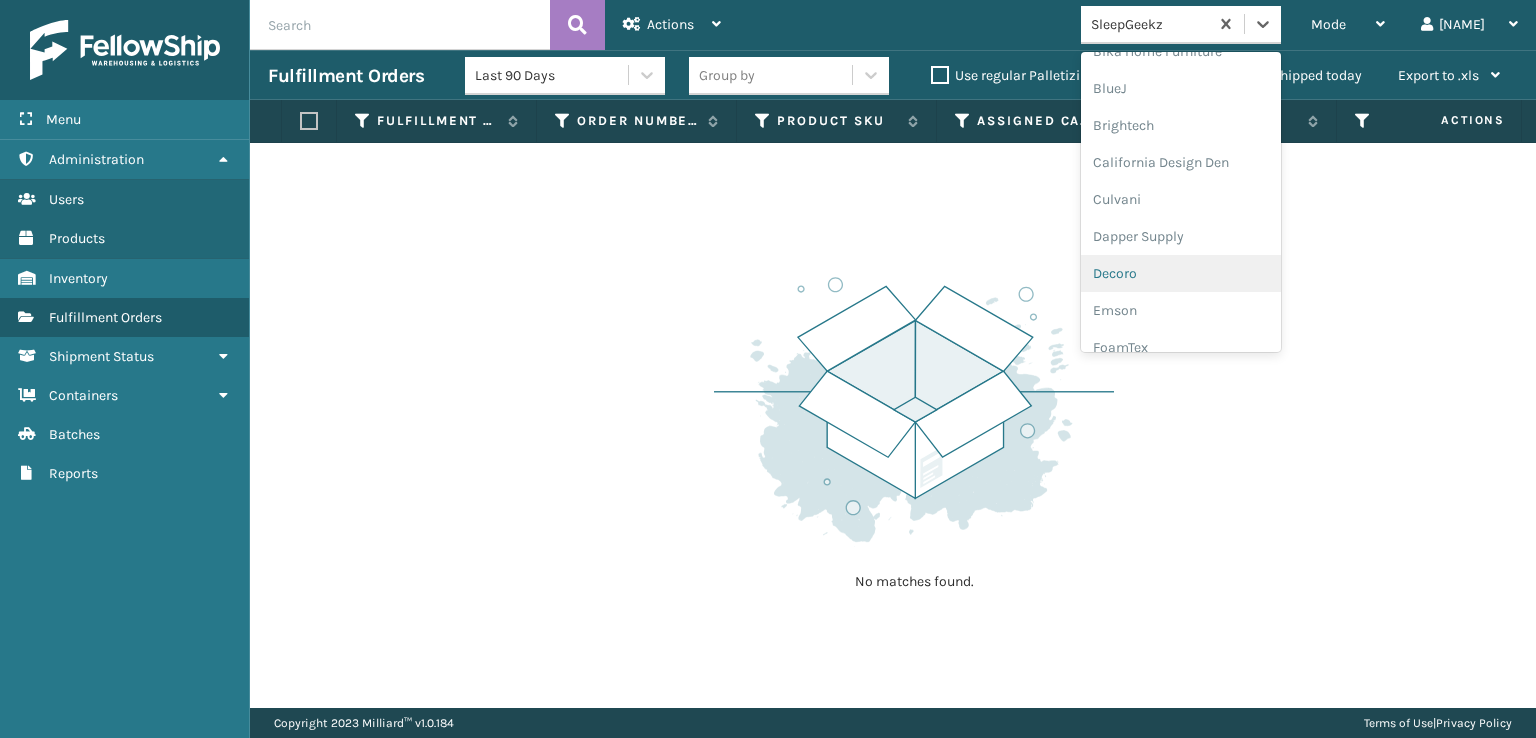 scroll, scrollTop: 200, scrollLeft: 0, axis: vertical 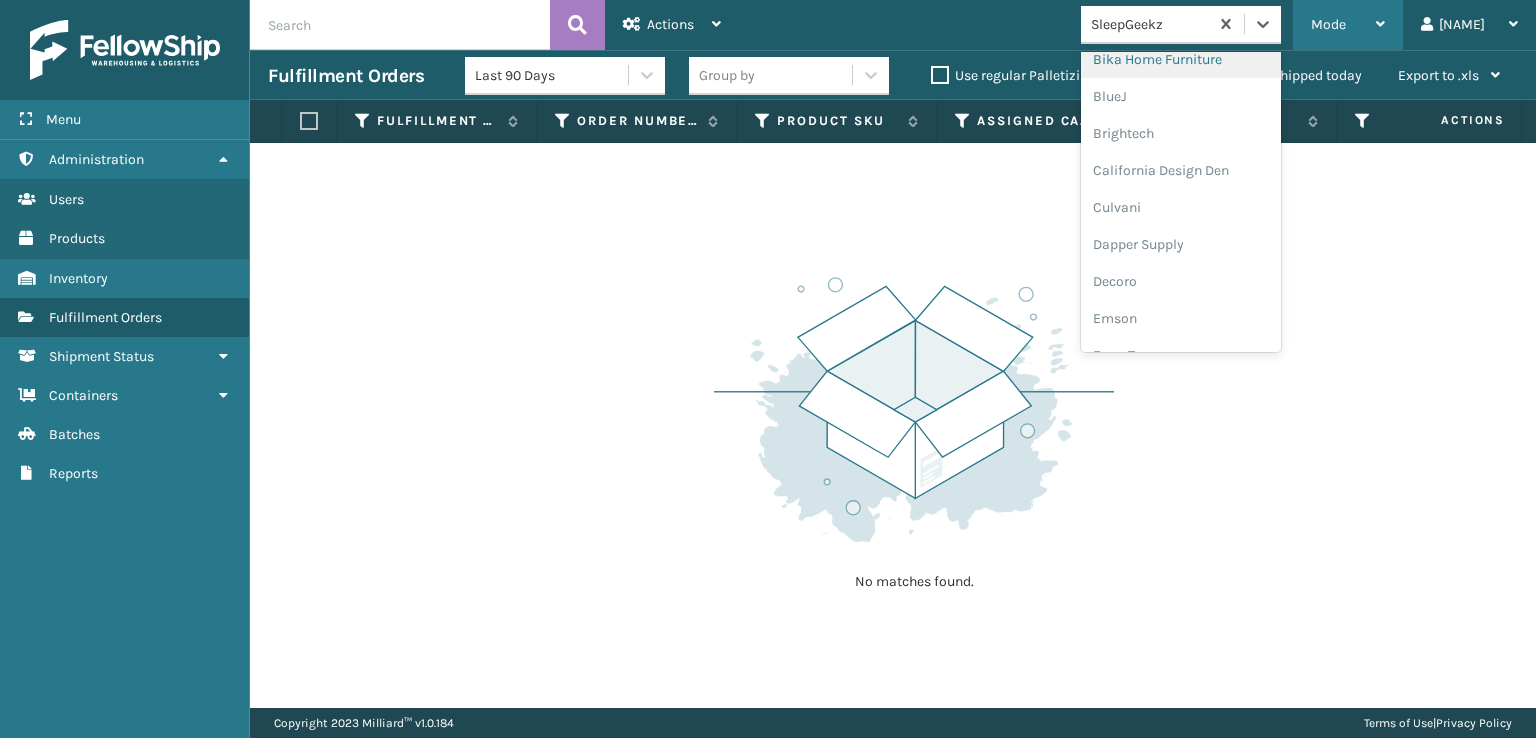 click on "Mode" at bounding box center (1348, 25) 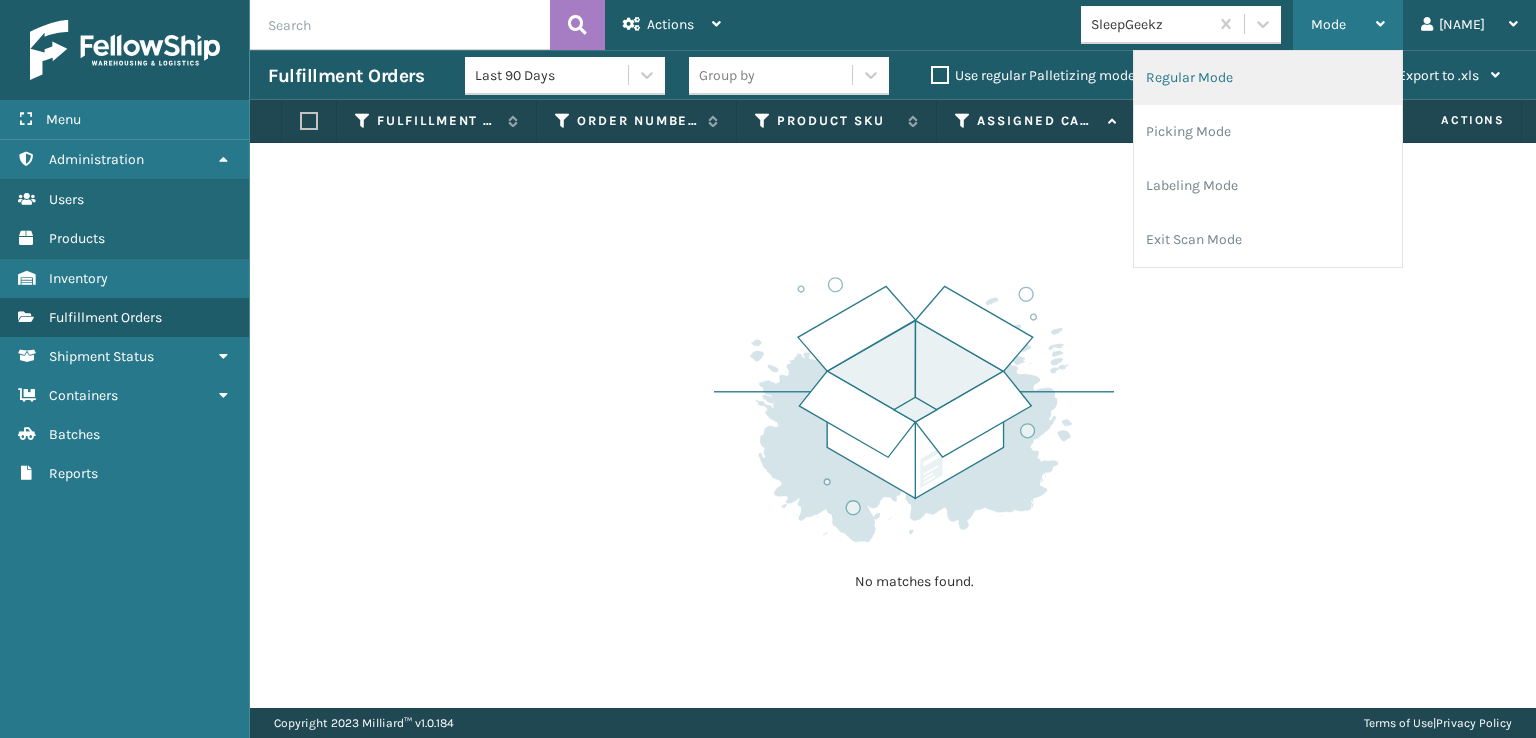 click on "Regular Mode" at bounding box center (1268, 78) 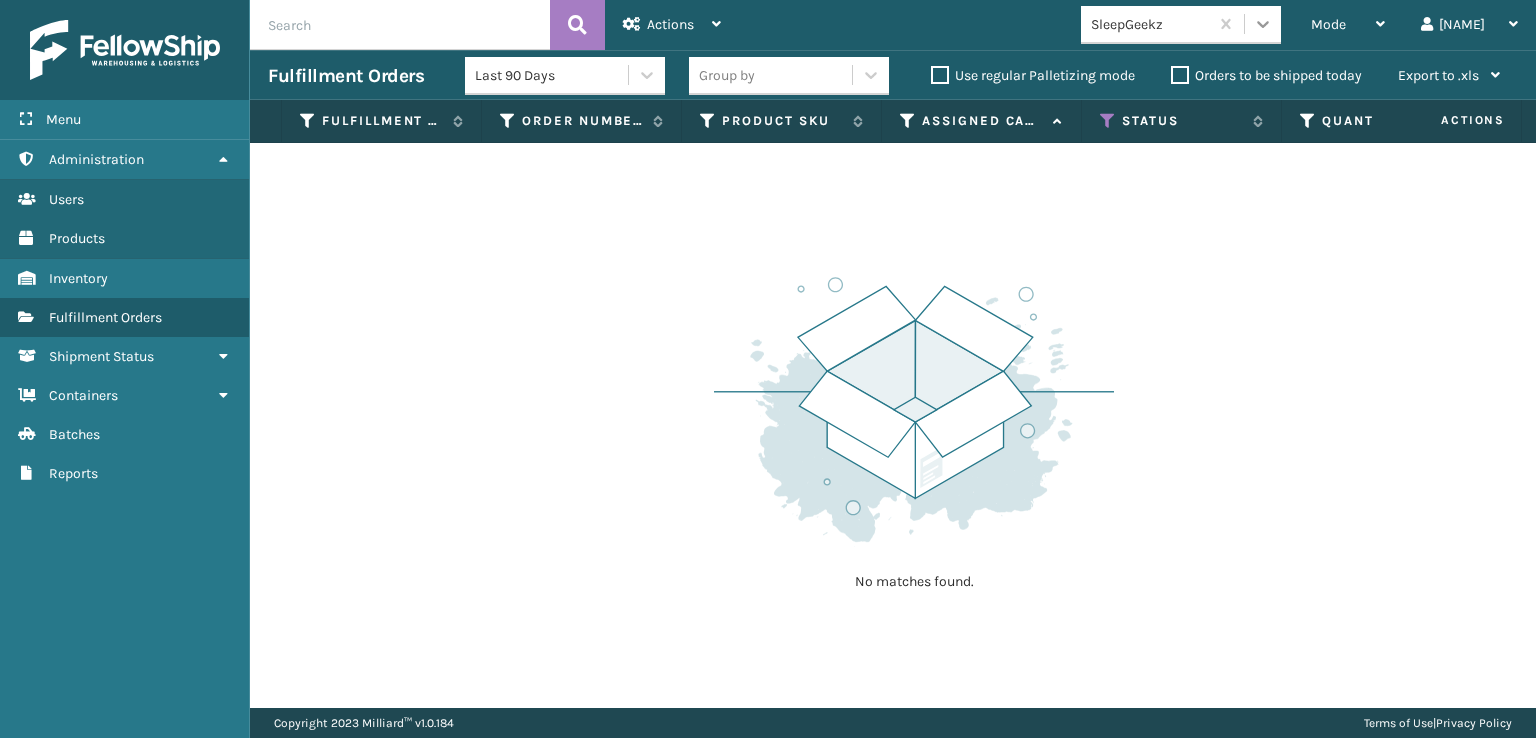 click 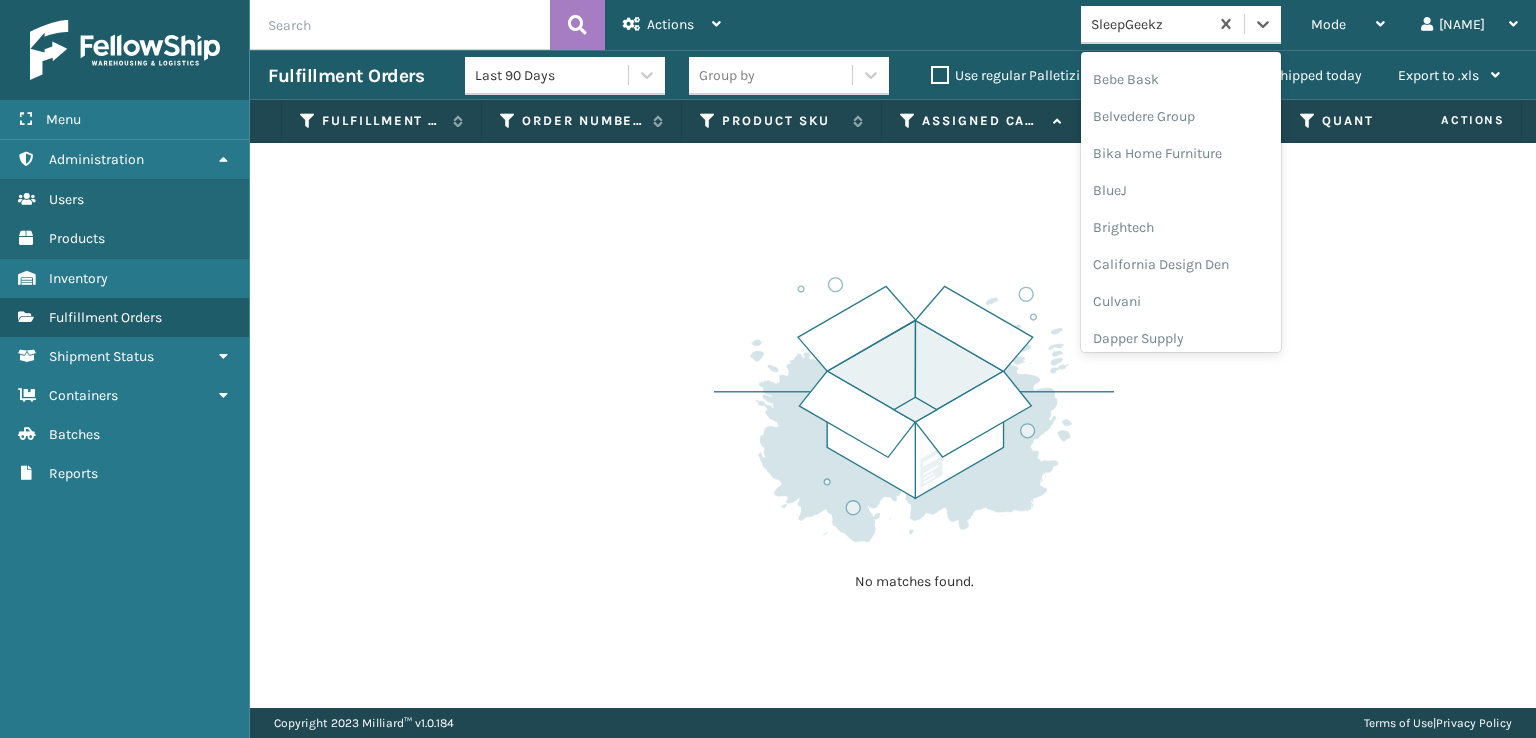scroll, scrollTop: 300, scrollLeft: 0, axis: vertical 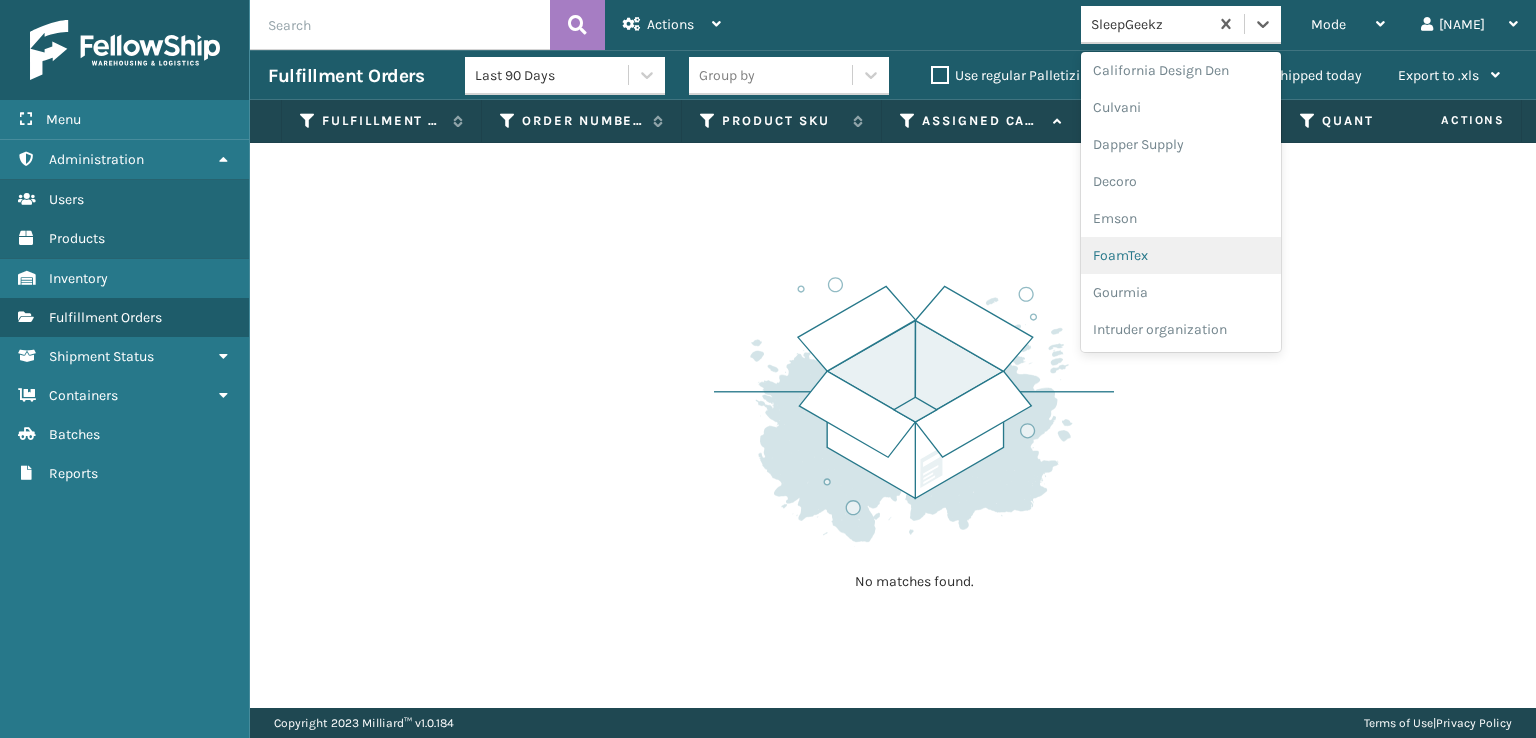 click on "FoamTex" at bounding box center (1181, 255) 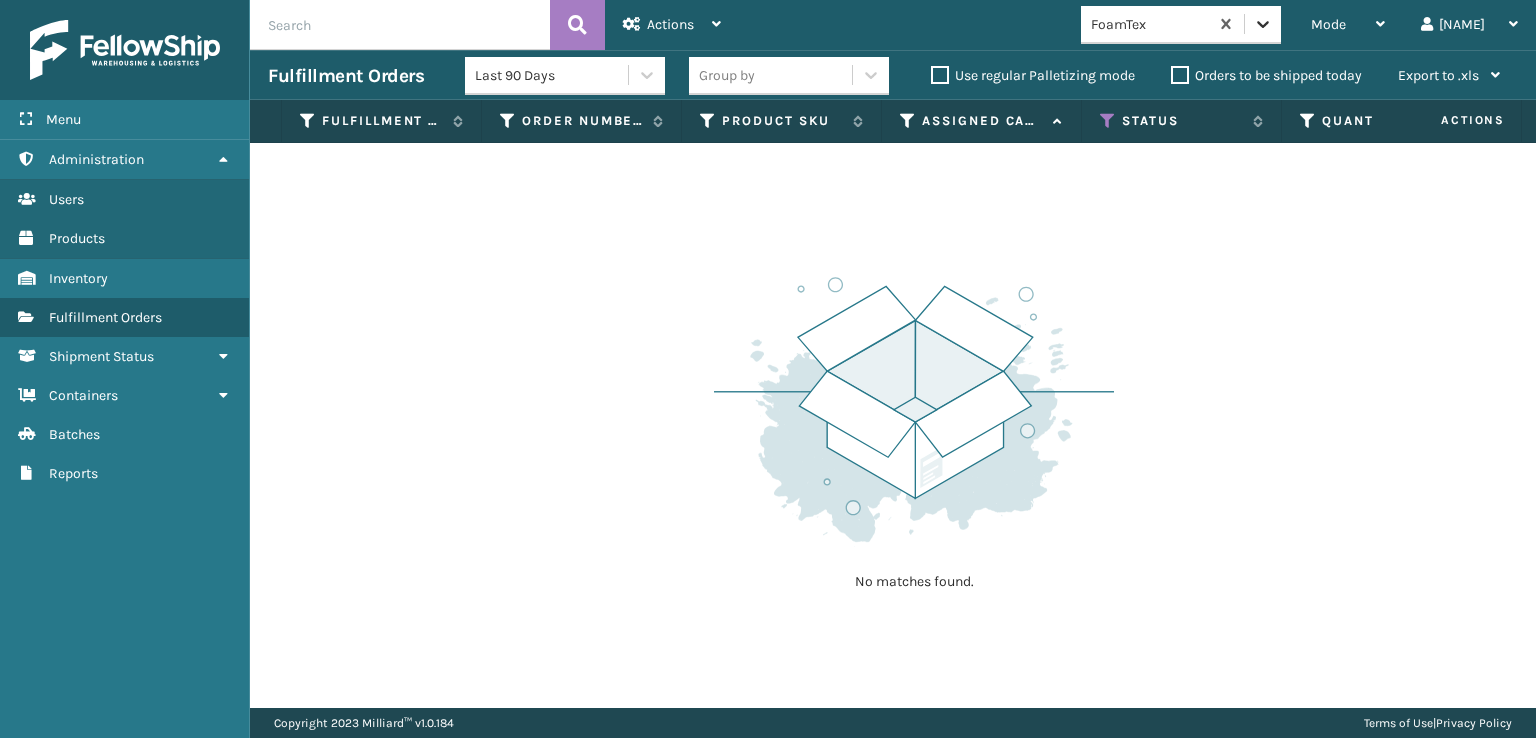 click at bounding box center (1263, 24) 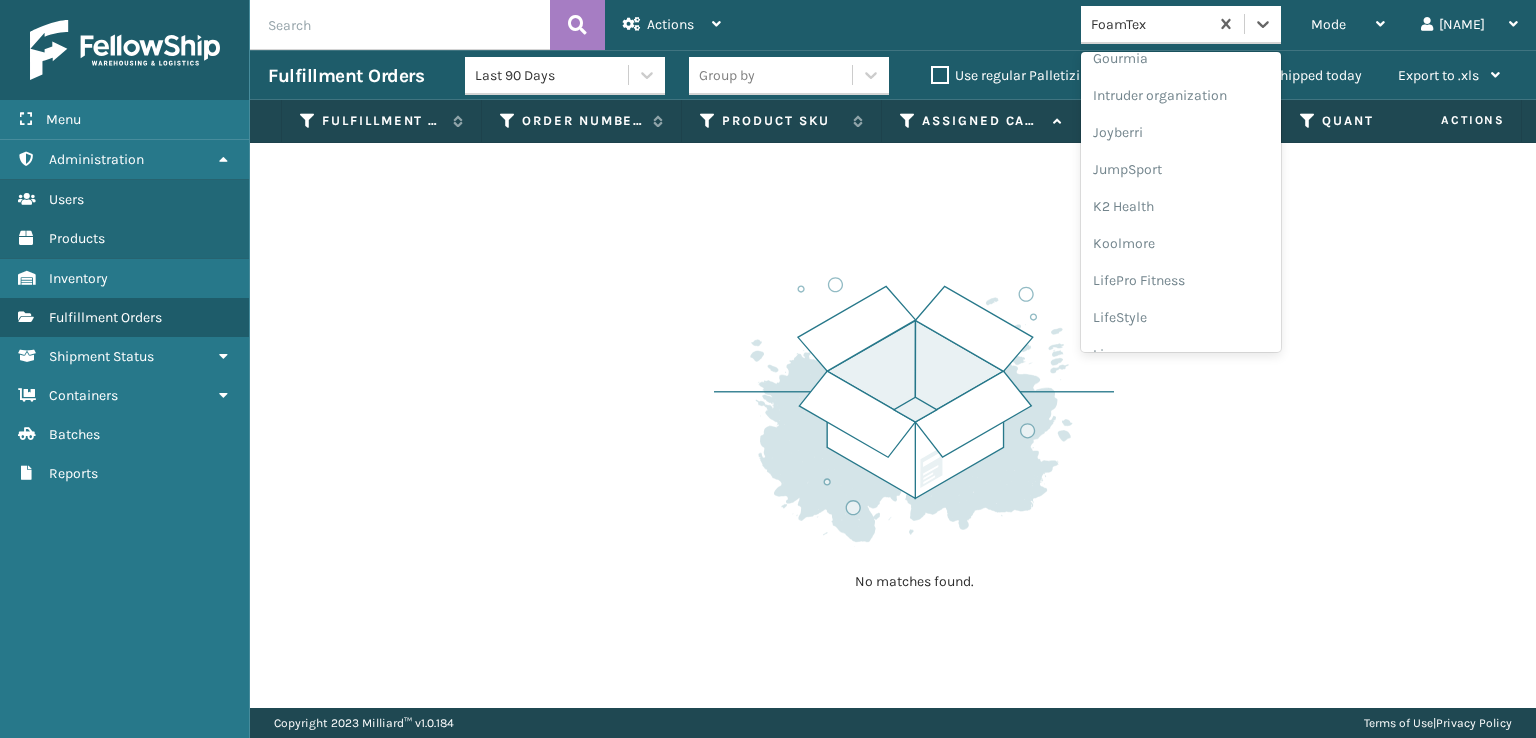 scroll, scrollTop: 632, scrollLeft: 0, axis: vertical 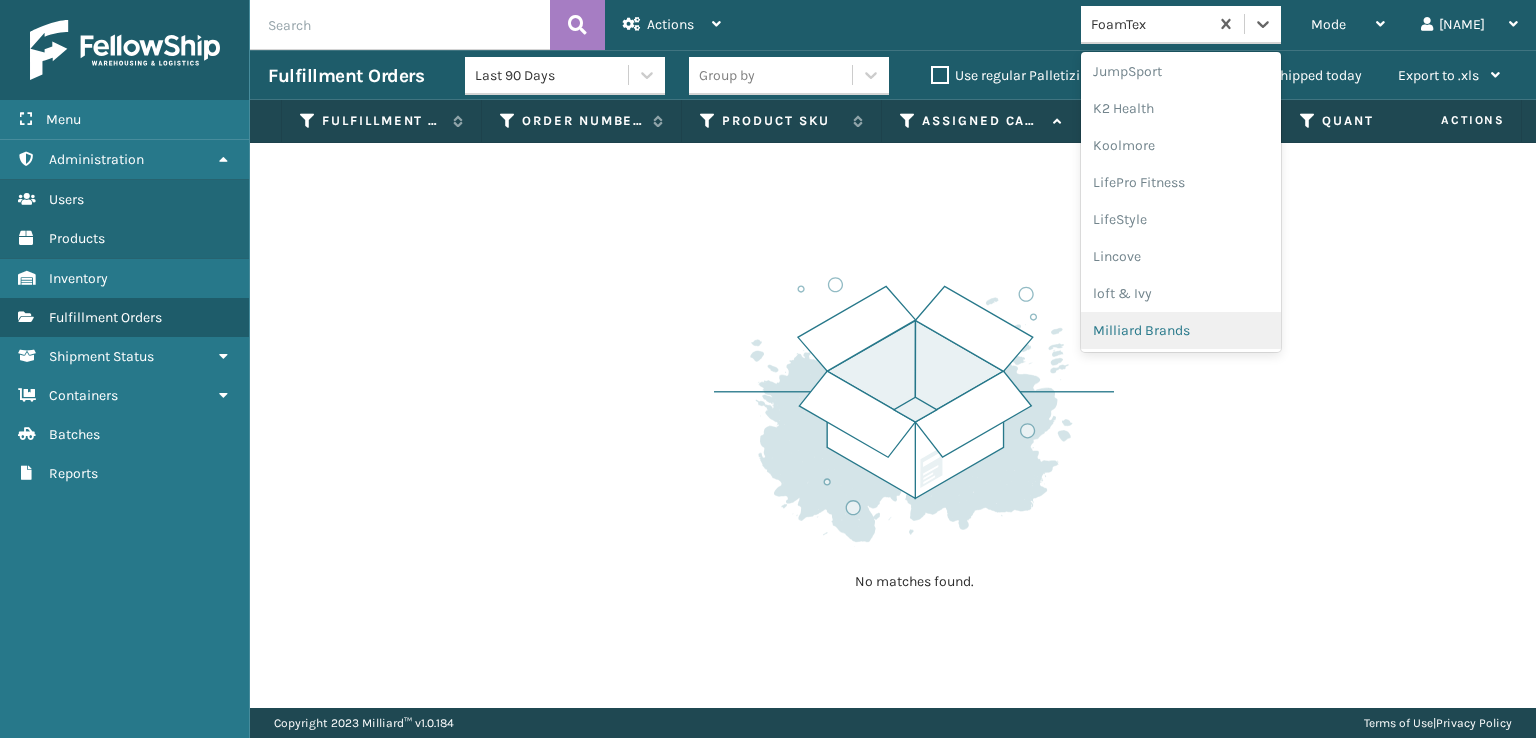 click on "Milliard Brands" at bounding box center (1181, 330) 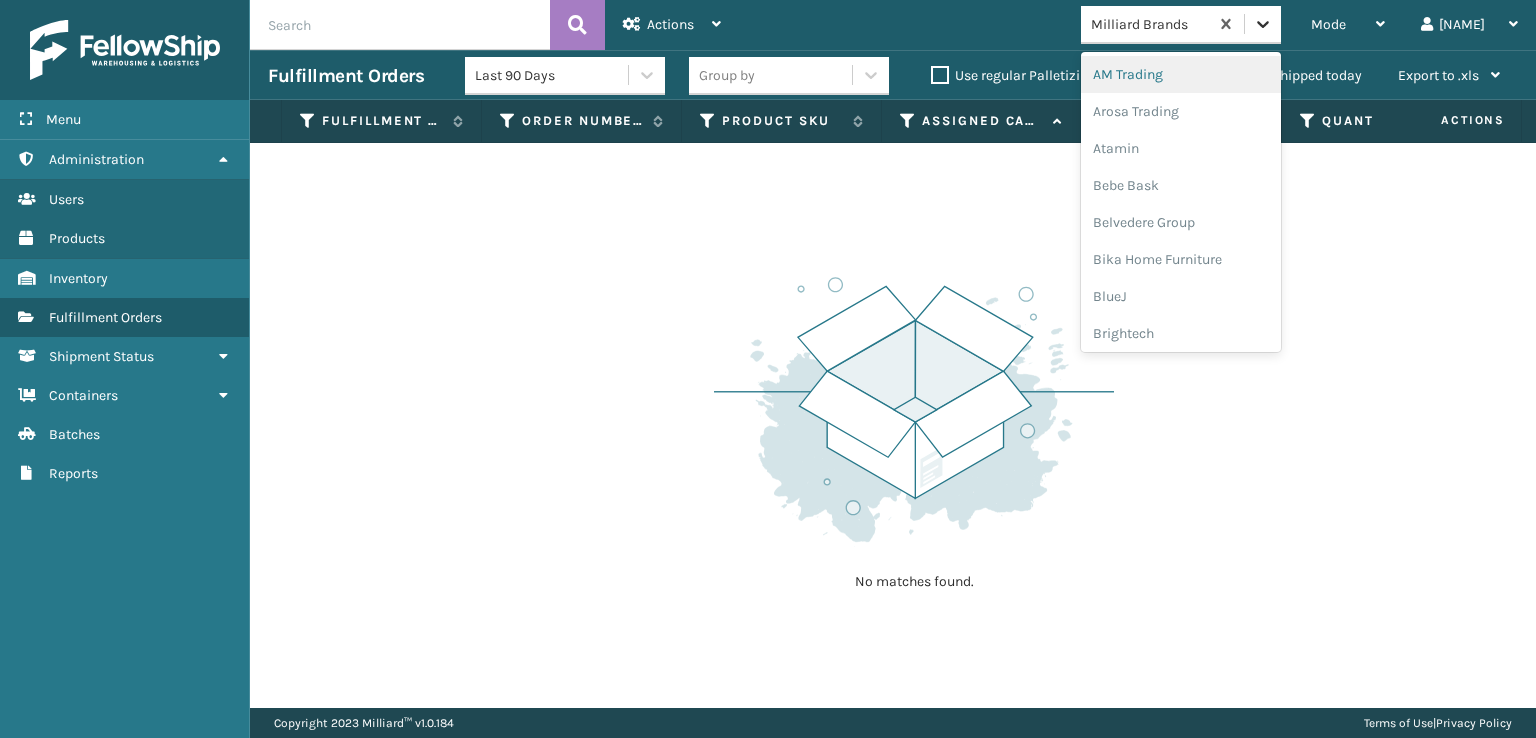click at bounding box center [1263, 24] 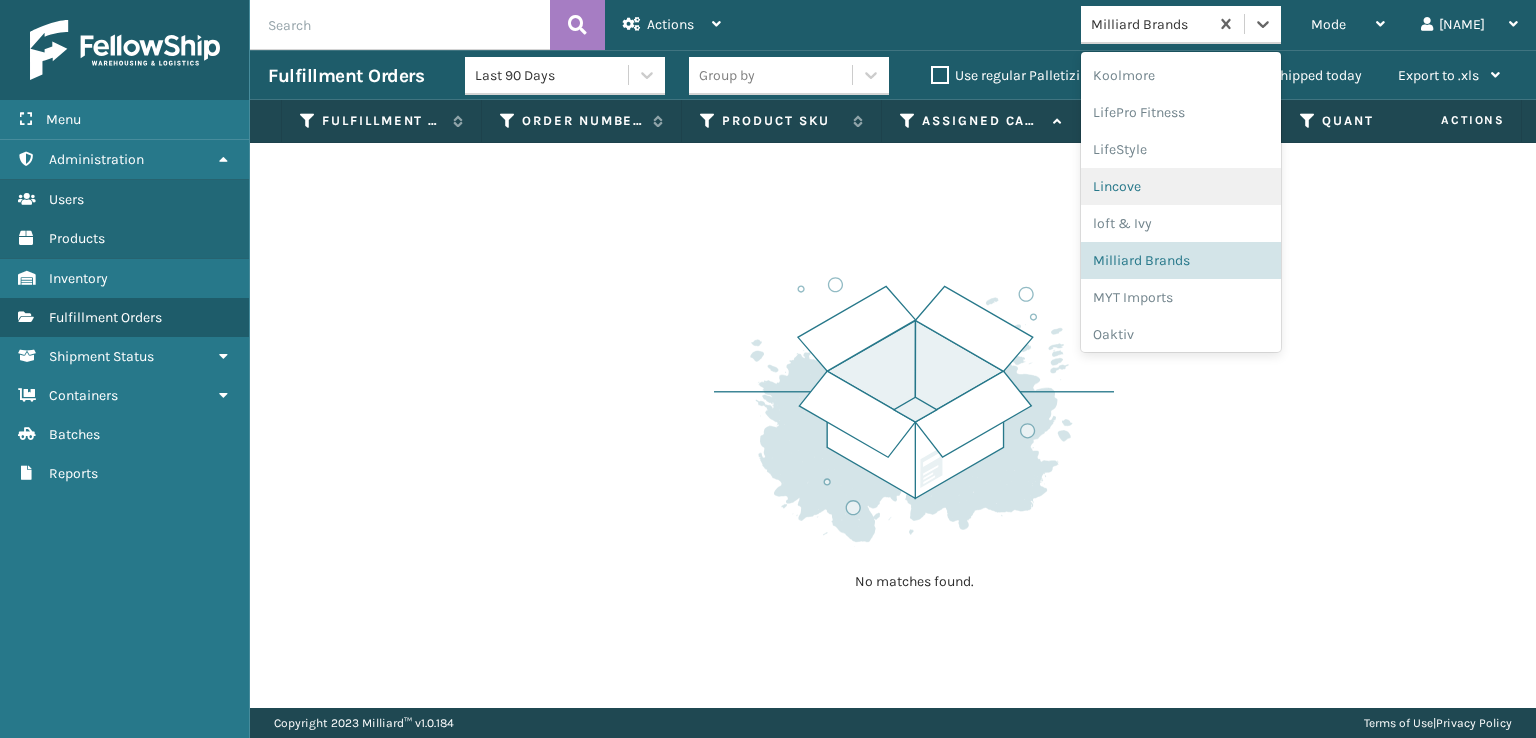 scroll, scrollTop: 966, scrollLeft: 0, axis: vertical 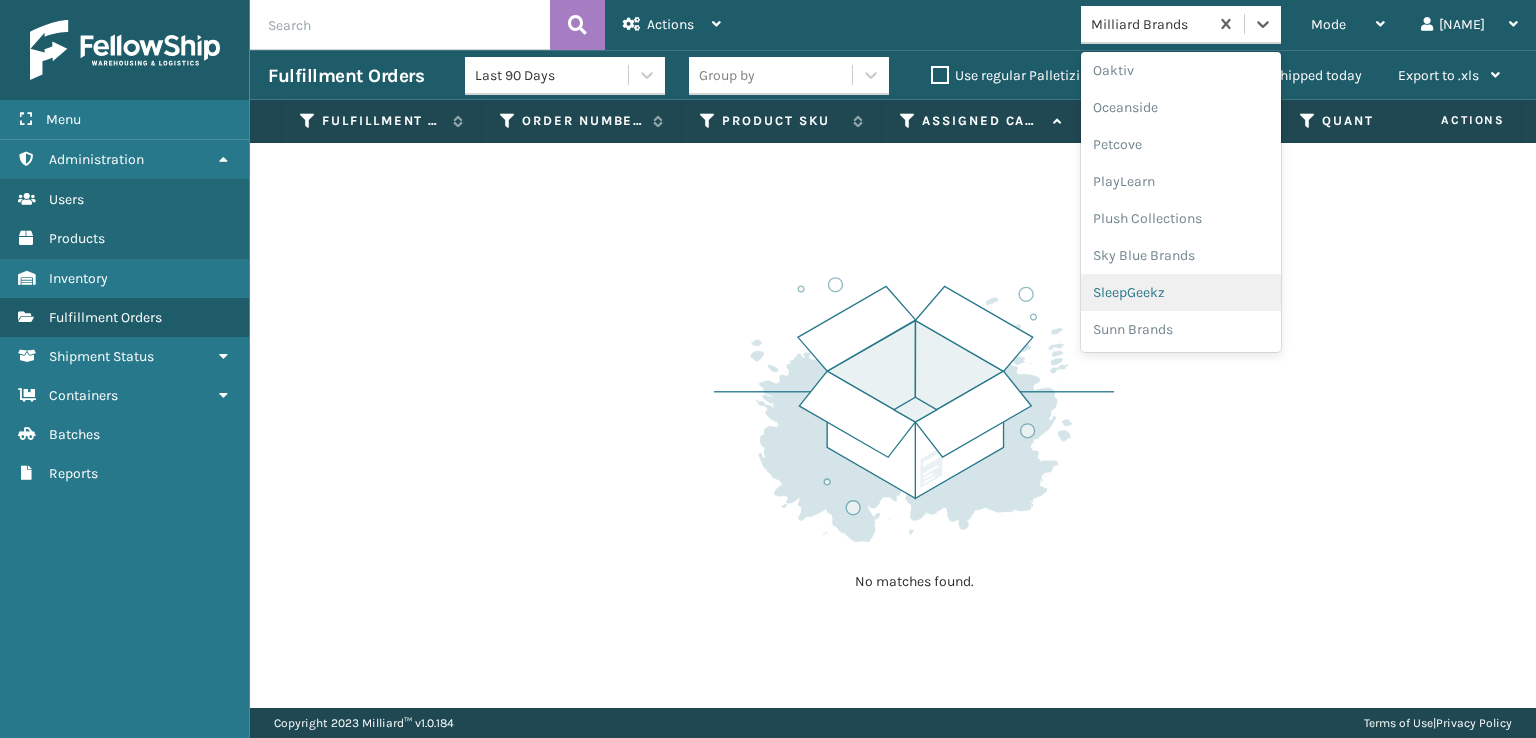 click on "SleepGeekz" at bounding box center (1181, 292) 